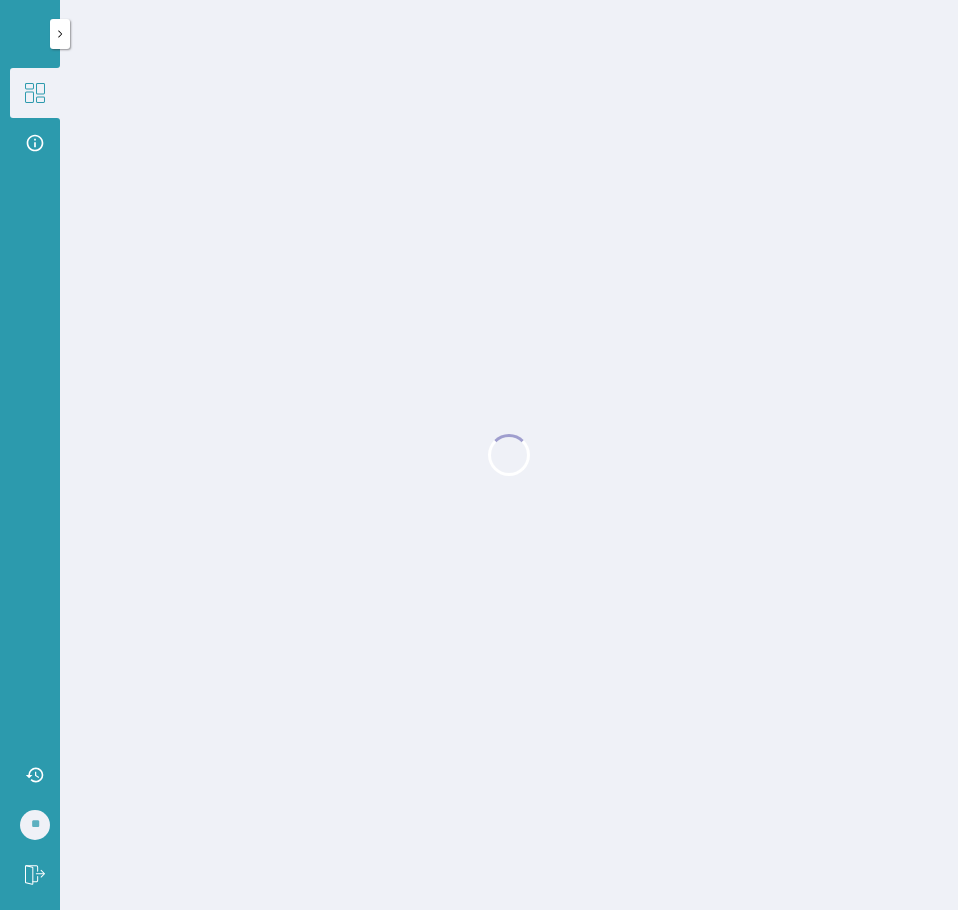 scroll, scrollTop: 0, scrollLeft: 0, axis: both 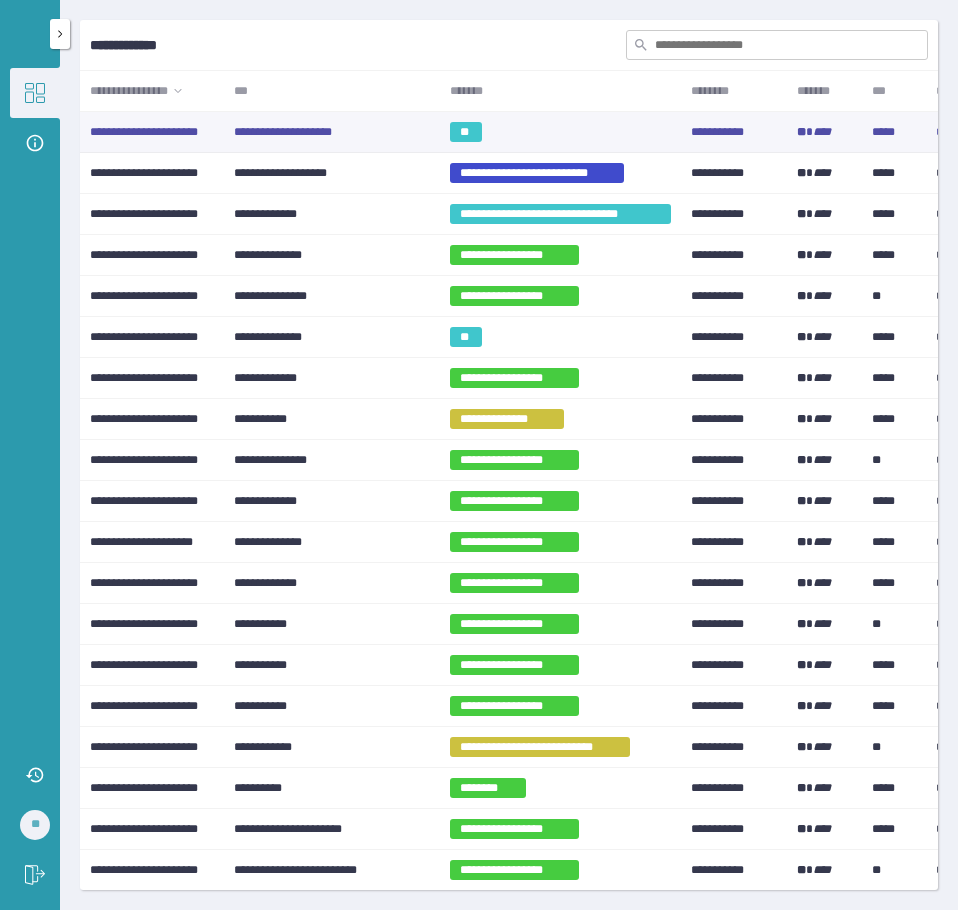 click on "**********" at bounding box center [332, 132] 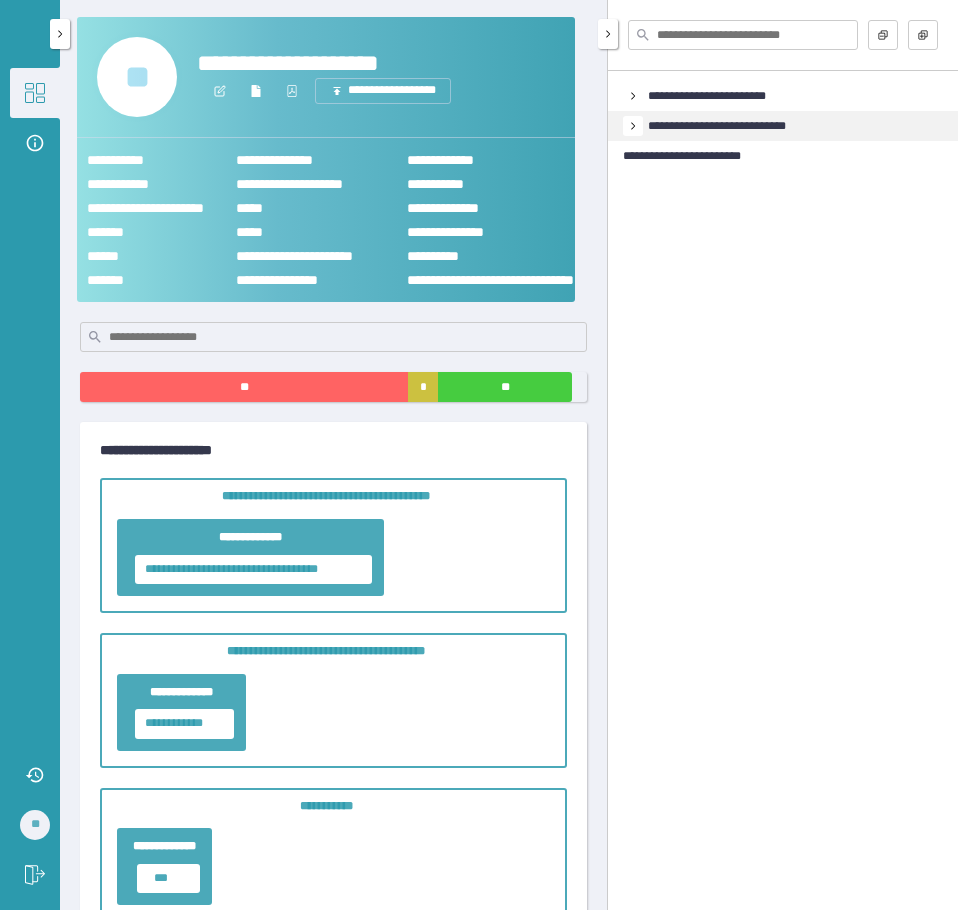 click 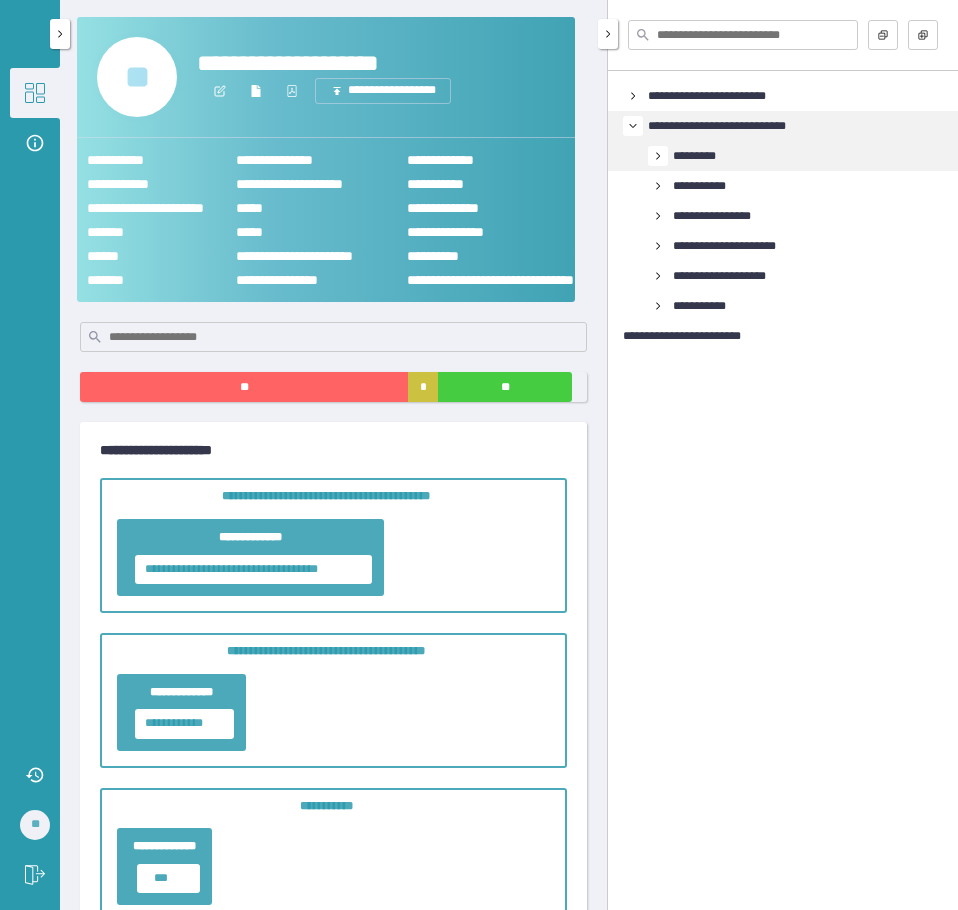 click 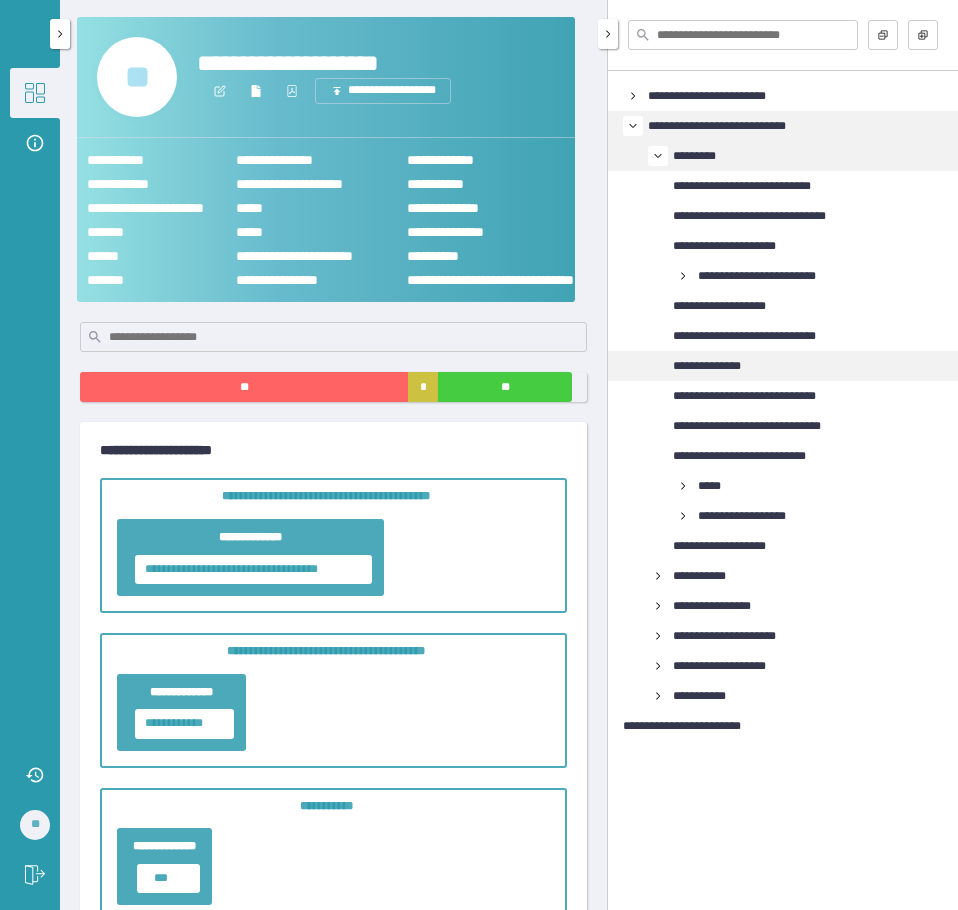 click on "**********" at bounding box center [725, 366] 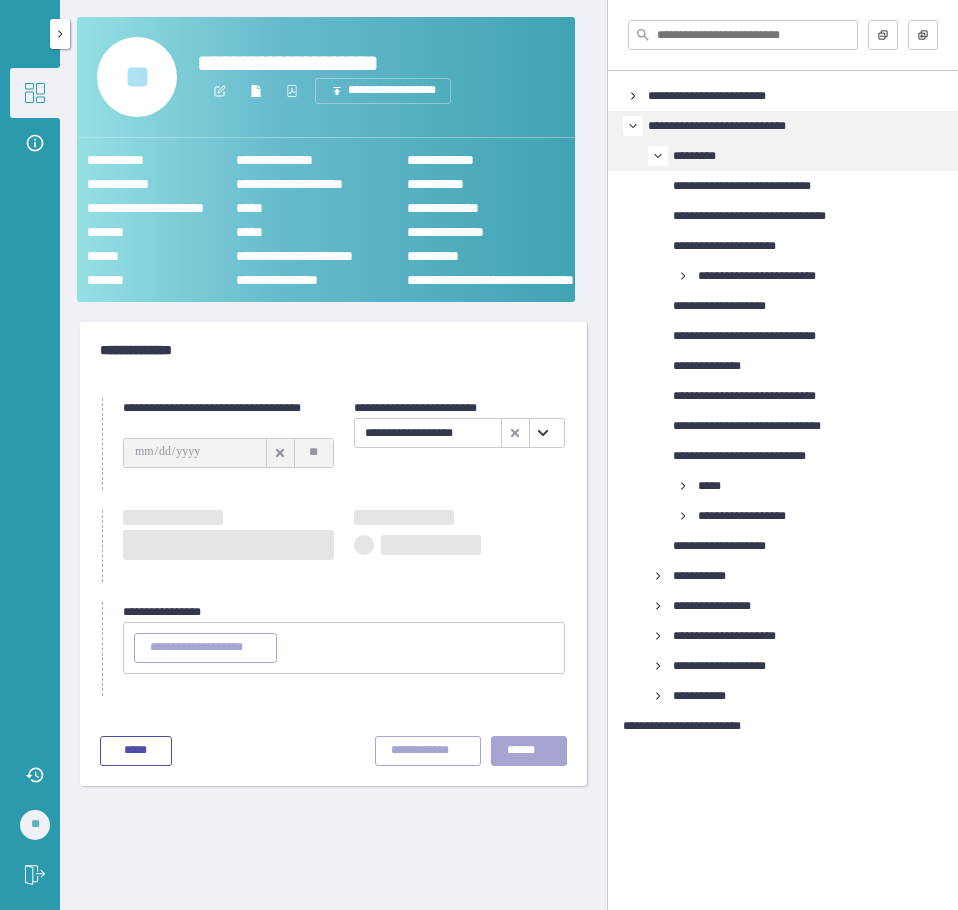 click at bounding box center [543, 433] 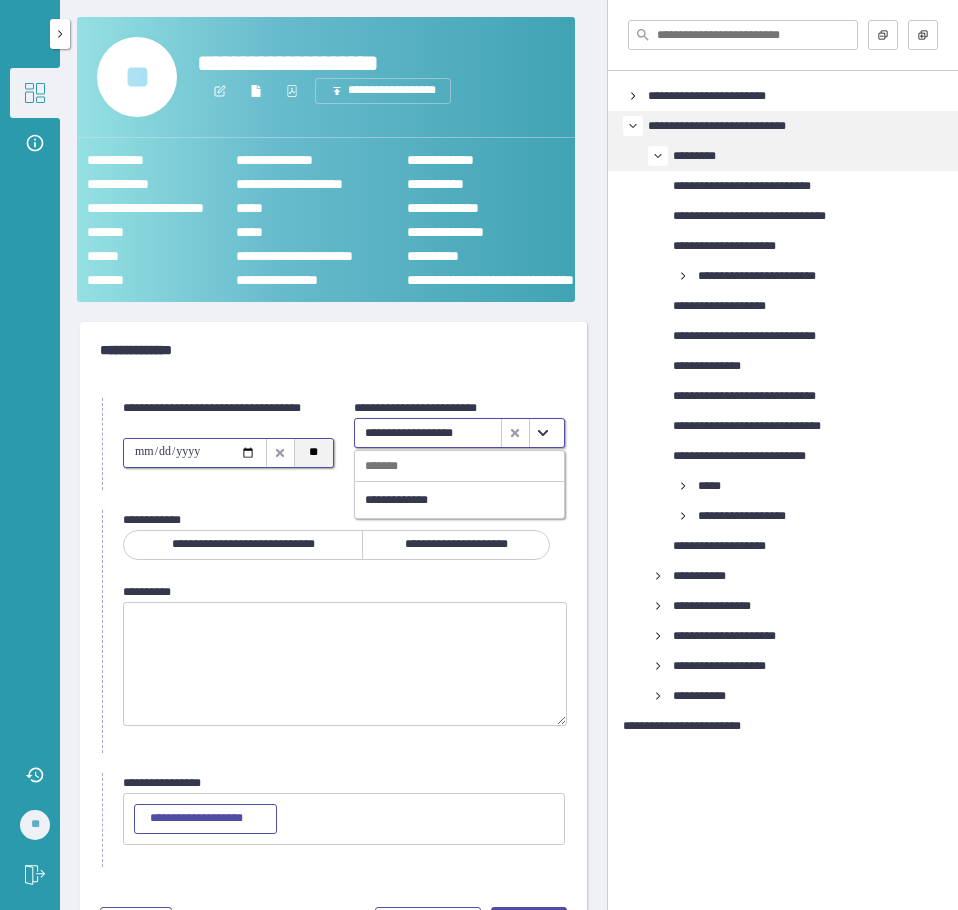 click on "**" at bounding box center [313, 453] 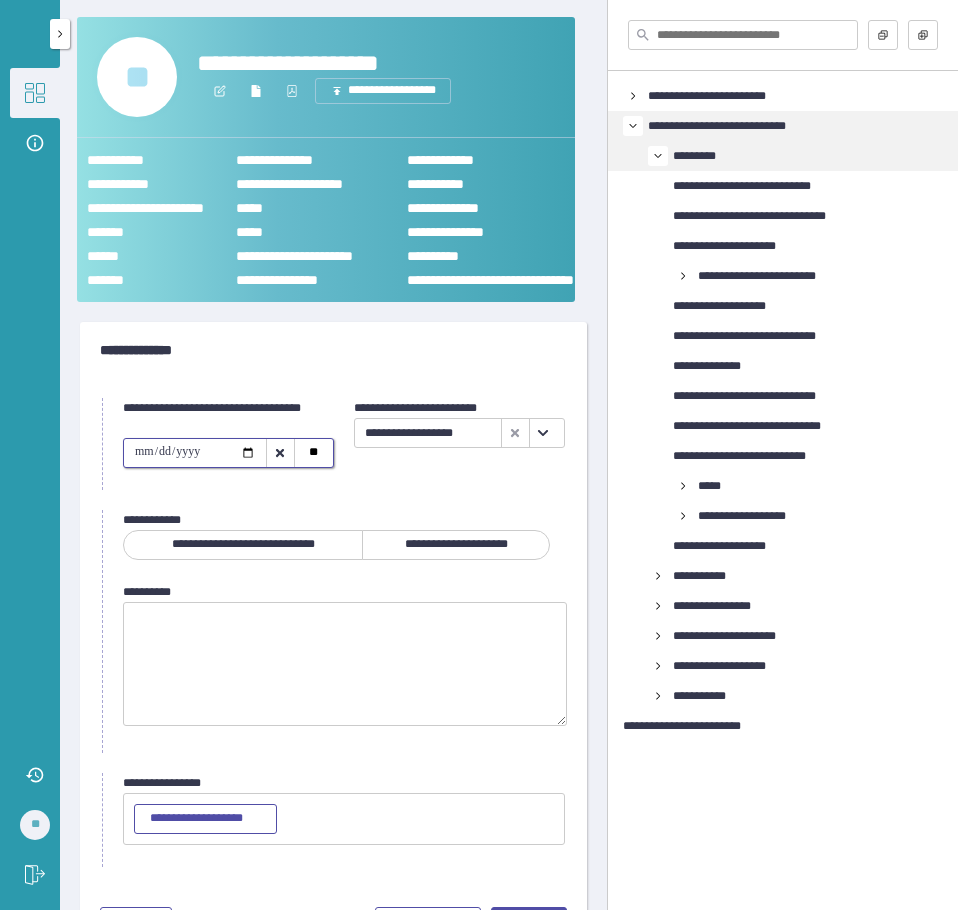 click on "**********" at bounding box center [456, 545] 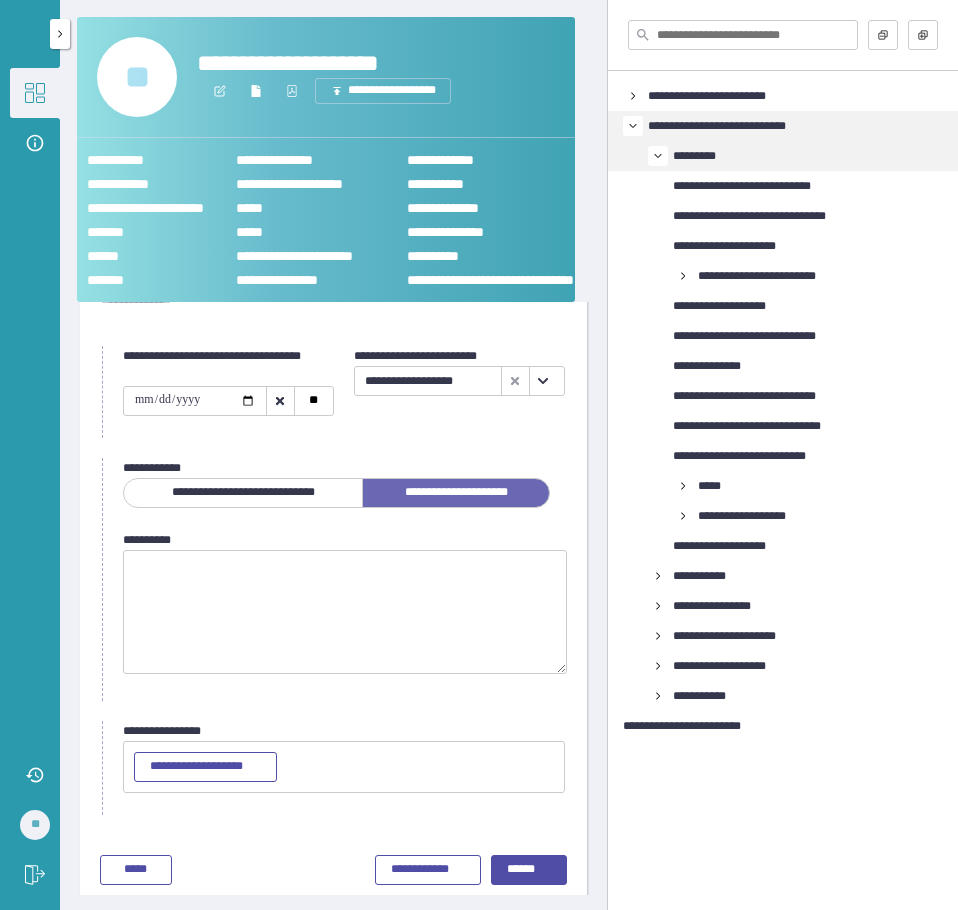 scroll, scrollTop: 80, scrollLeft: 0, axis: vertical 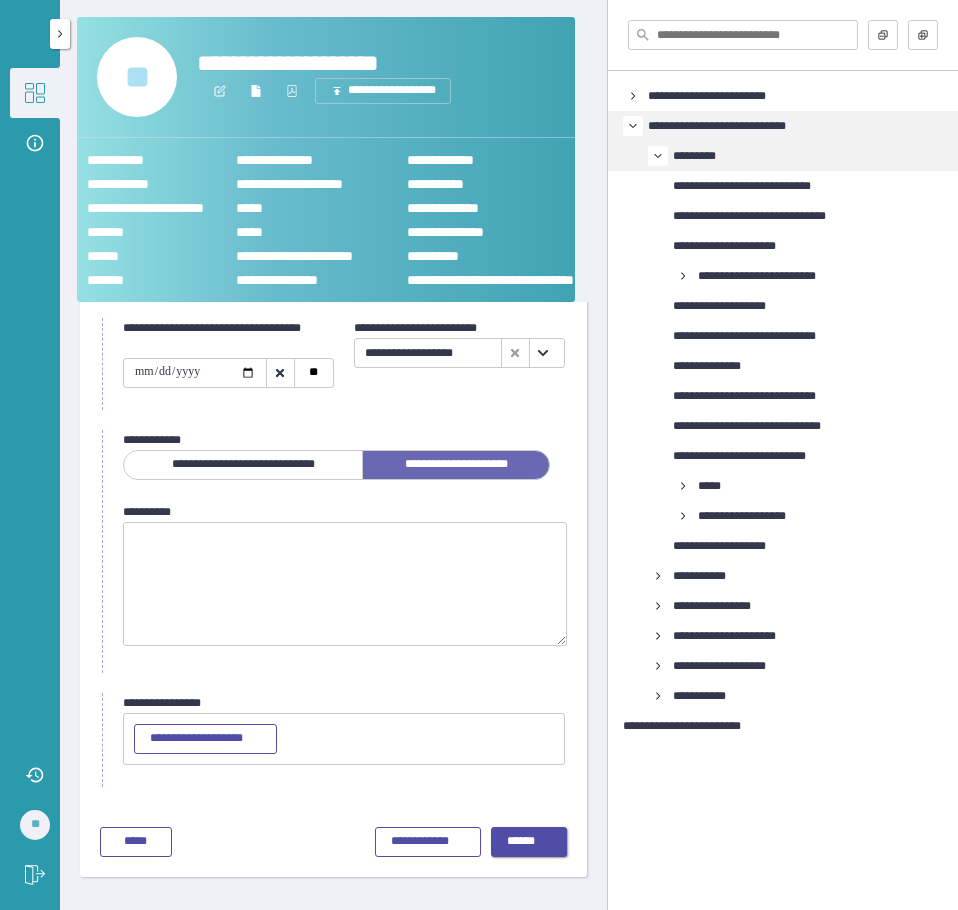 click on "******" at bounding box center [529, 842] 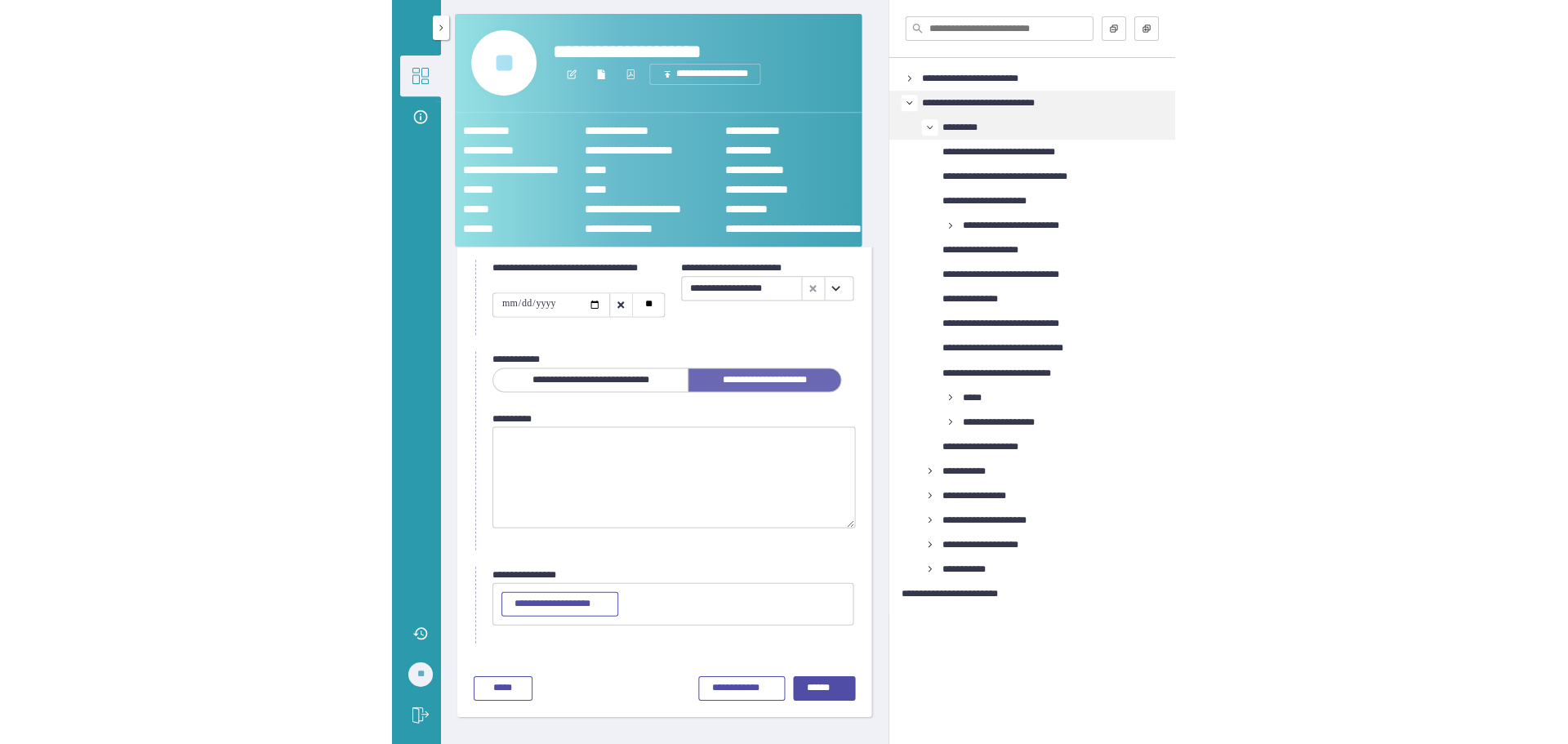 scroll, scrollTop: 0, scrollLeft: 0, axis: both 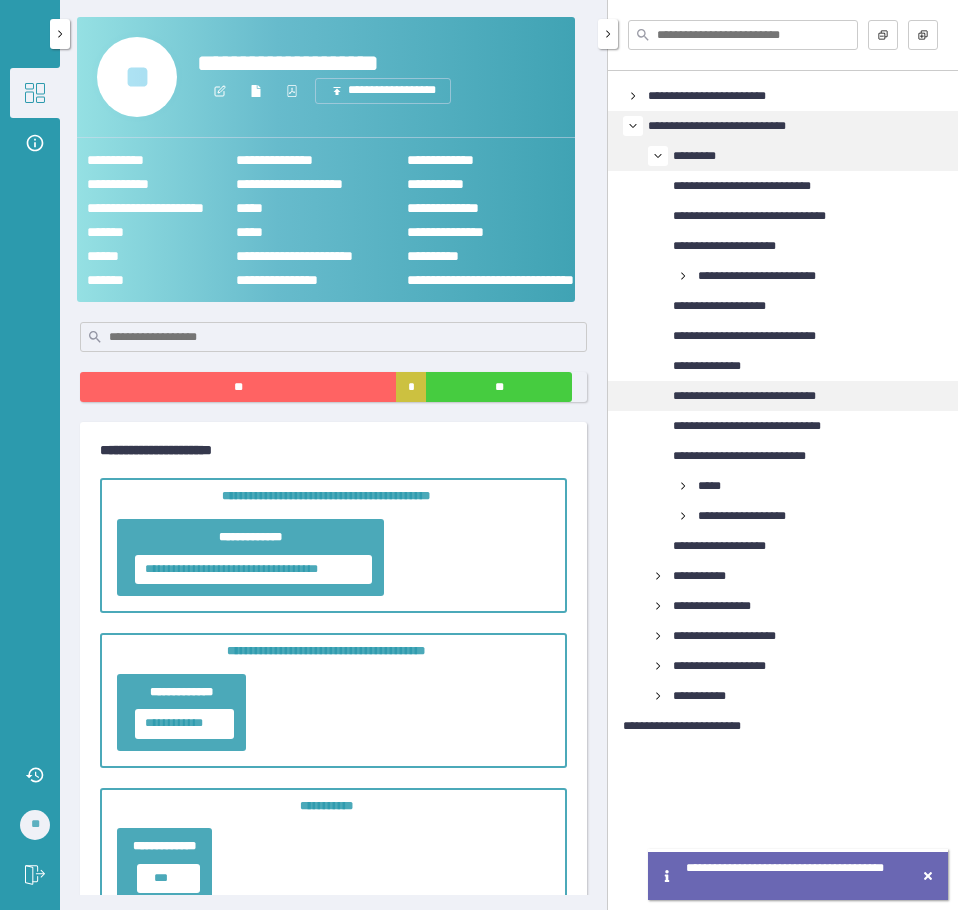 click on "**********" at bounding box center [768, 396] 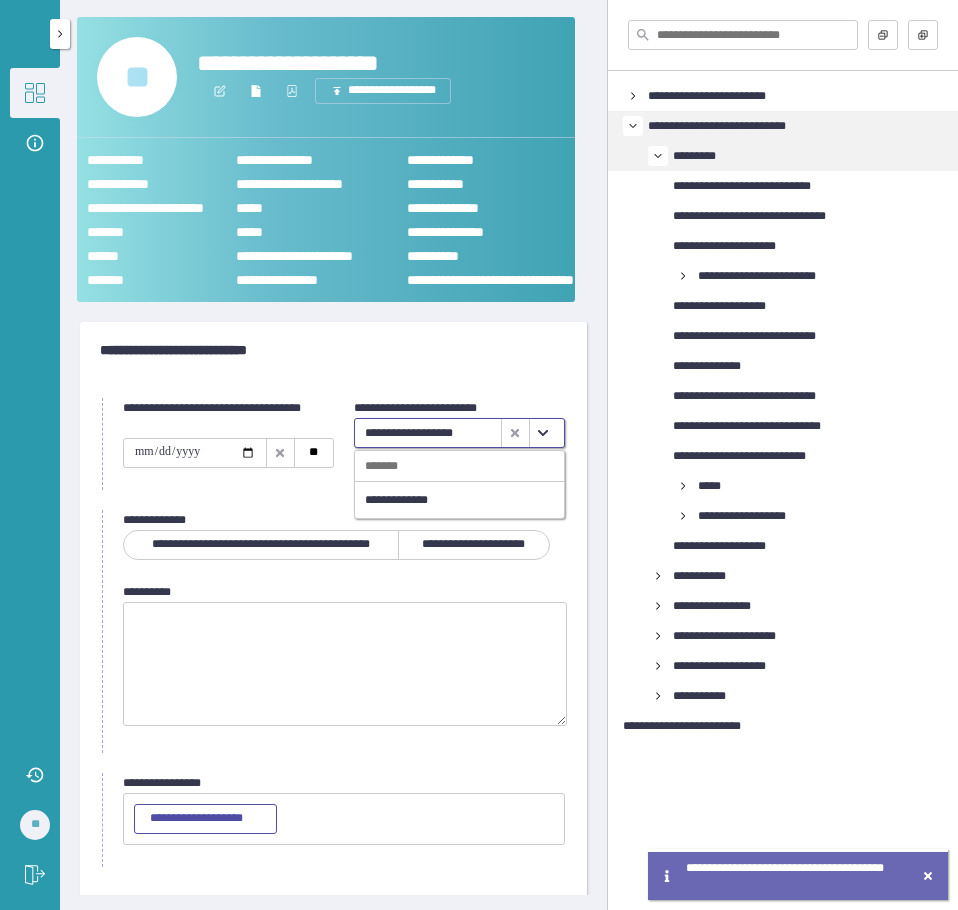 click 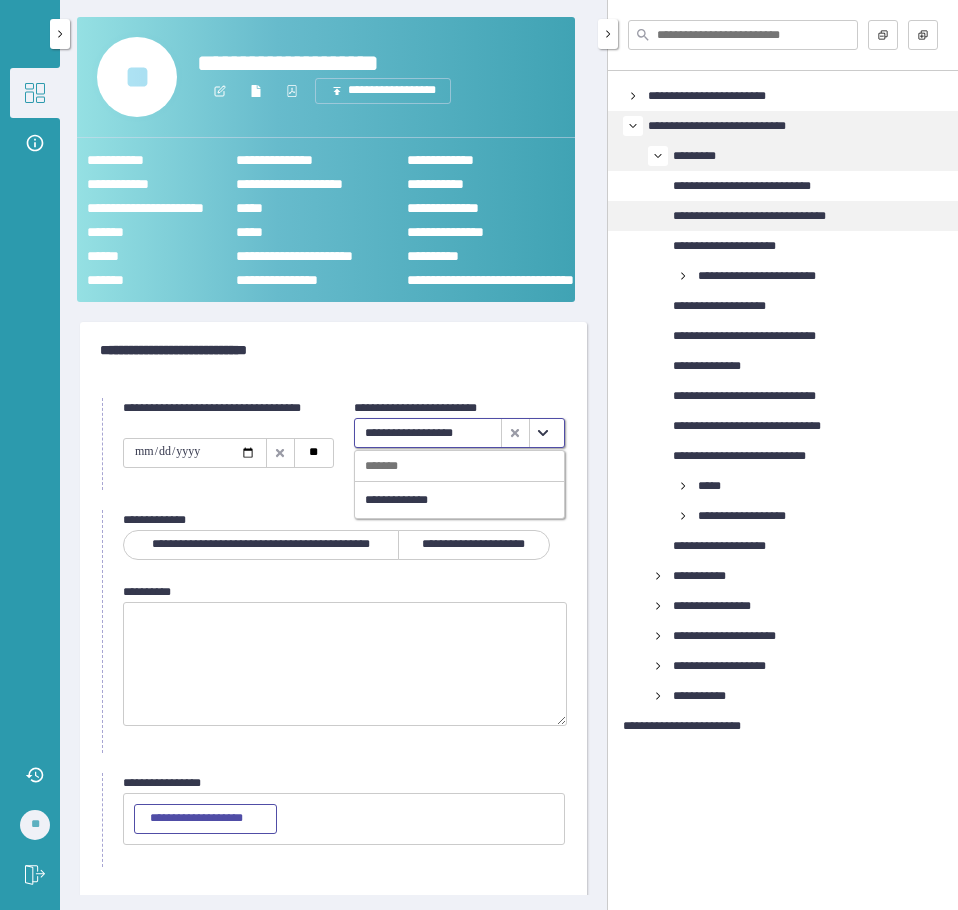 click on "**********" at bounding box center (774, 216) 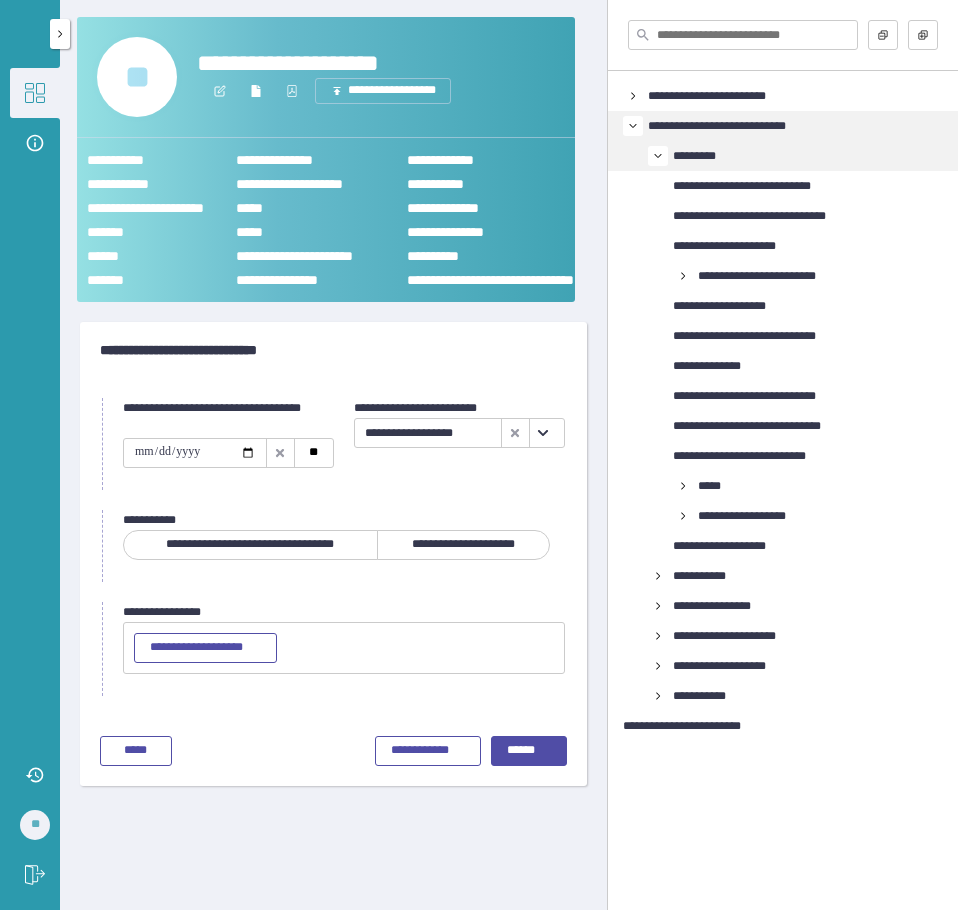 click 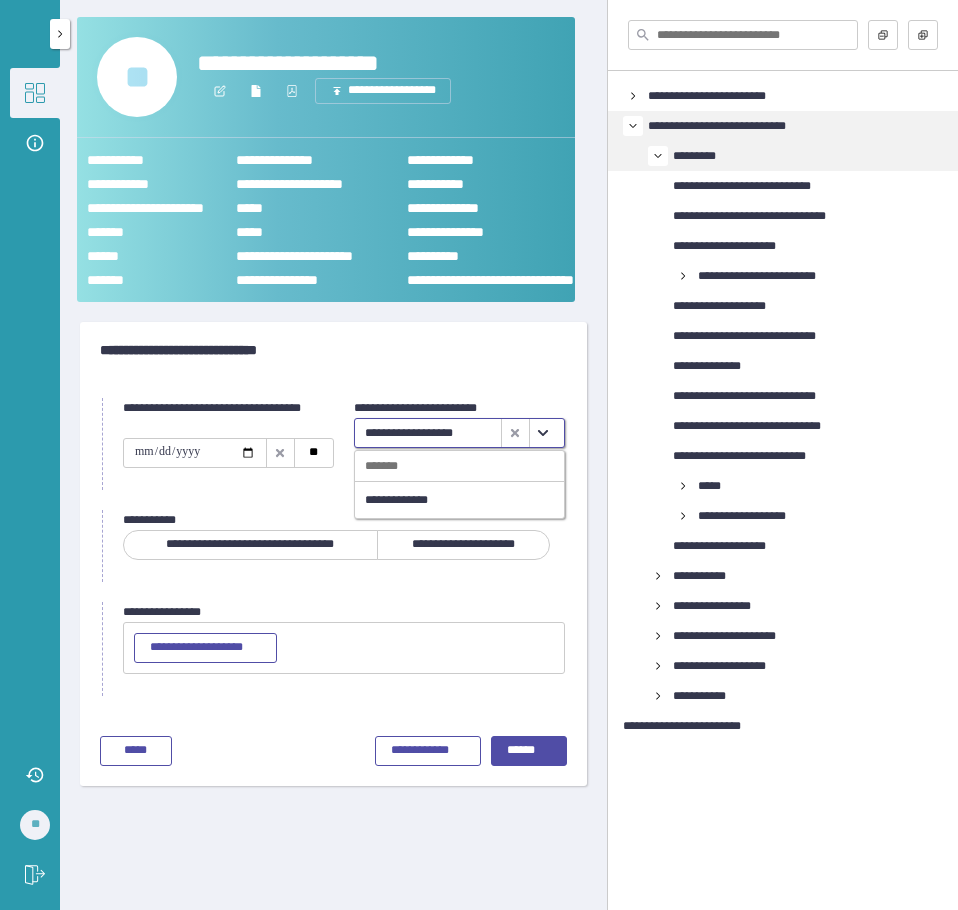 click on "**********" at bounding box center (333, 350) 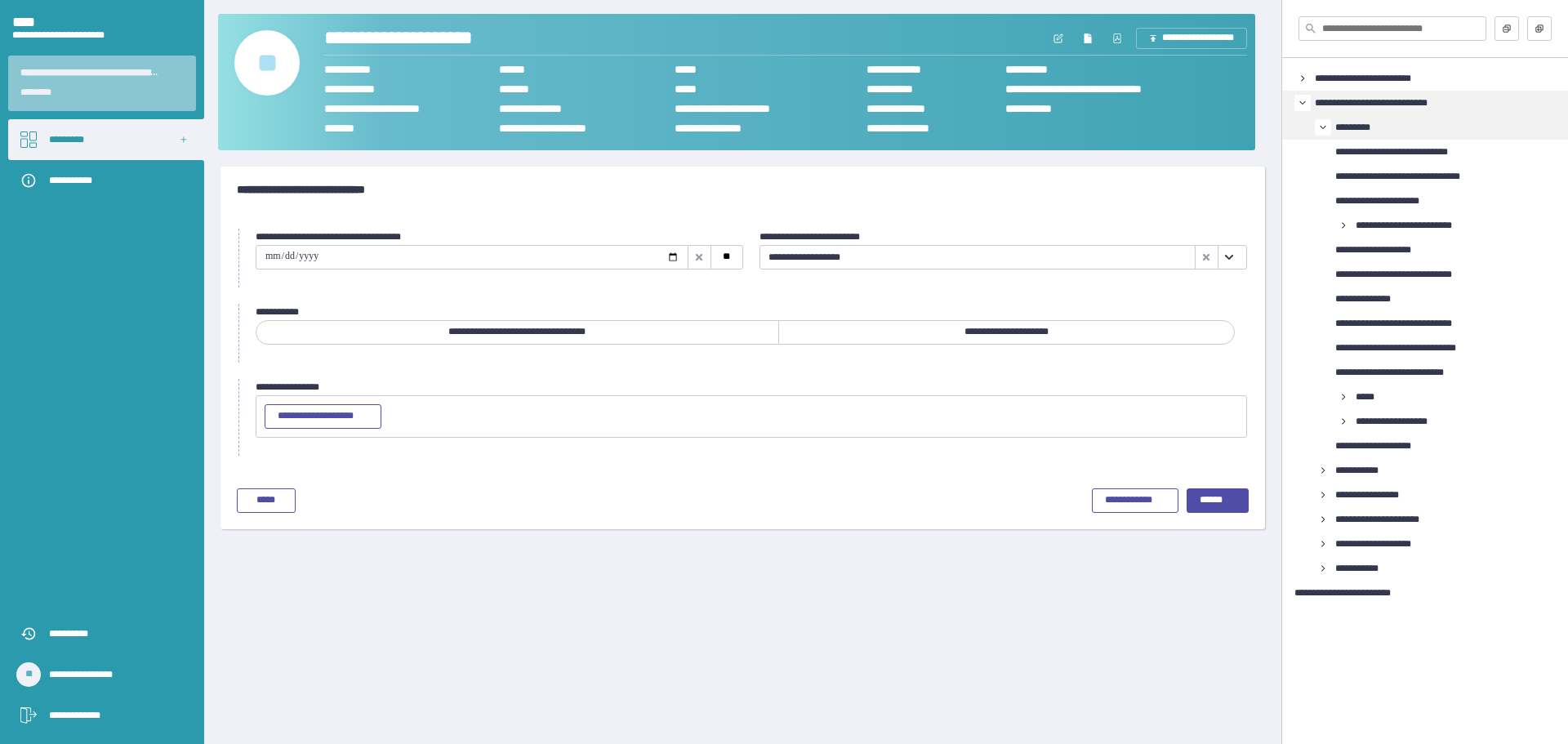 click on "*********" at bounding box center [1425, 127] 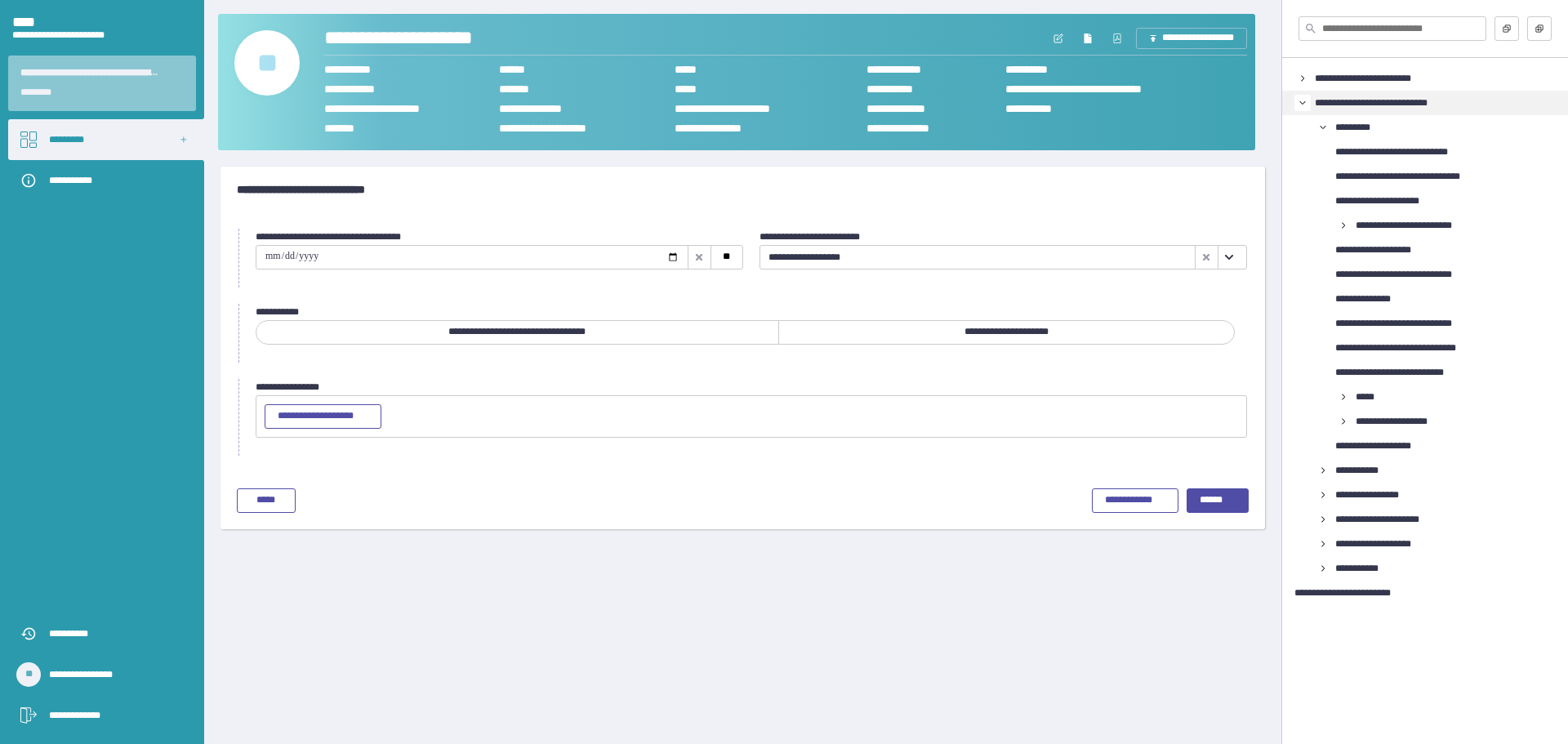 click at bounding box center [1323, 127] 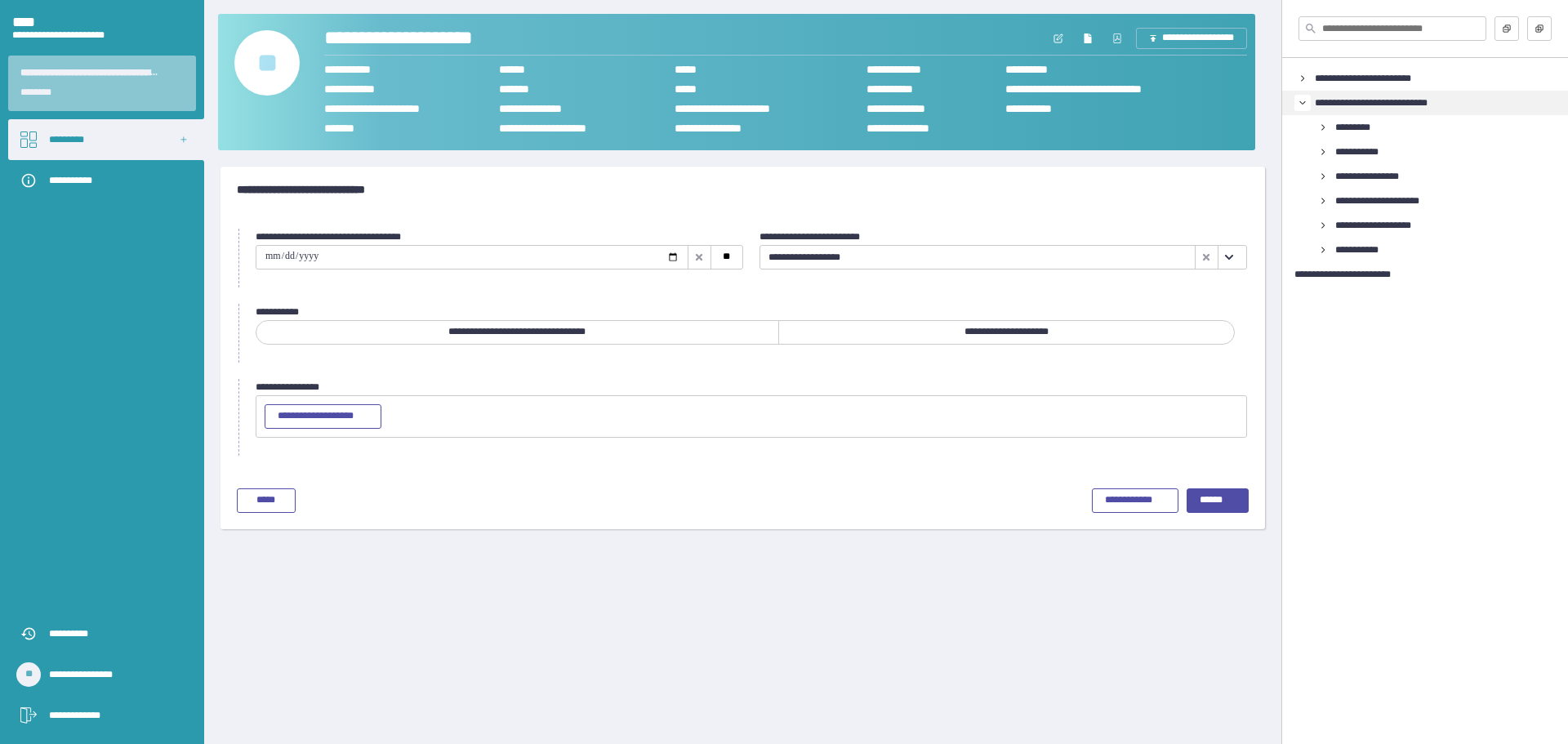click on "*********" at bounding box center [1425, 127] 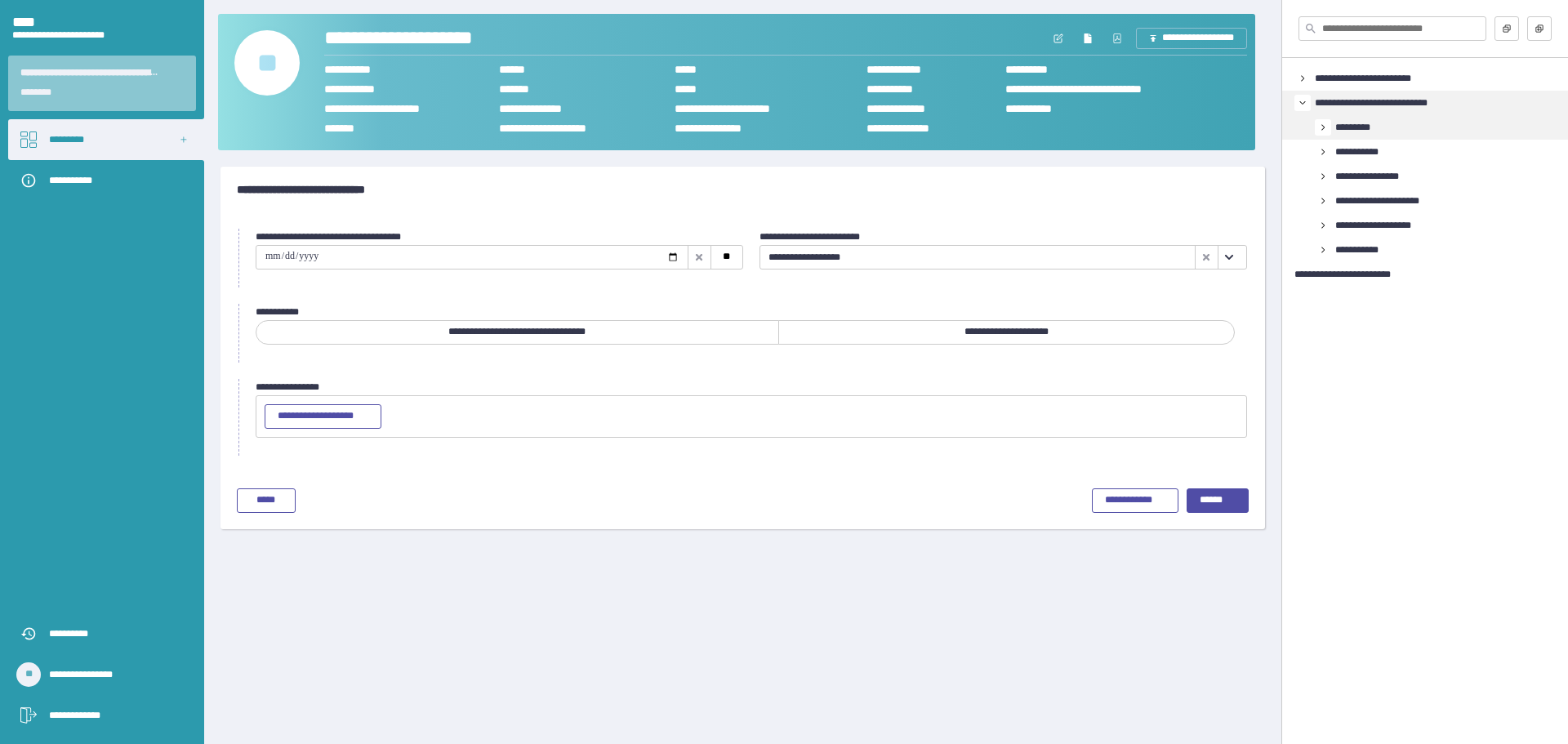 click at bounding box center [1323, 127] 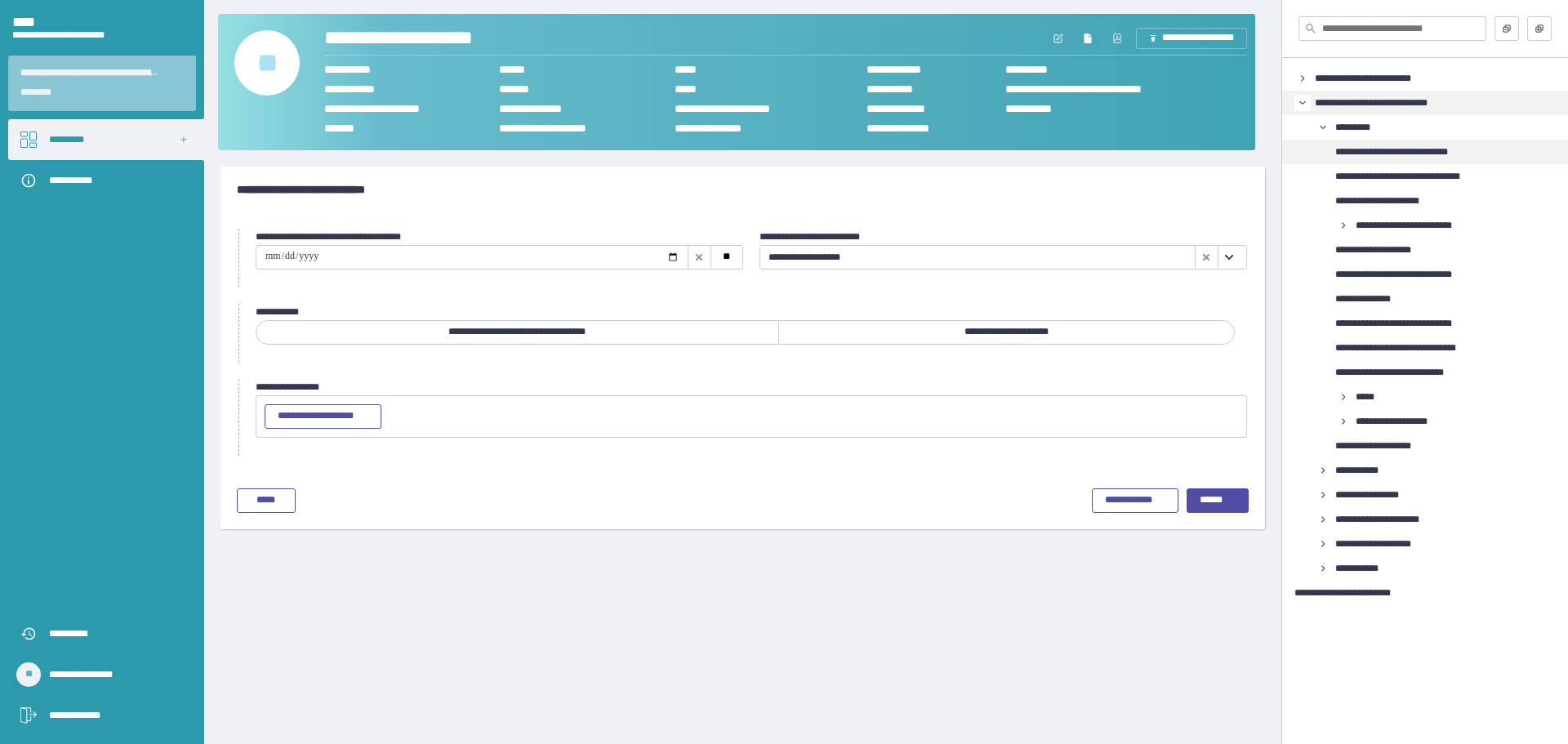click on "**********" at bounding box center [1408, 152] 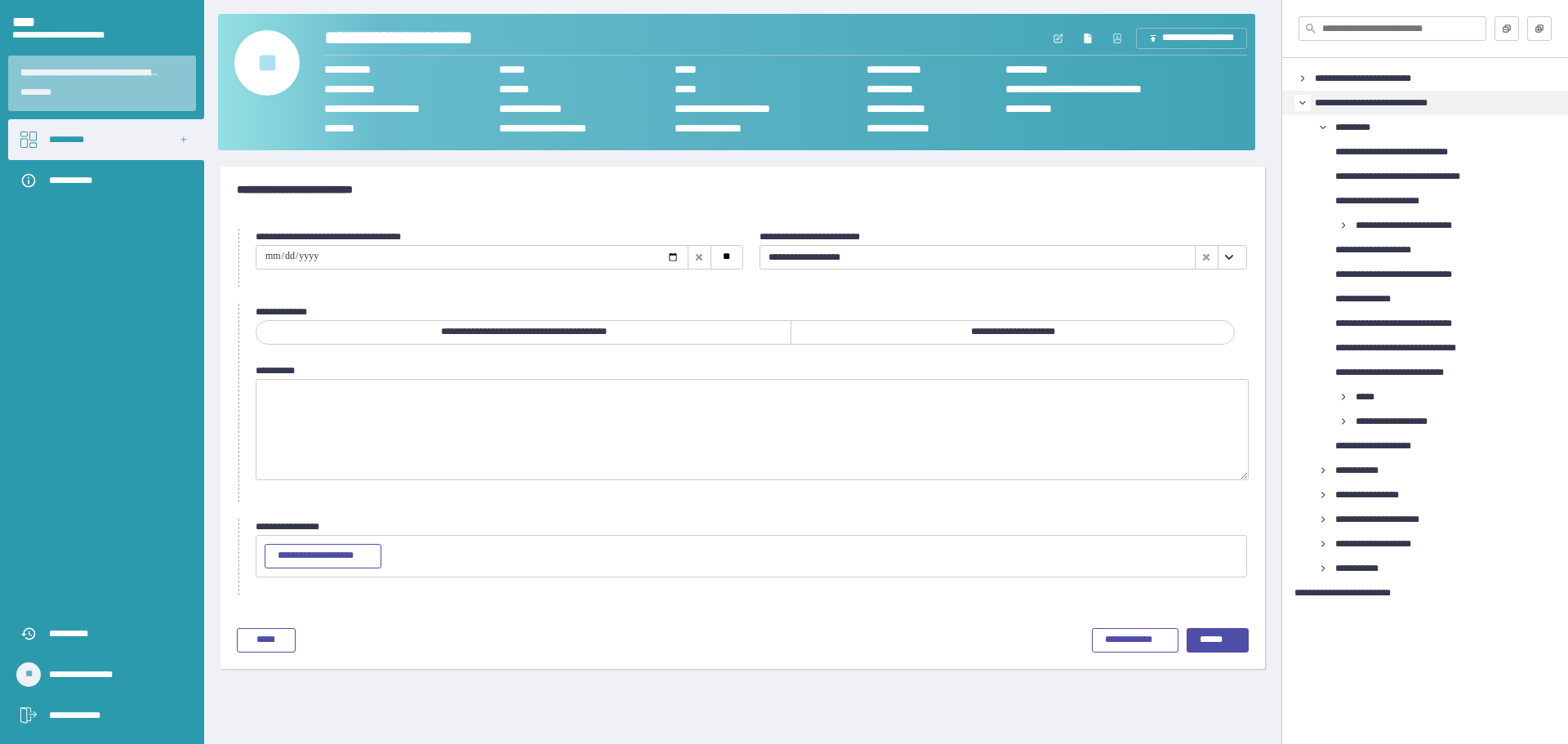 click at bounding box center [1229, 257] 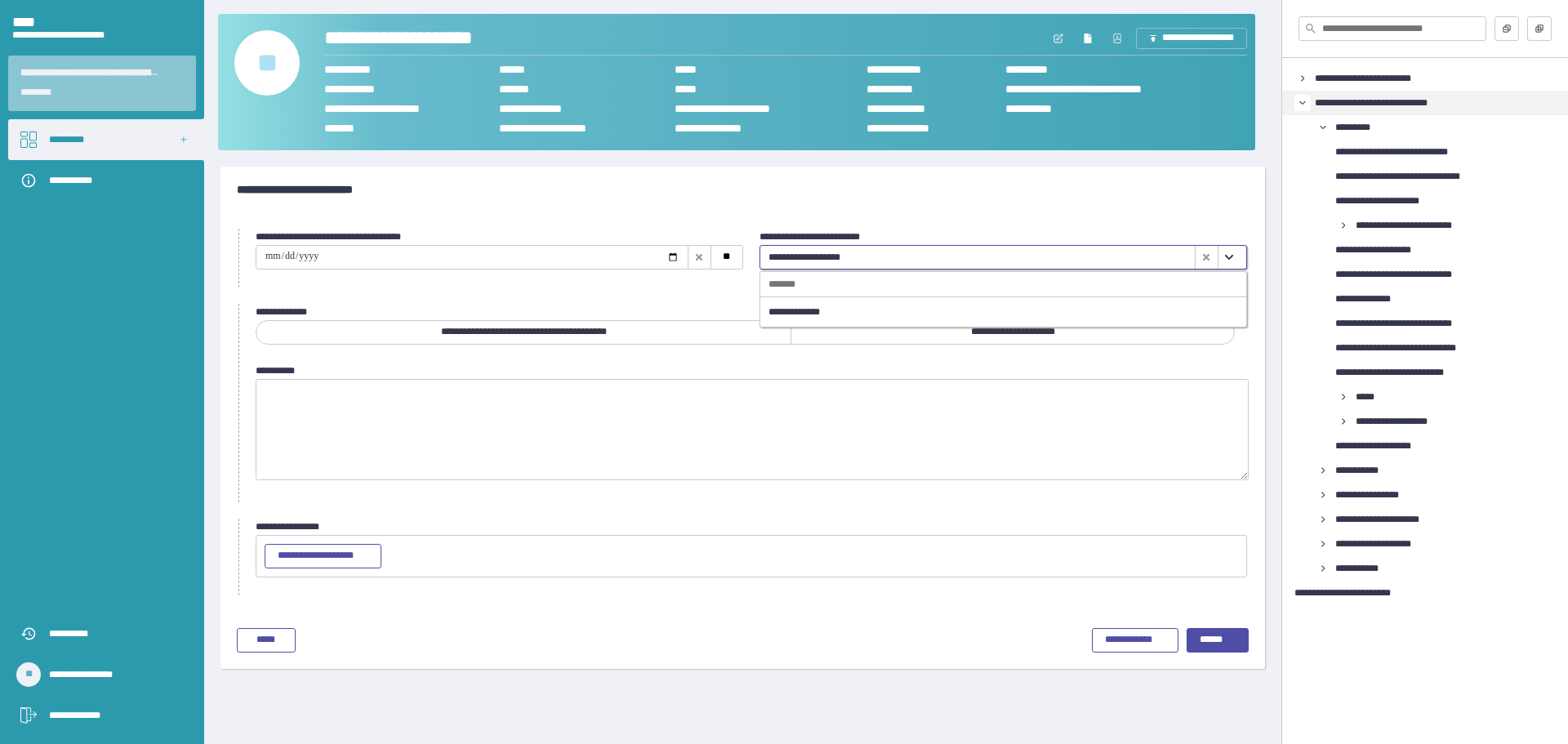 click on "**********" at bounding box center (742, 412) 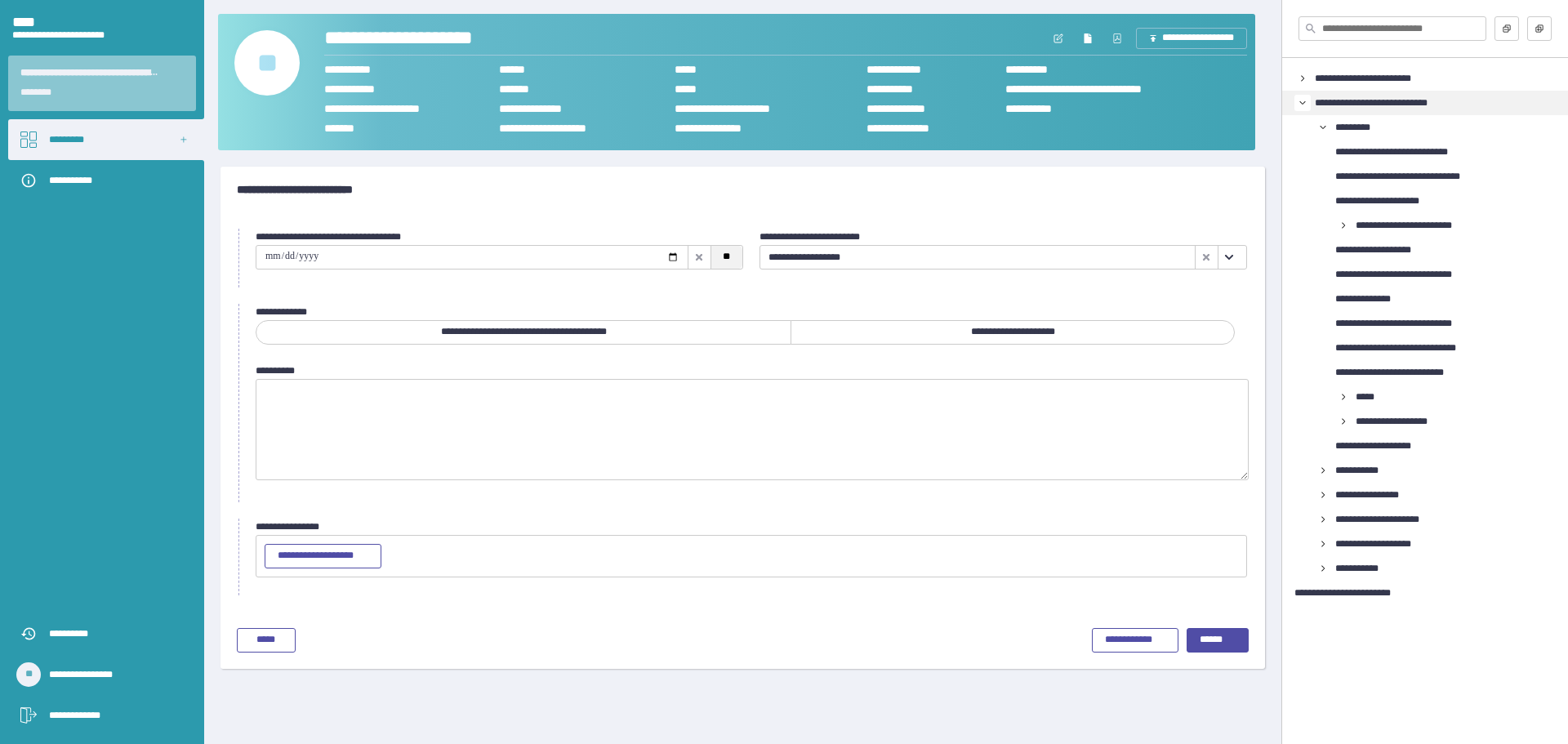 click on "**" at bounding box center [726, 257] 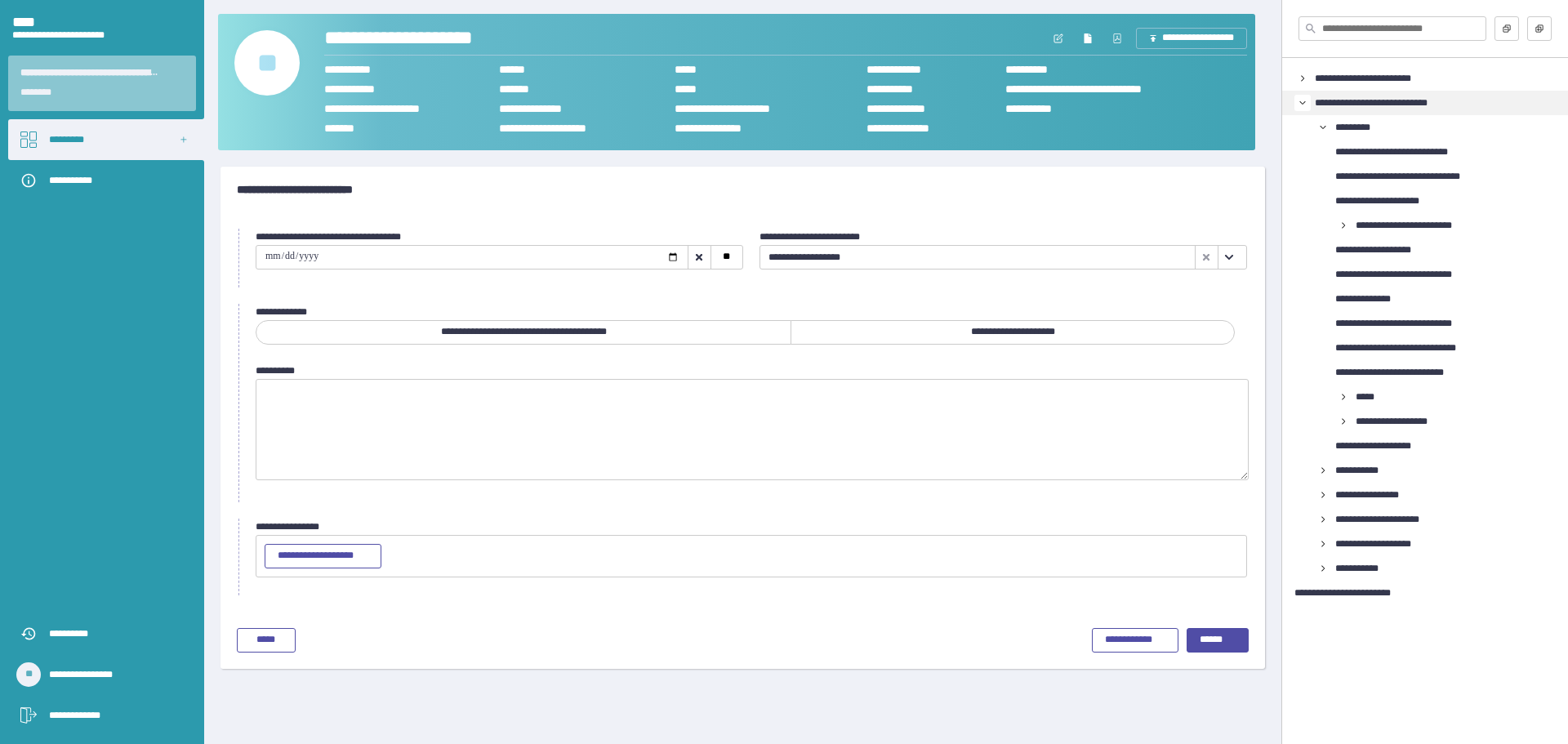 click on "**********" at bounding box center (523, 332) 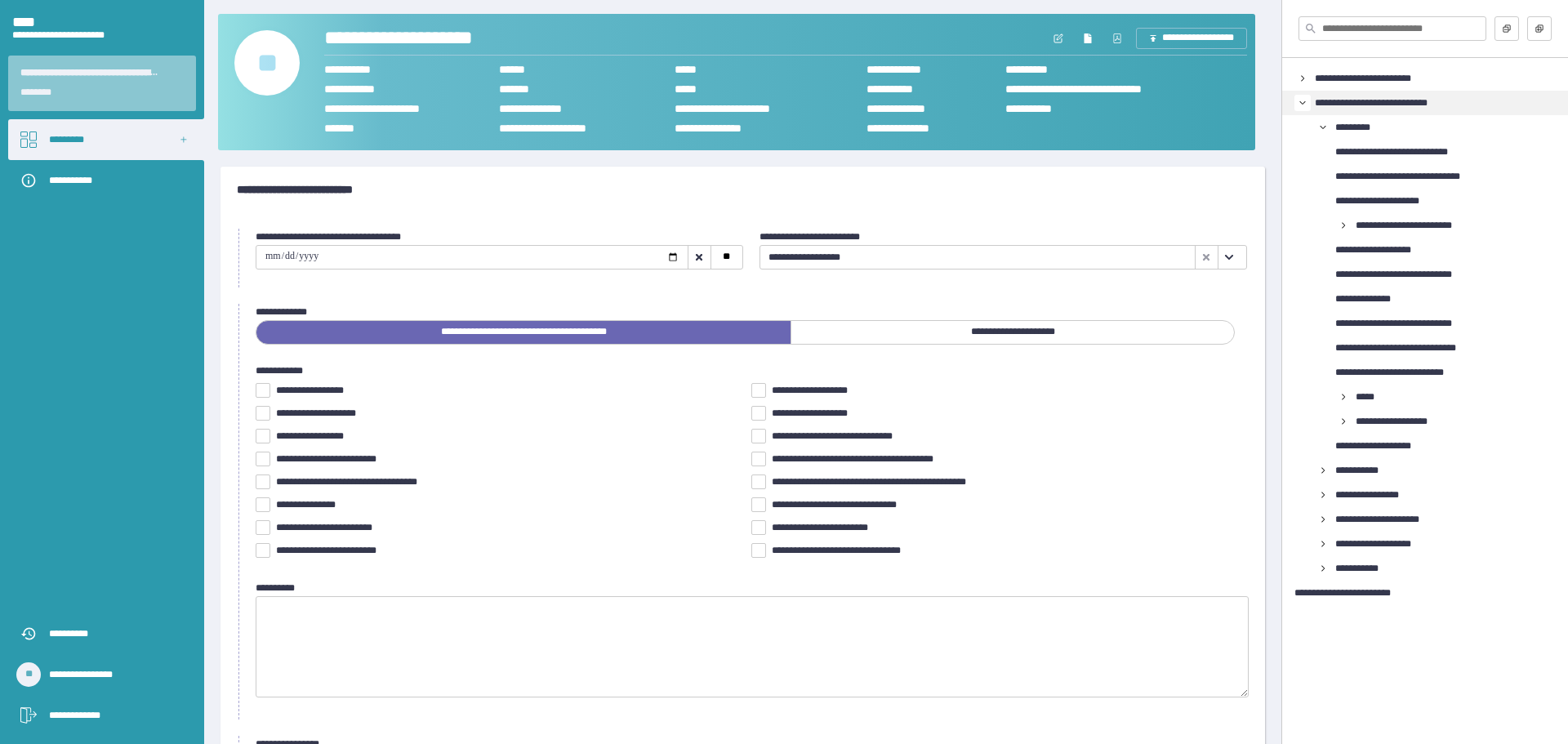 click on "**********" at bounding box center (320, 390) 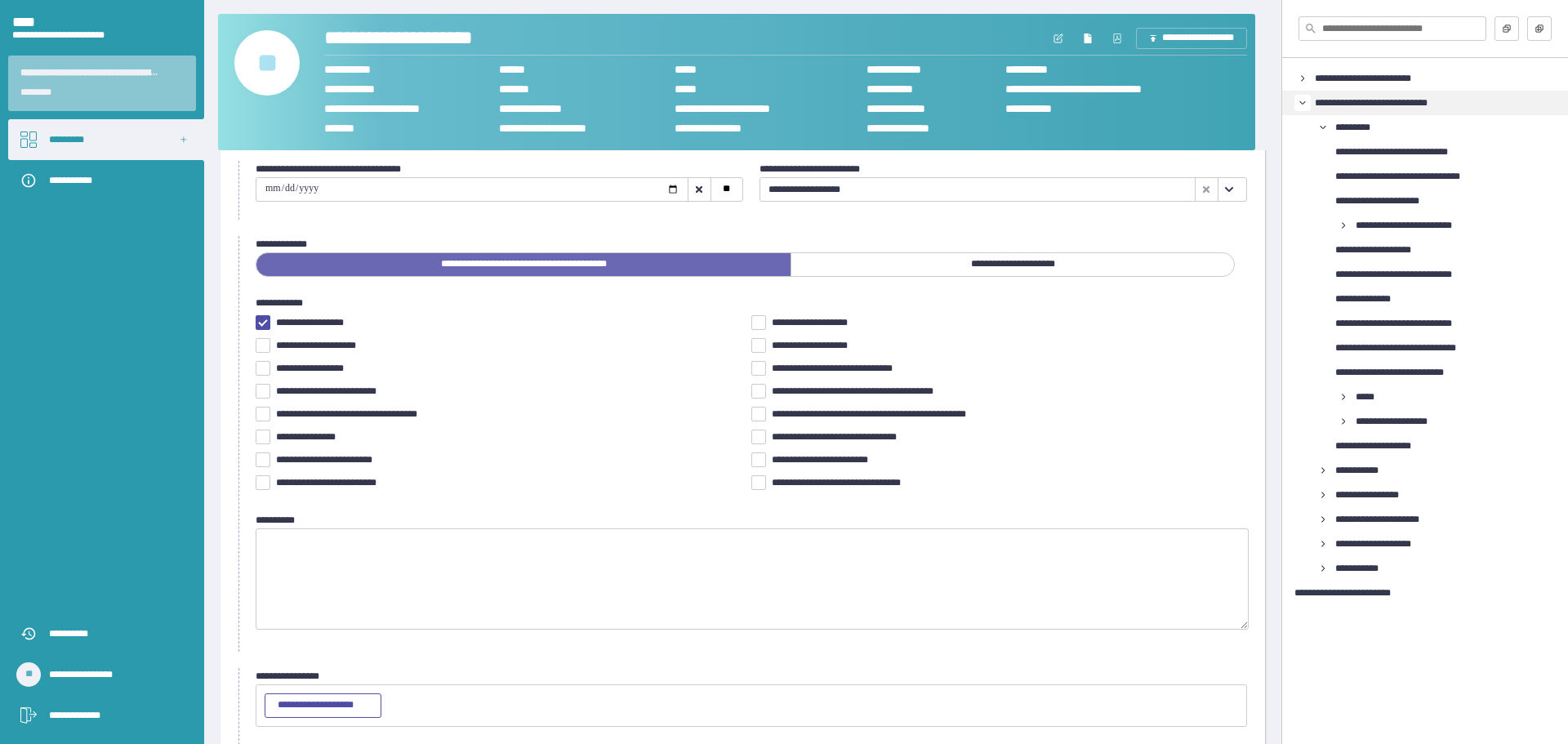 scroll, scrollTop: 157, scrollLeft: 0, axis: vertical 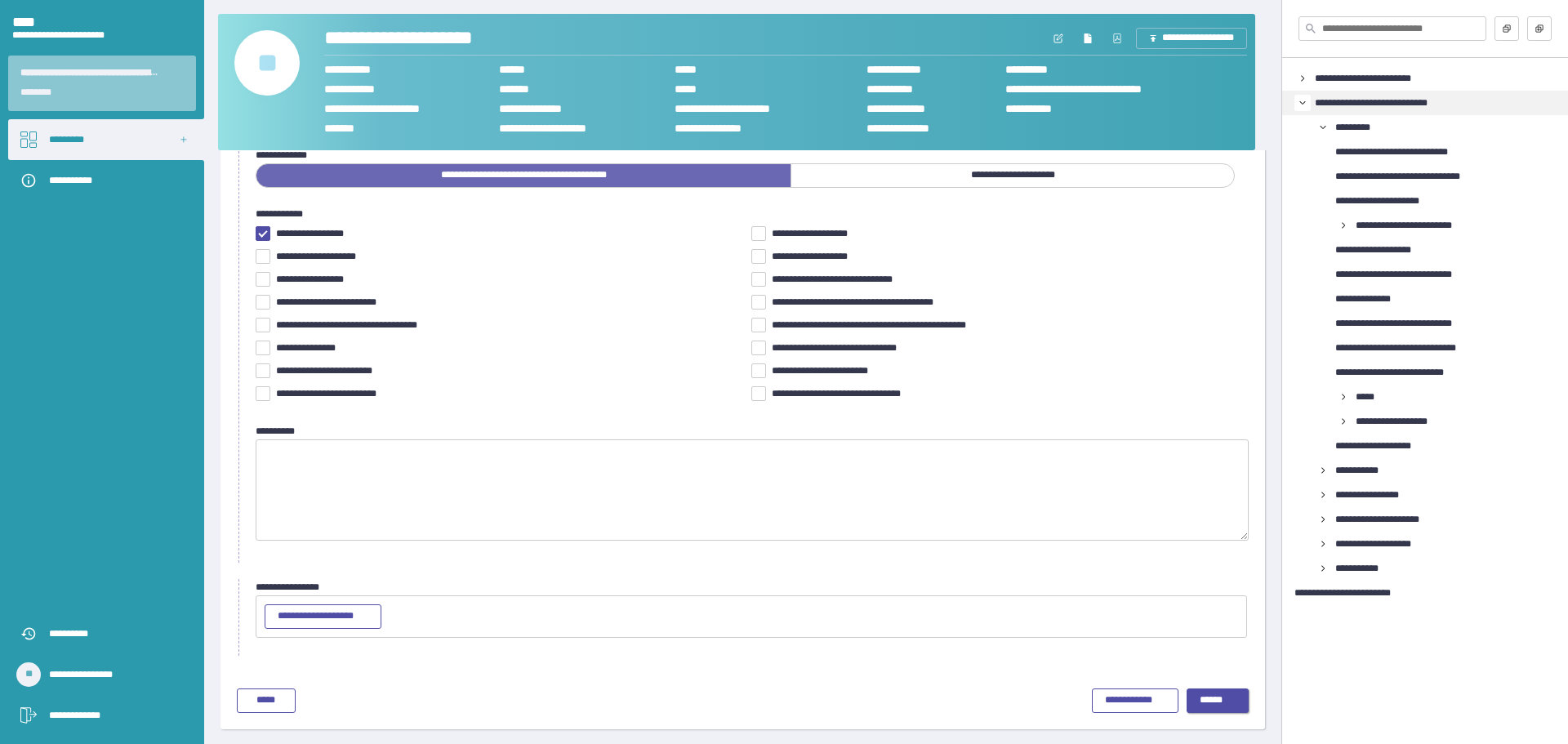 click on "******" at bounding box center (1218, 701) 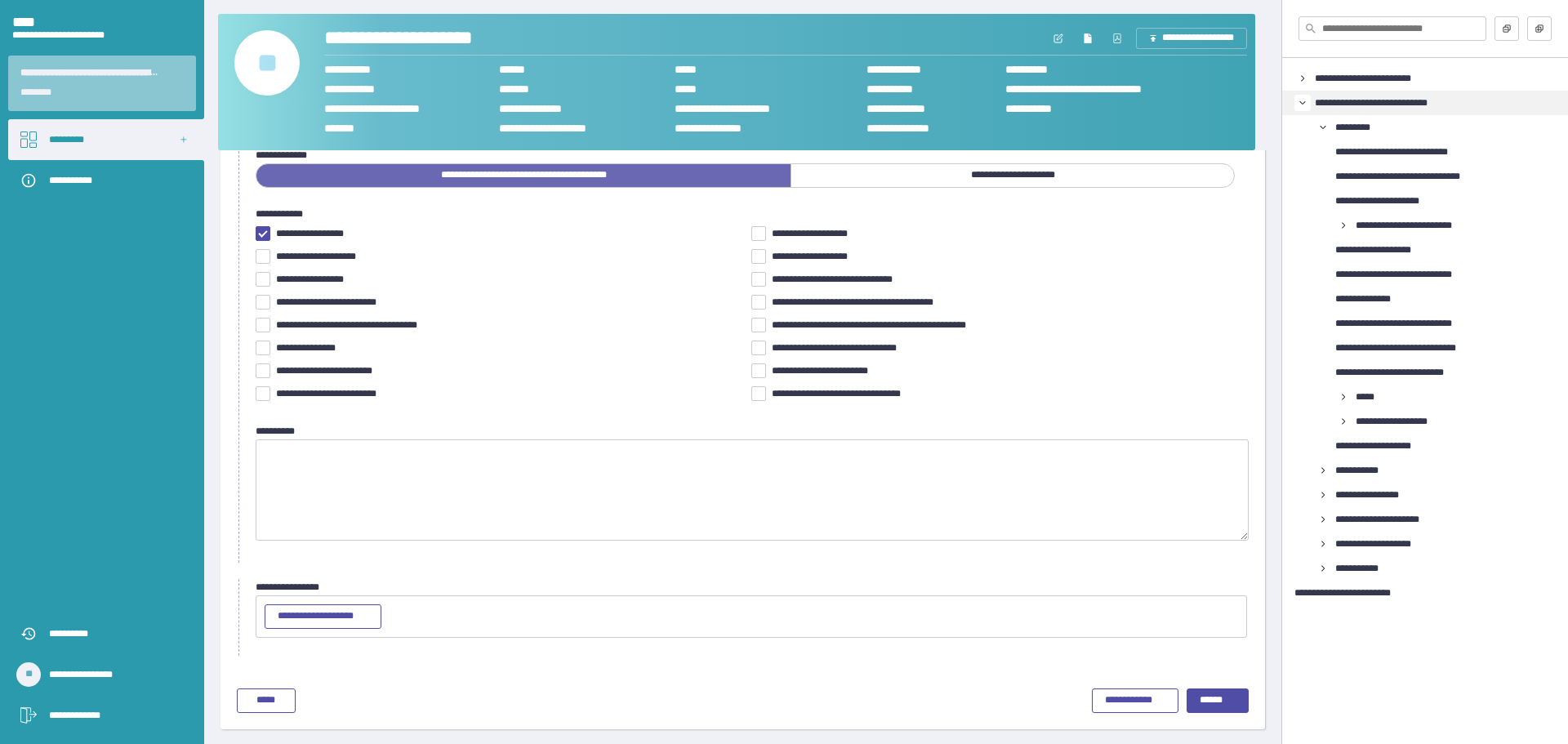 scroll, scrollTop: 0, scrollLeft: 0, axis: both 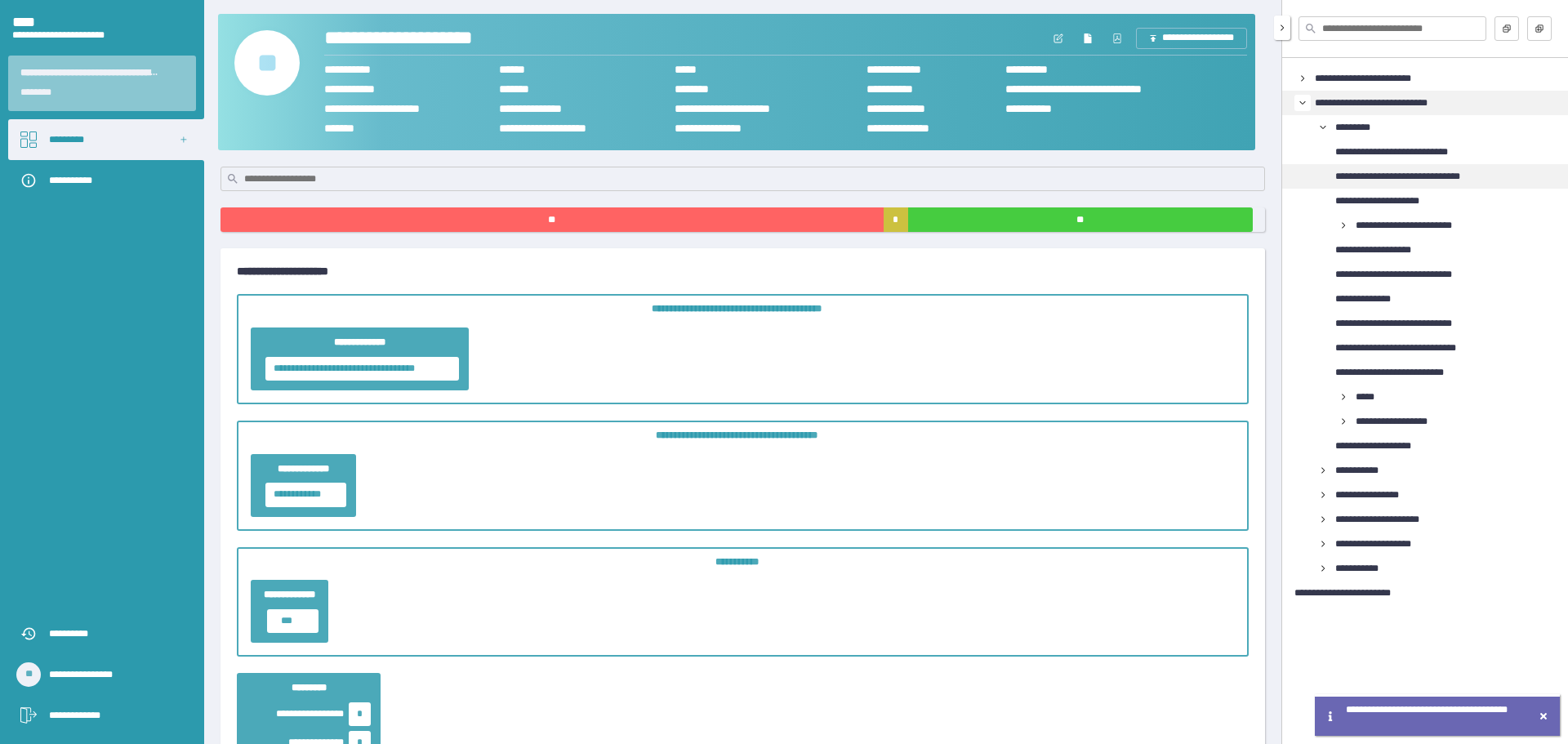 click on "**********" at bounding box center [1418, 176] 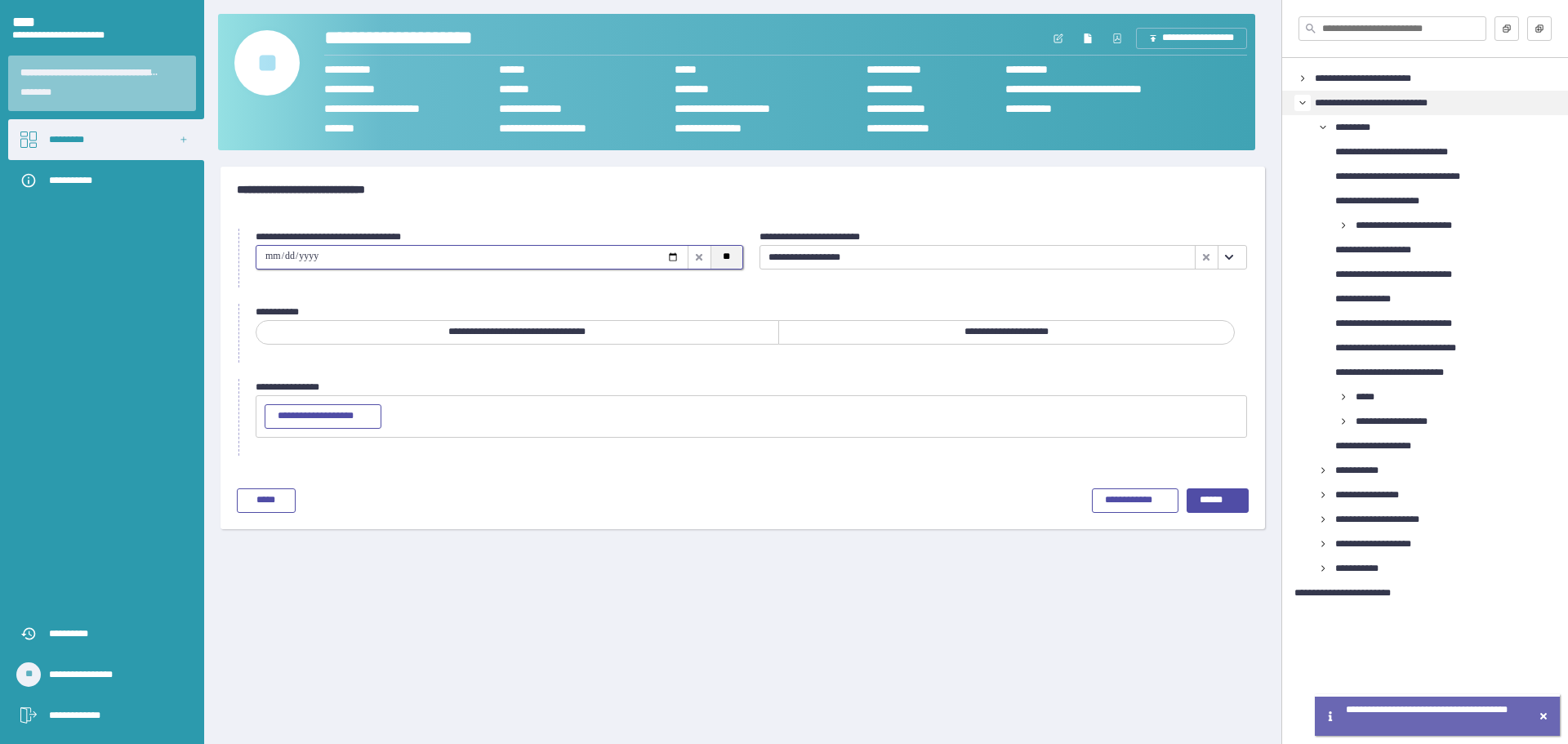 click on "**" at bounding box center [726, 257] 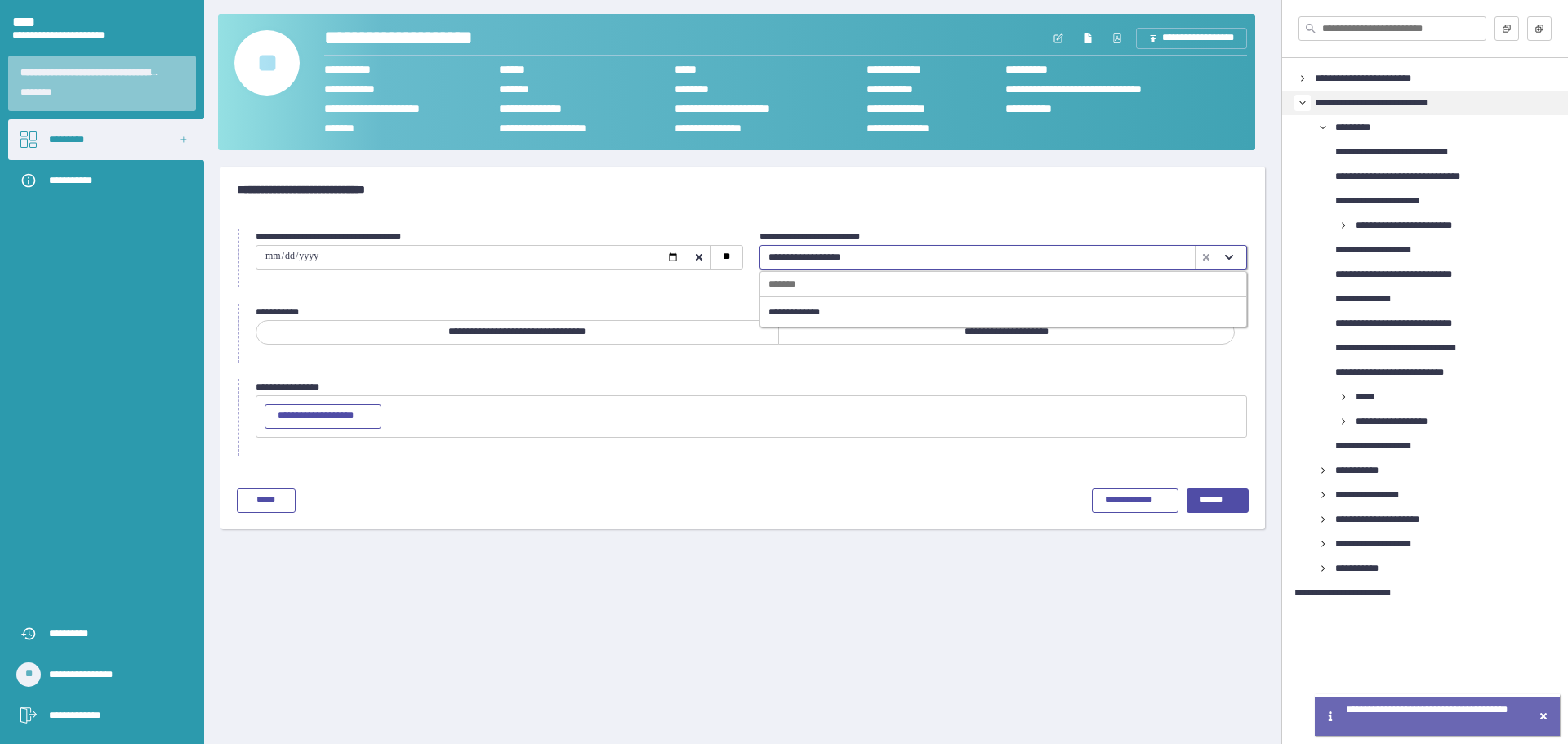 click 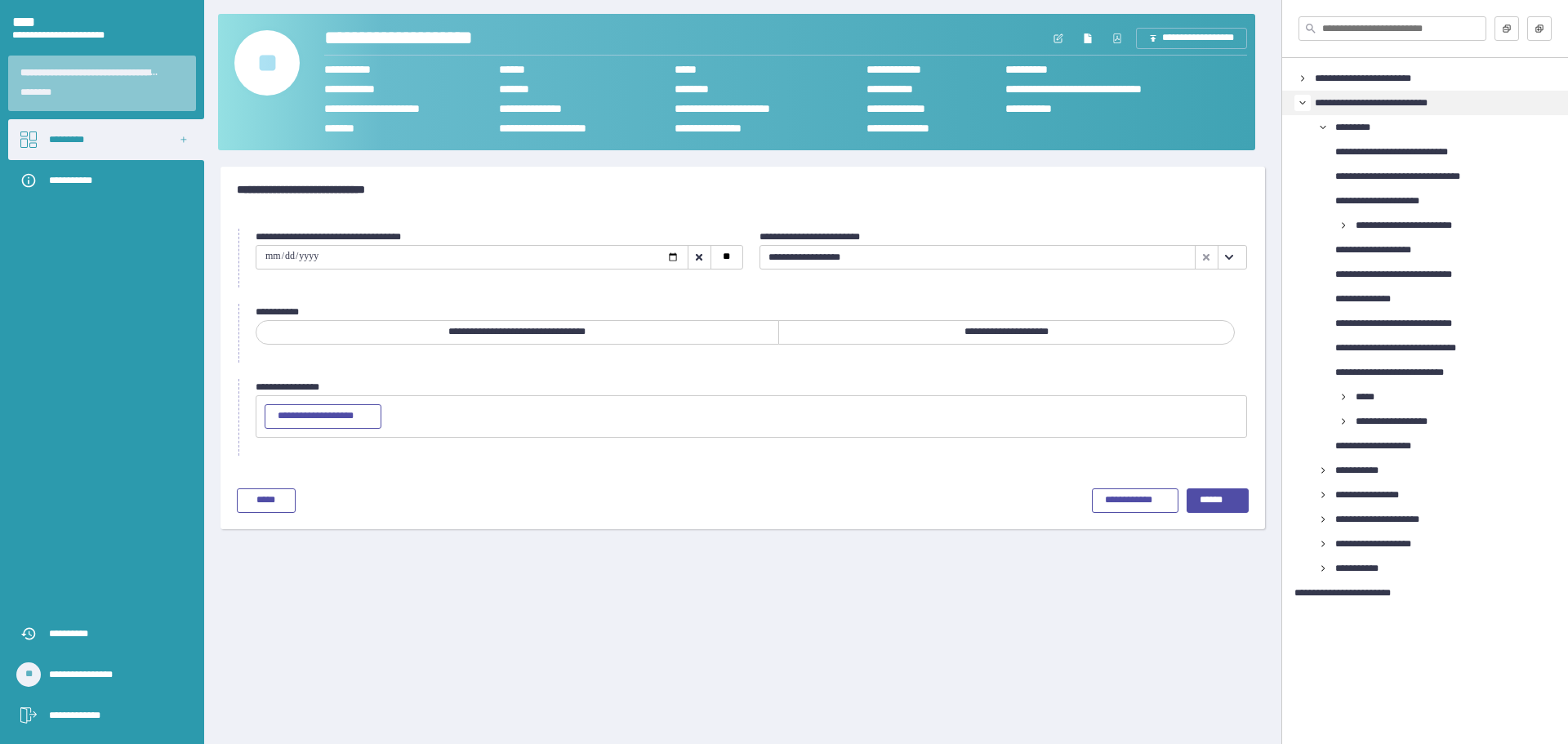 click on "**********" at bounding box center [1006, 332] 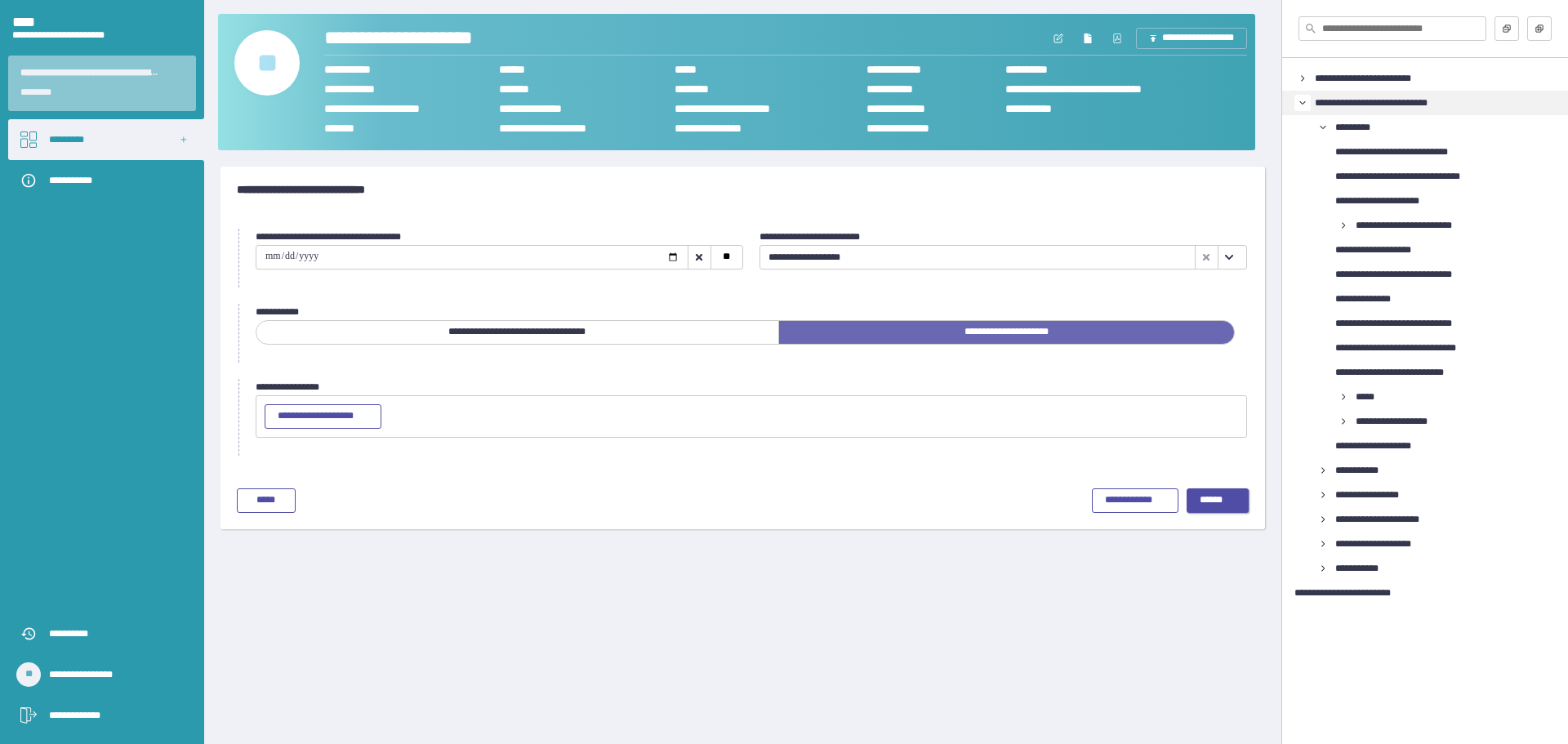click on "******" at bounding box center (1218, 501) 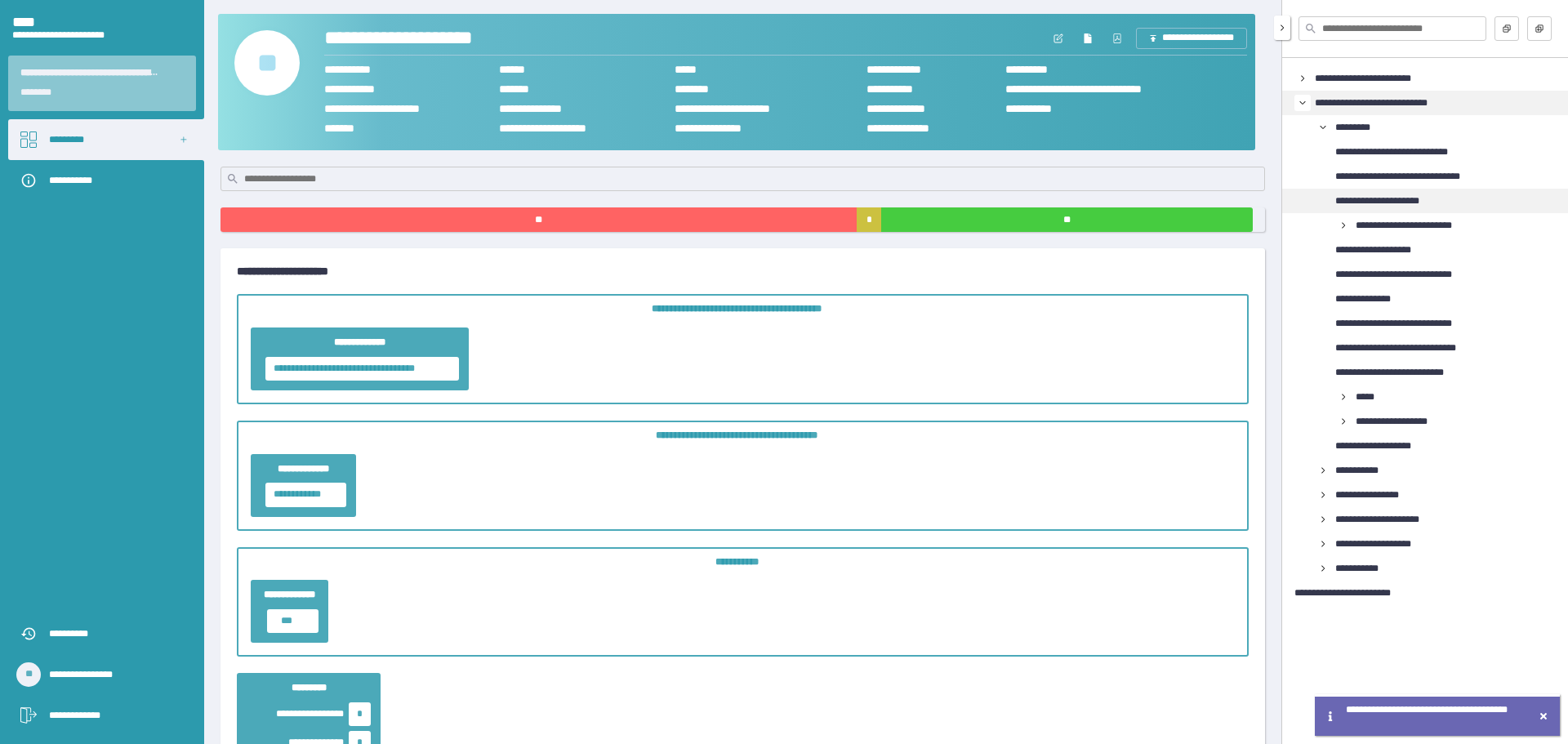click on "**********" at bounding box center [1391, 201] 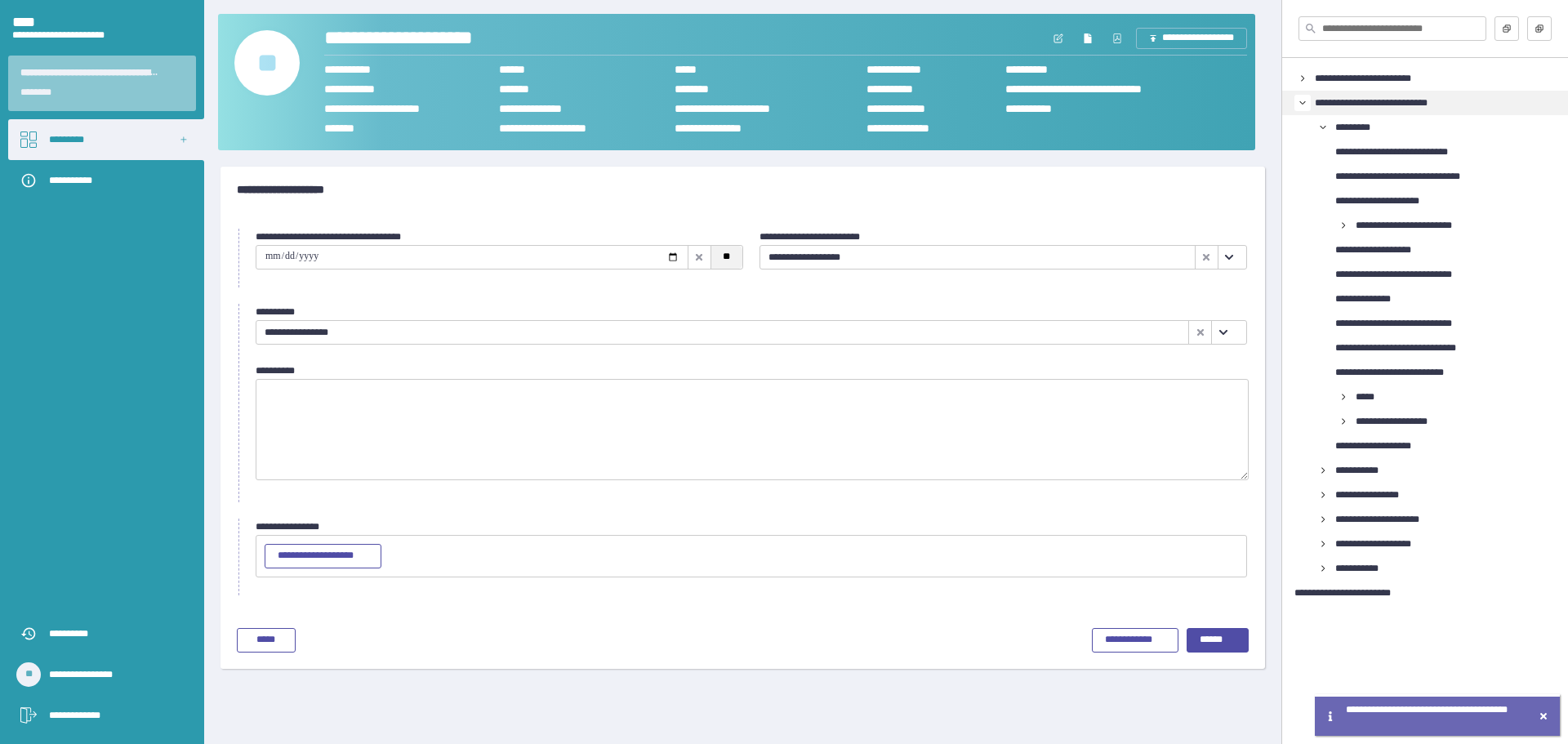 click on "**" at bounding box center [726, 257] 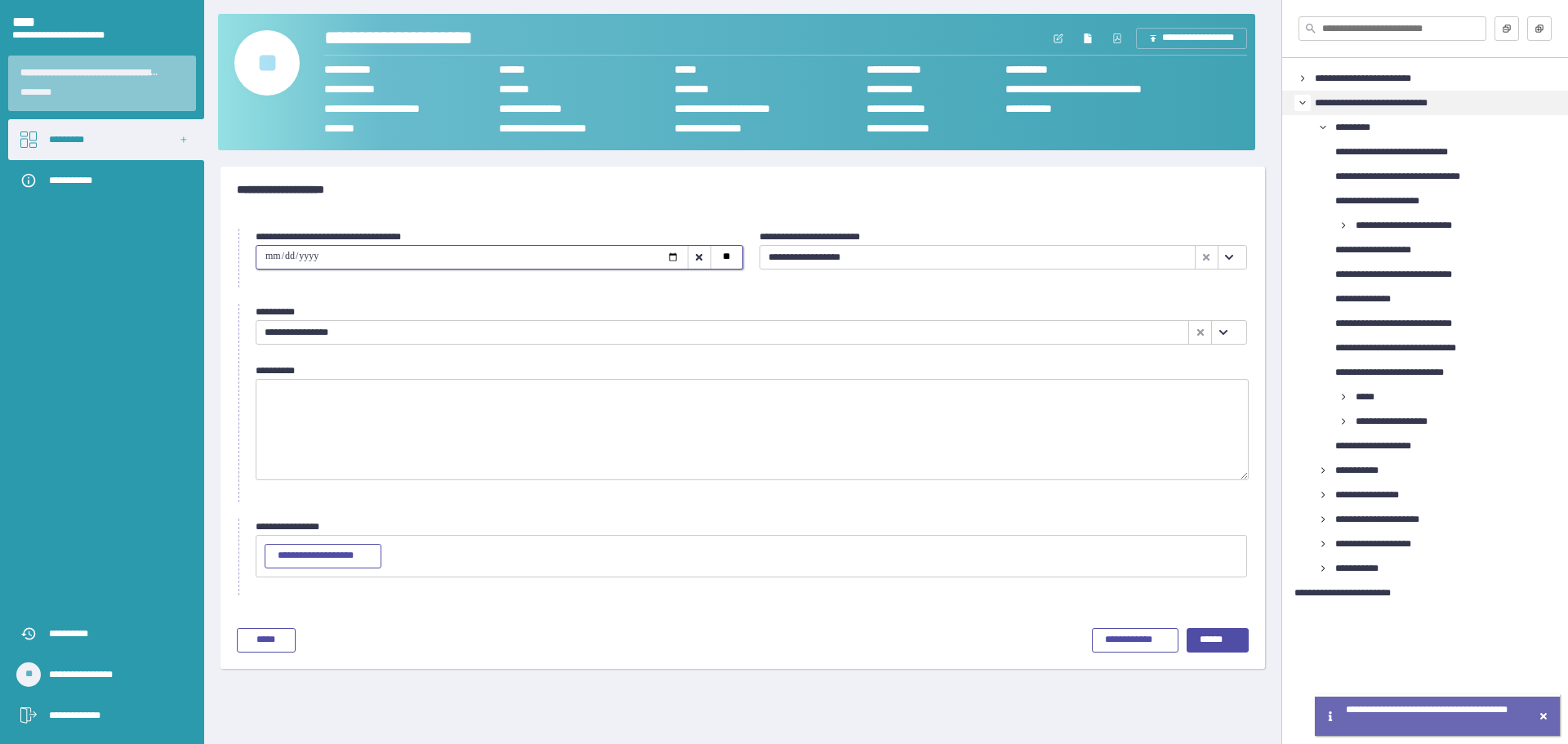 click 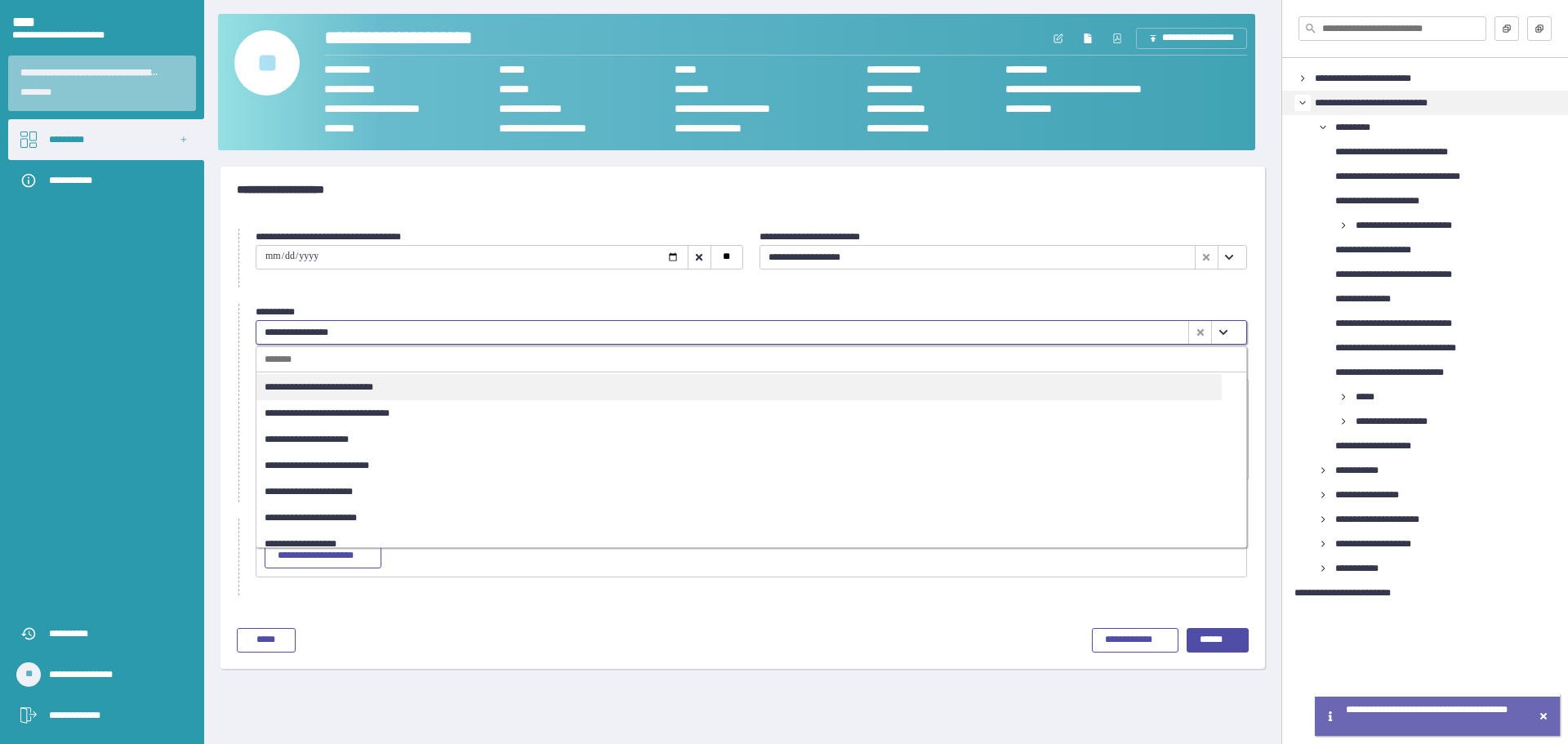 scroll, scrollTop: 0, scrollLeft: 0, axis: both 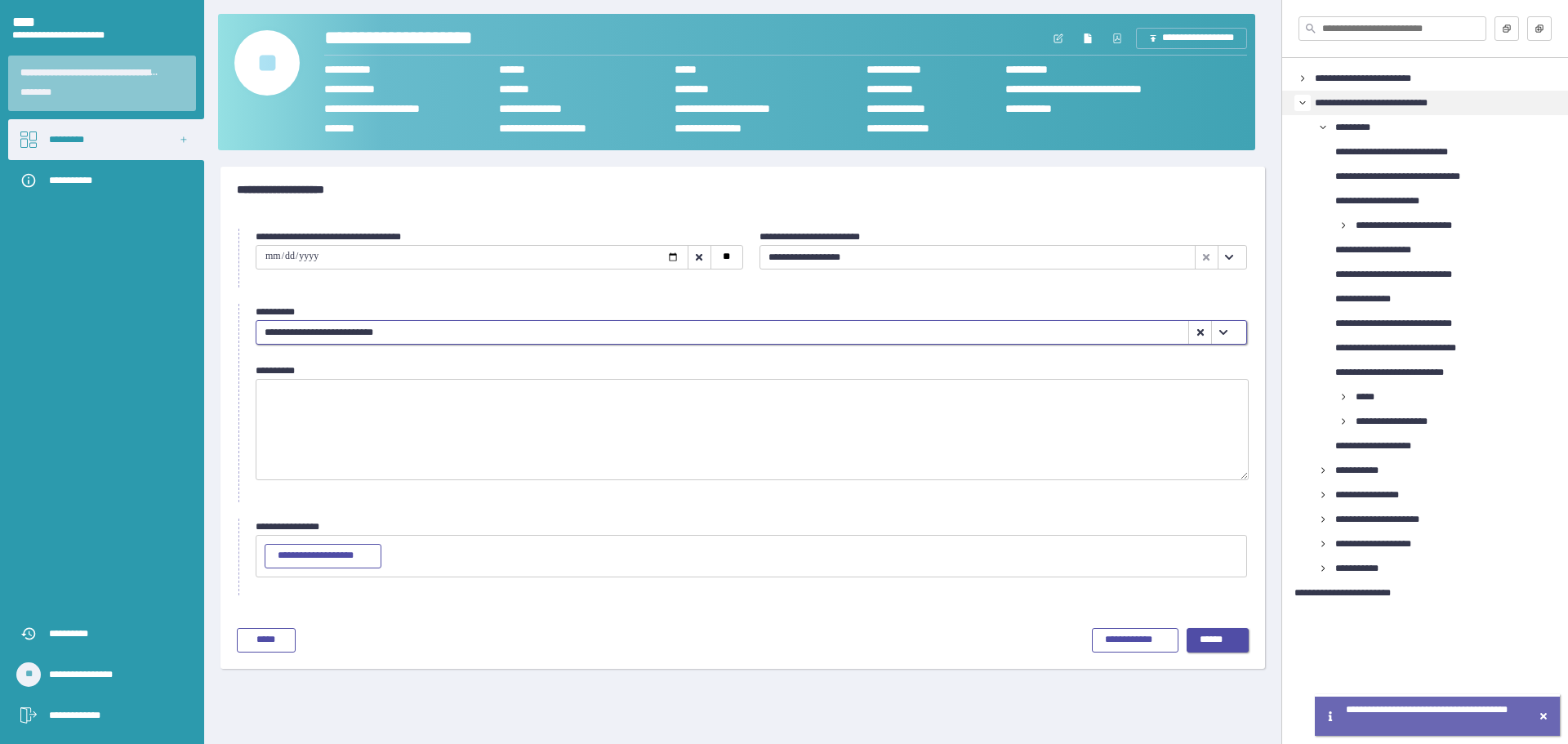 click on "******" at bounding box center [1218, 640] 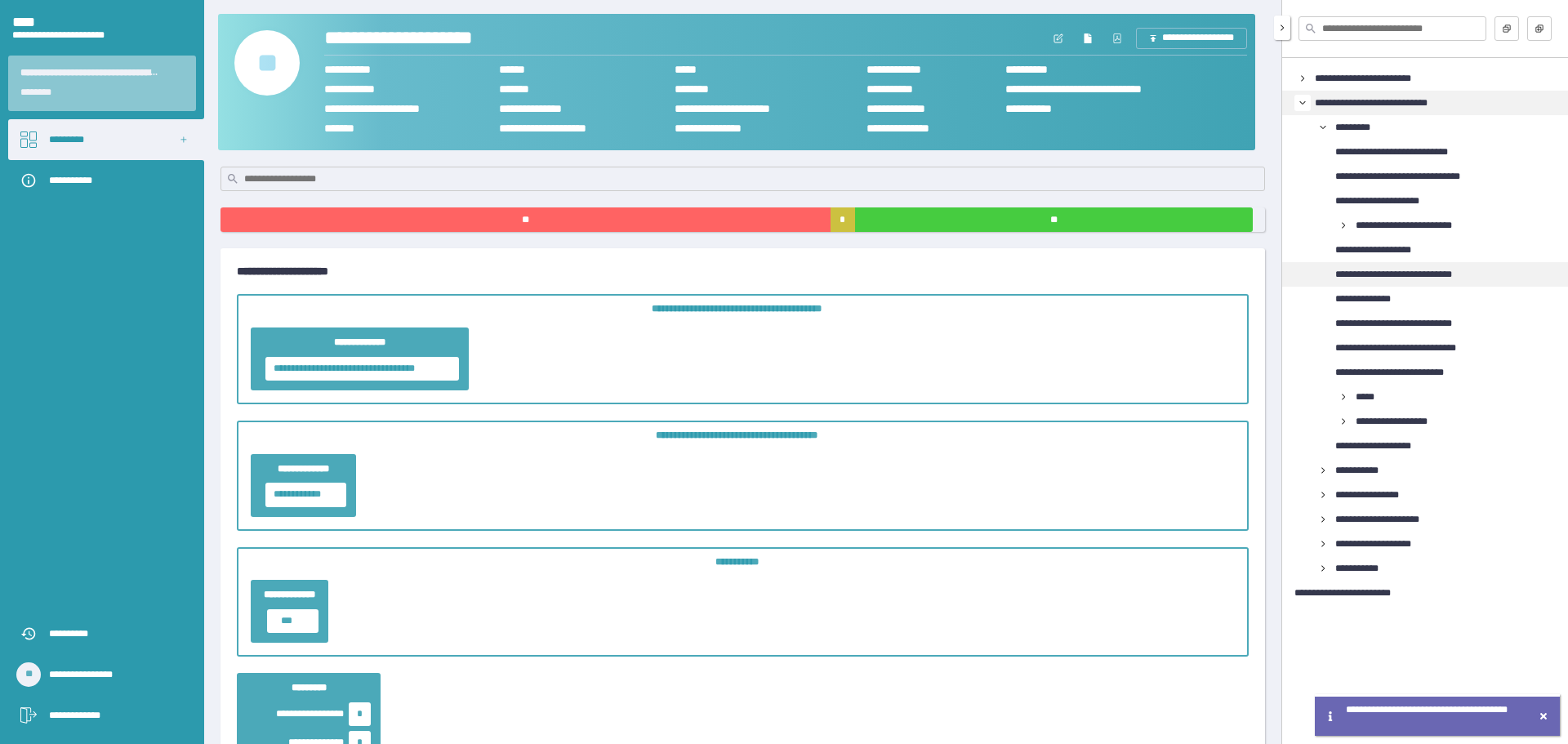 click on "**********" at bounding box center [1413, 274] 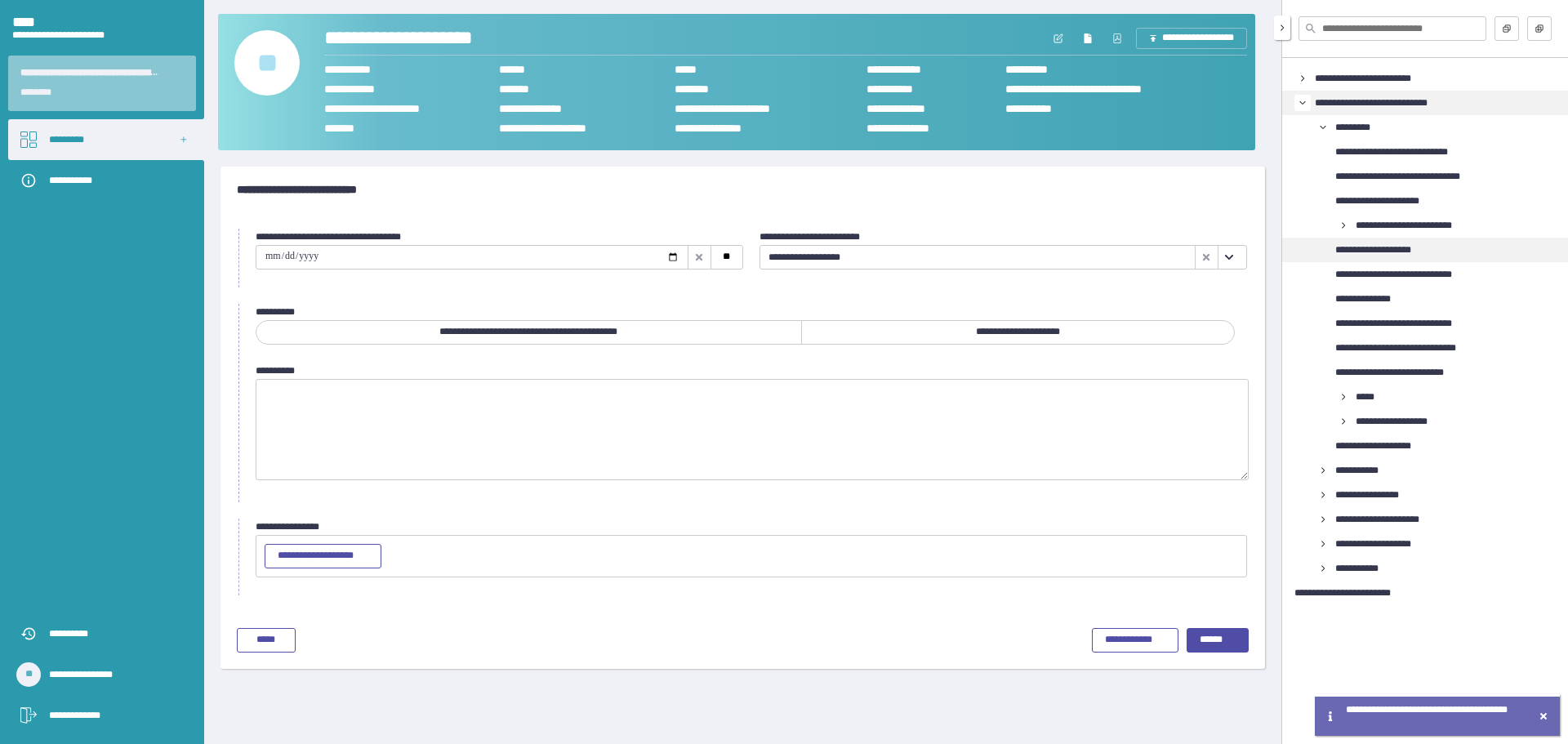 click on "**********" at bounding box center [1386, 250] 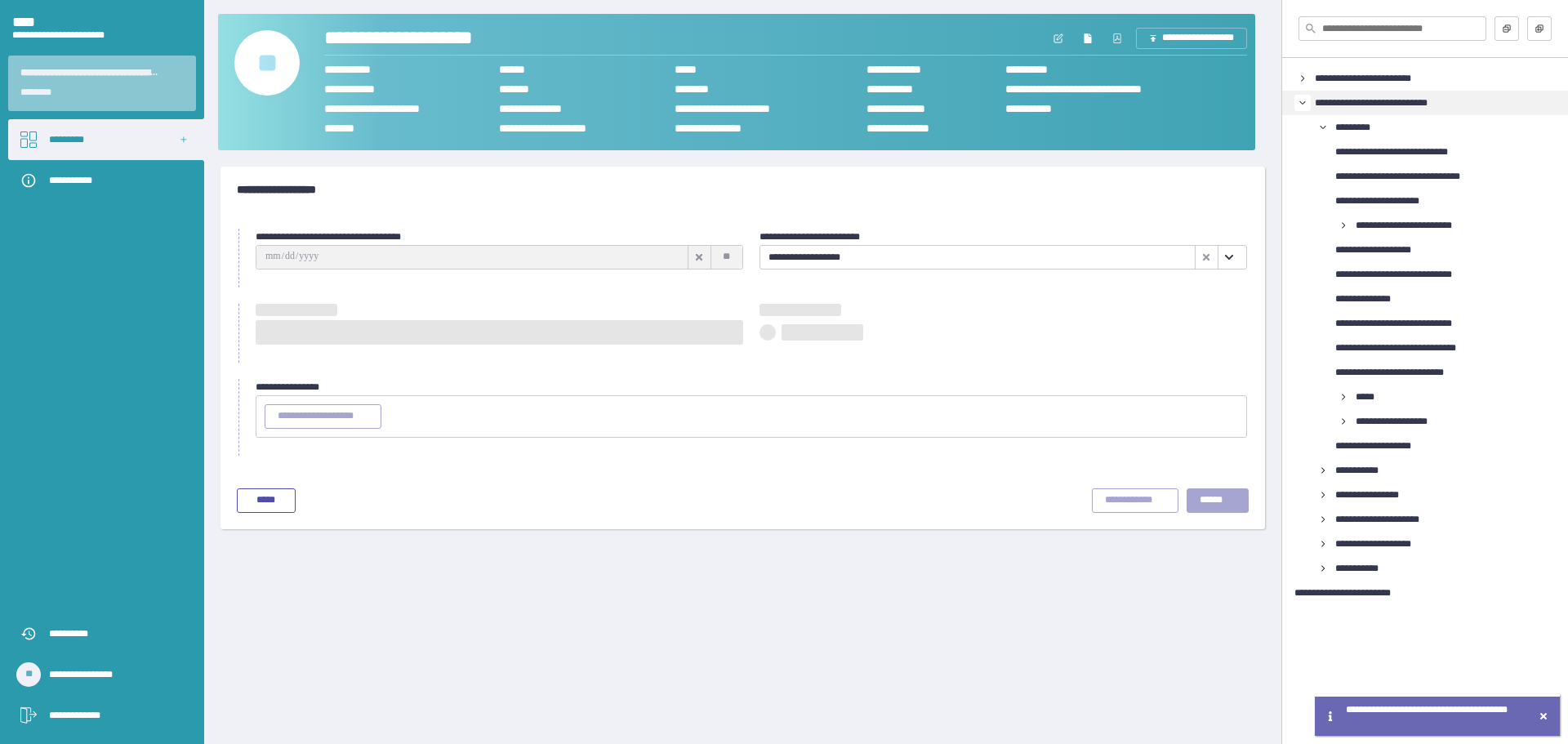 type on "**********" 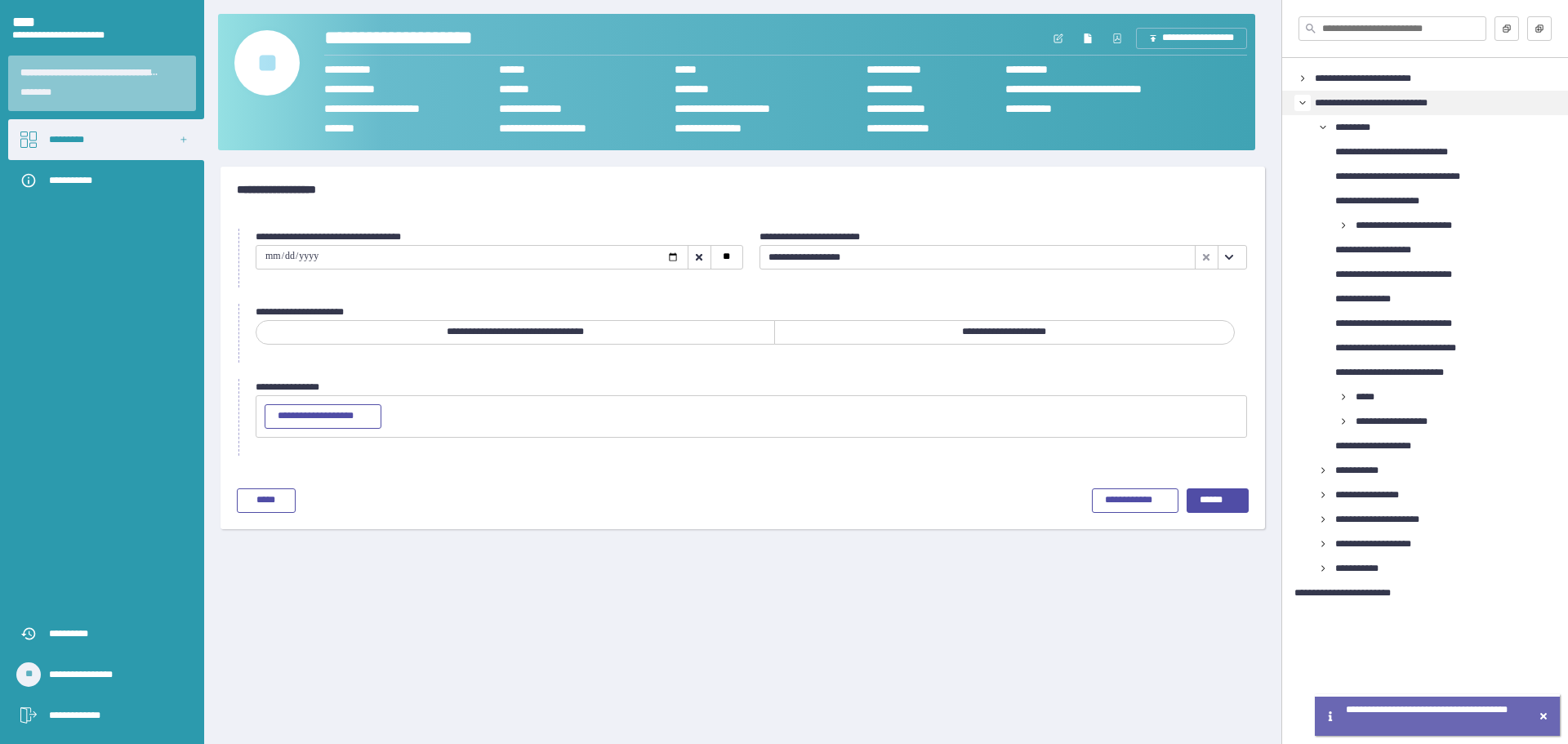 click on "**********" at bounding box center [1004, 332] 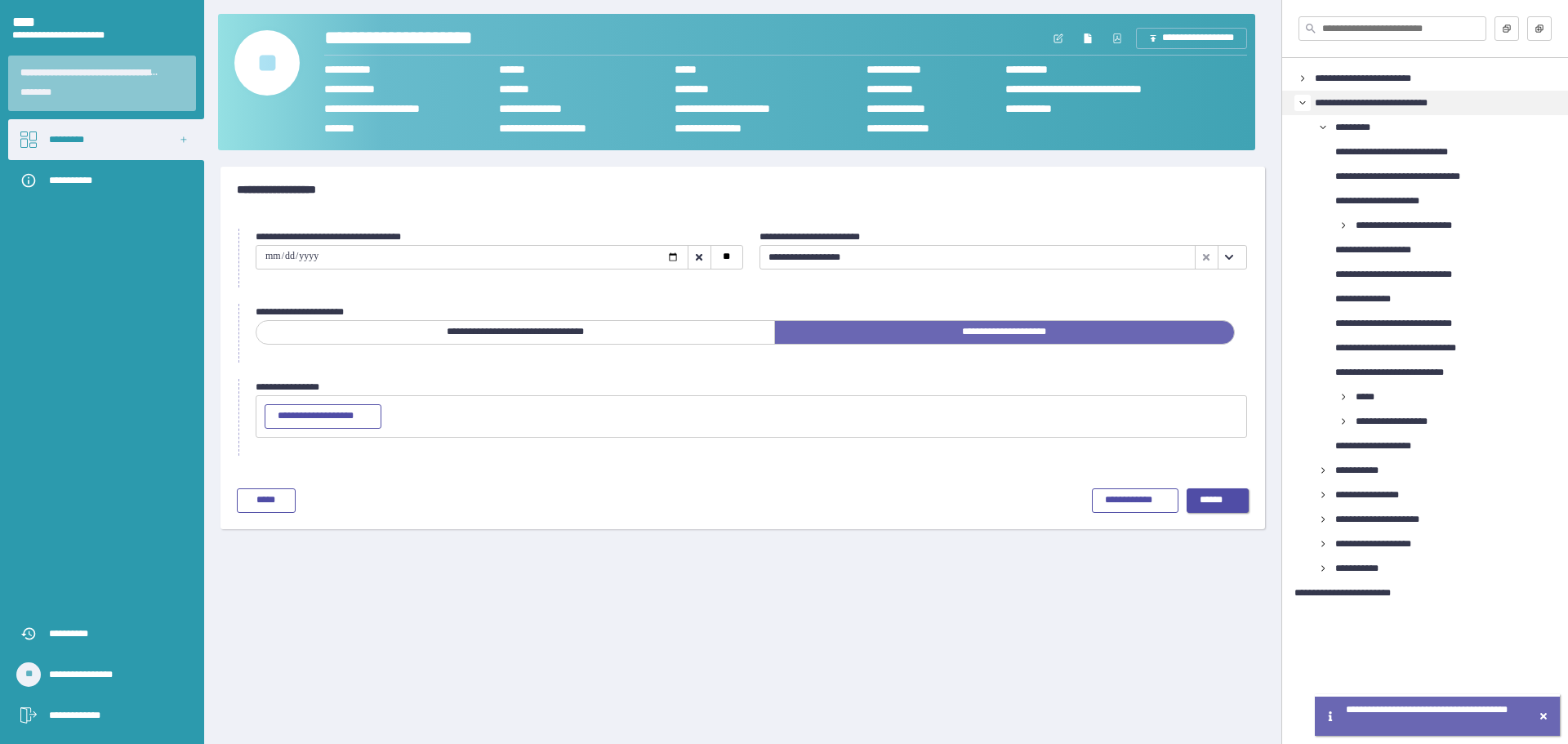 click on "******" at bounding box center [1218, 501] 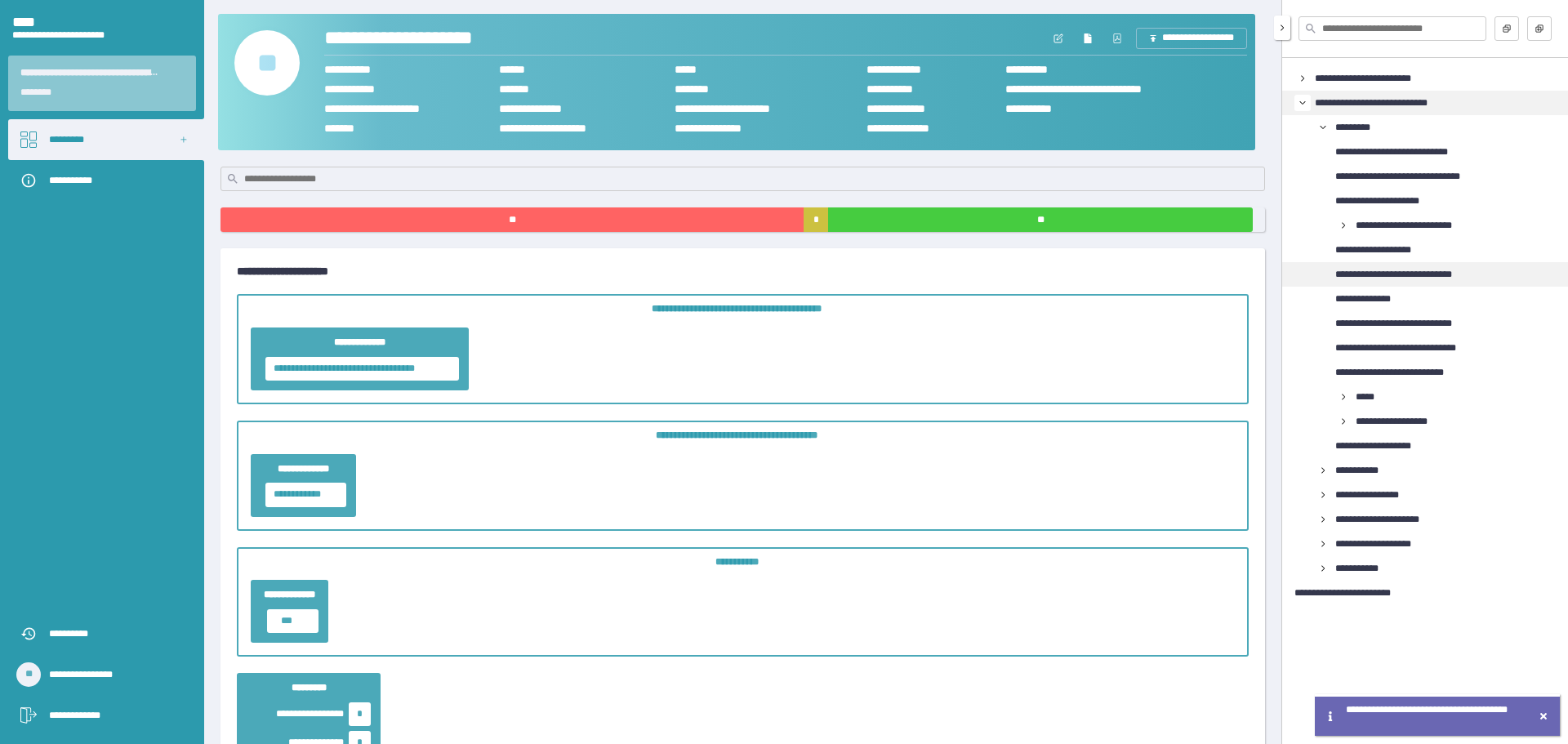 click on "**********" at bounding box center (1413, 274) 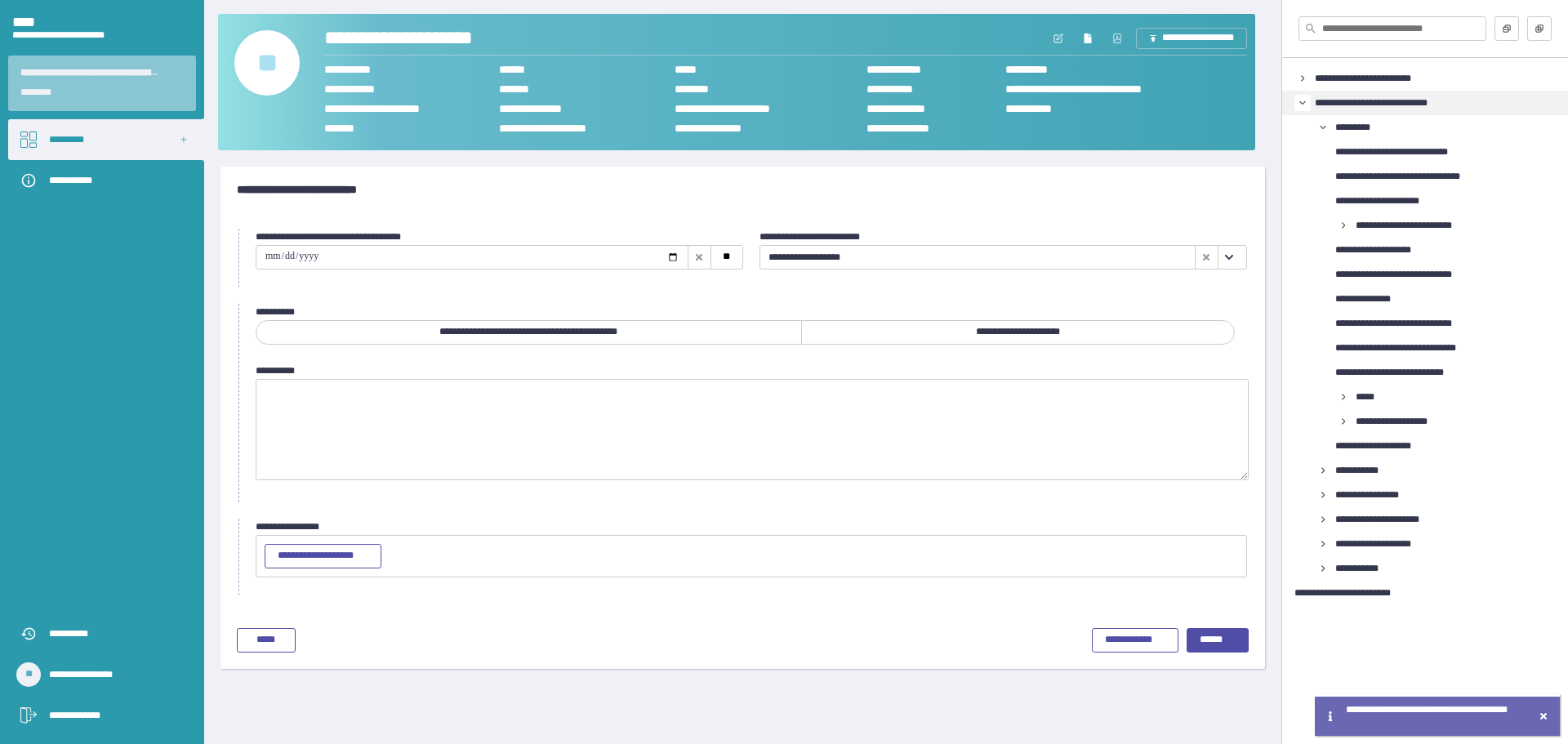 click at bounding box center [1229, 257] 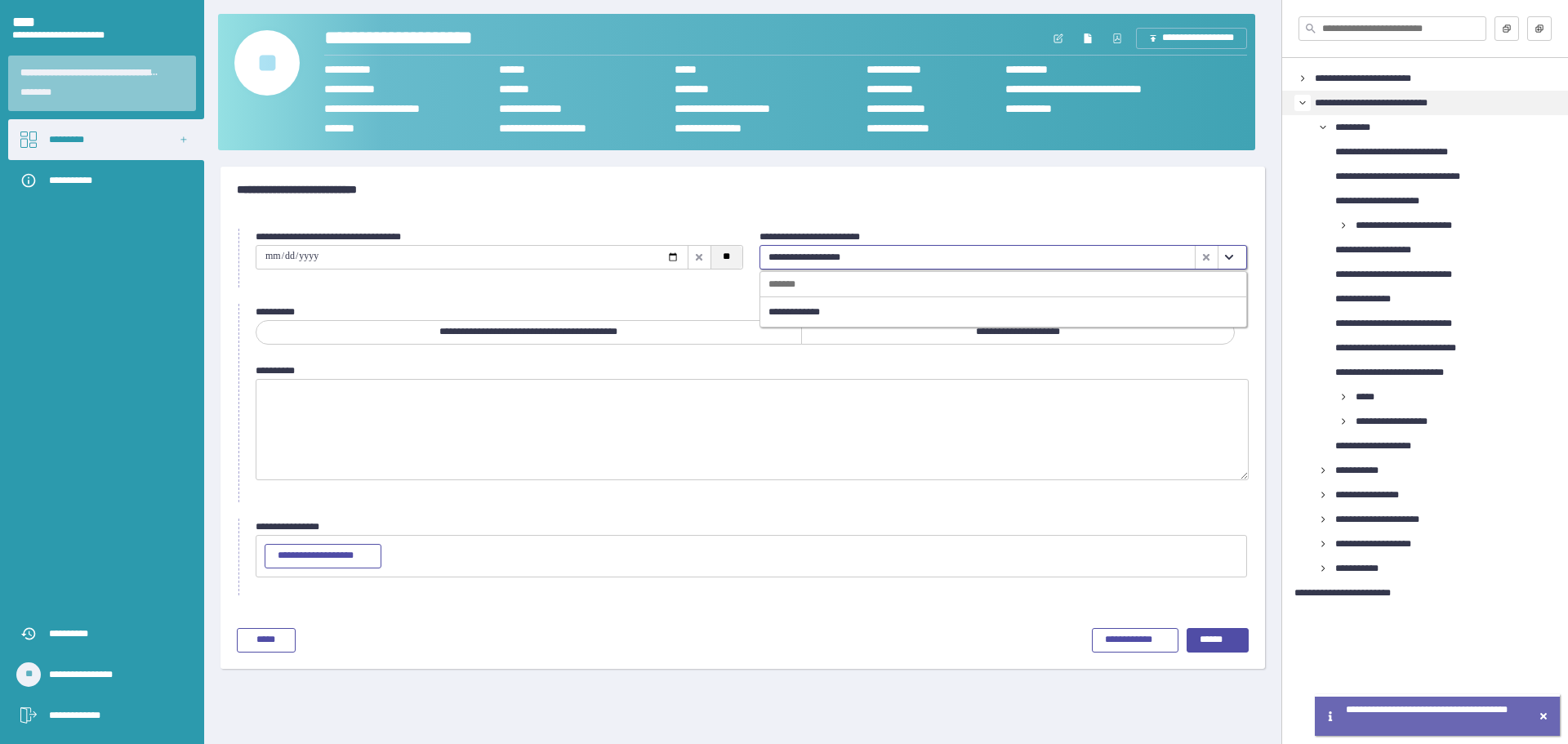 click on "**" at bounding box center (726, 257) 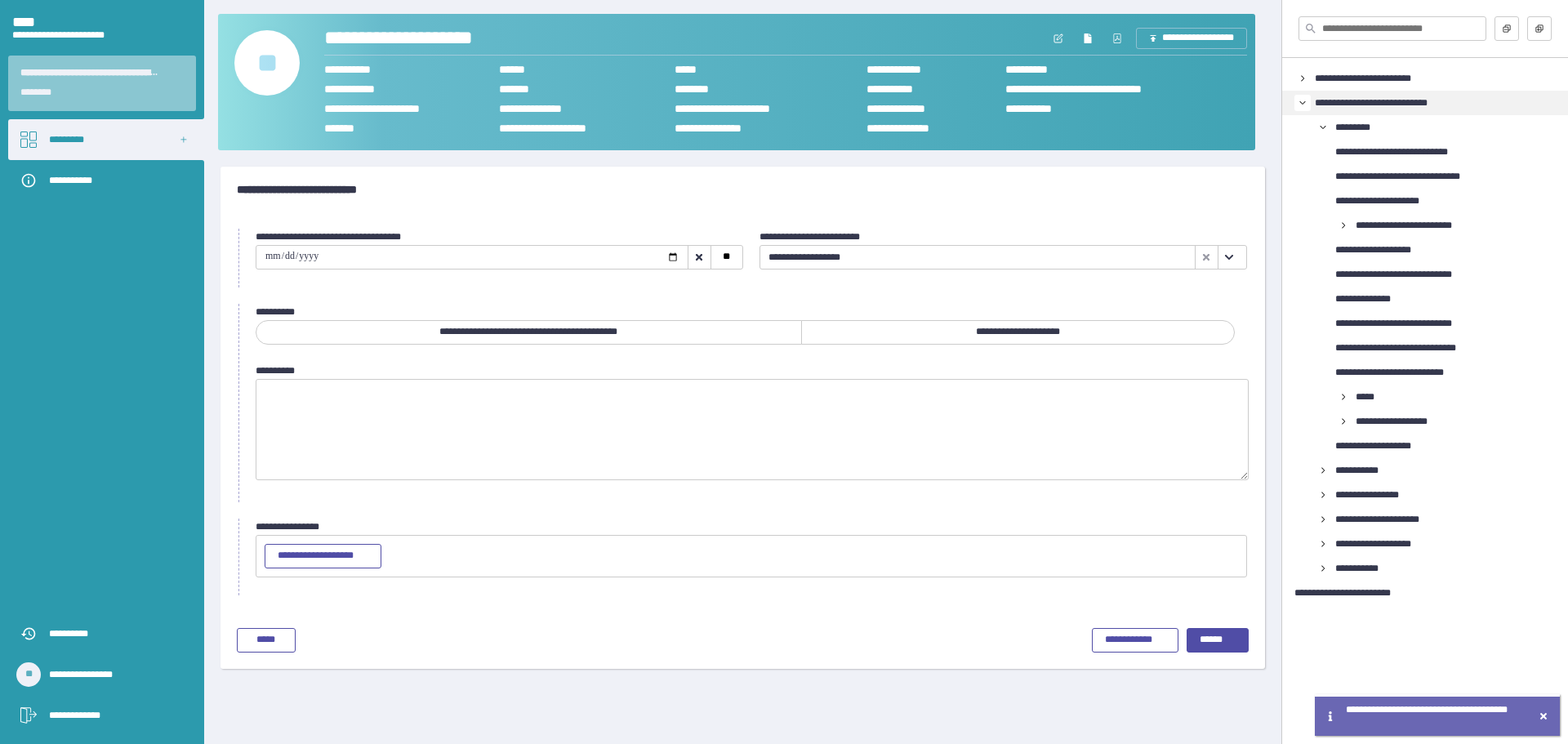 click on "**********" at bounding box center [528, 332] 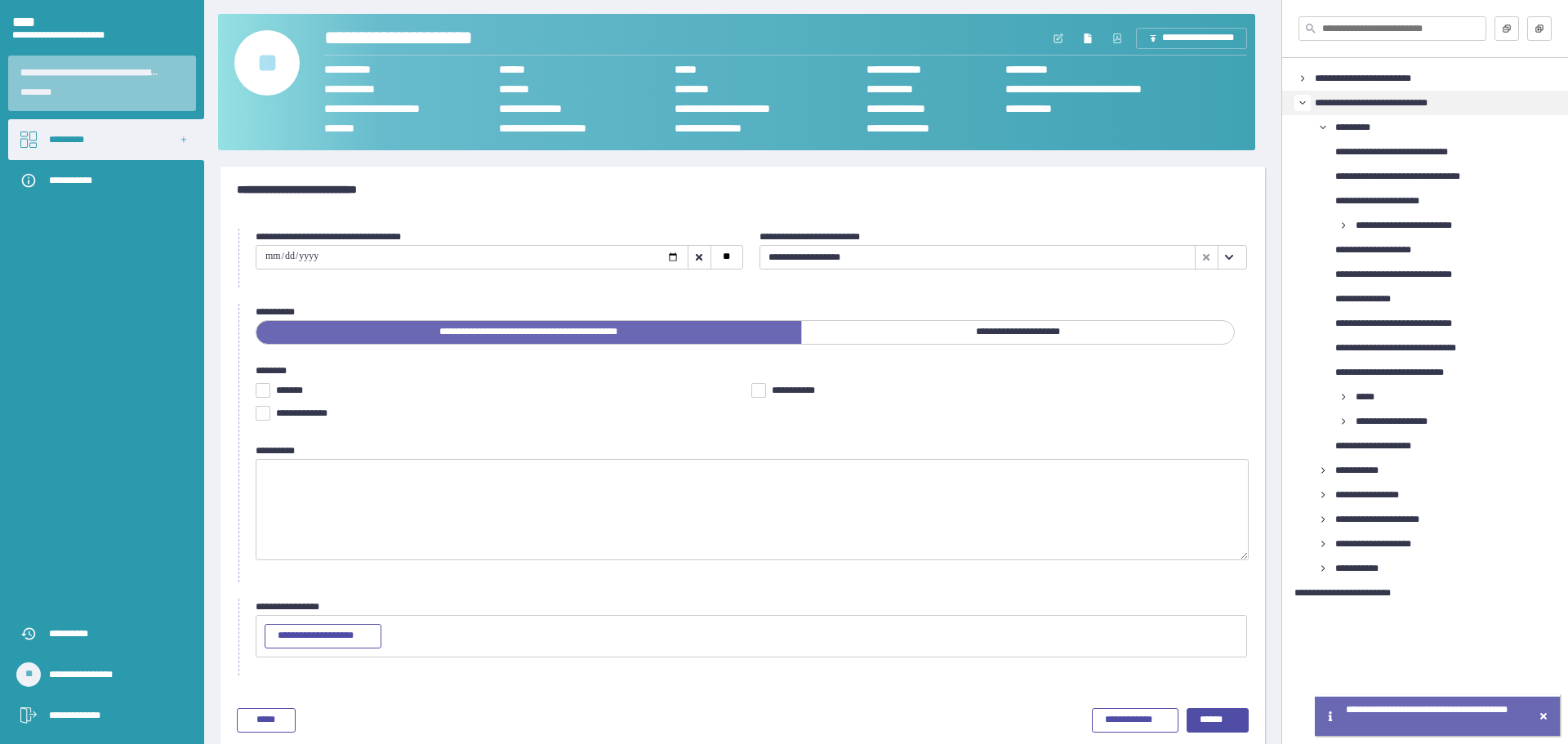 click on "*******" at bounding box center [495, 390] 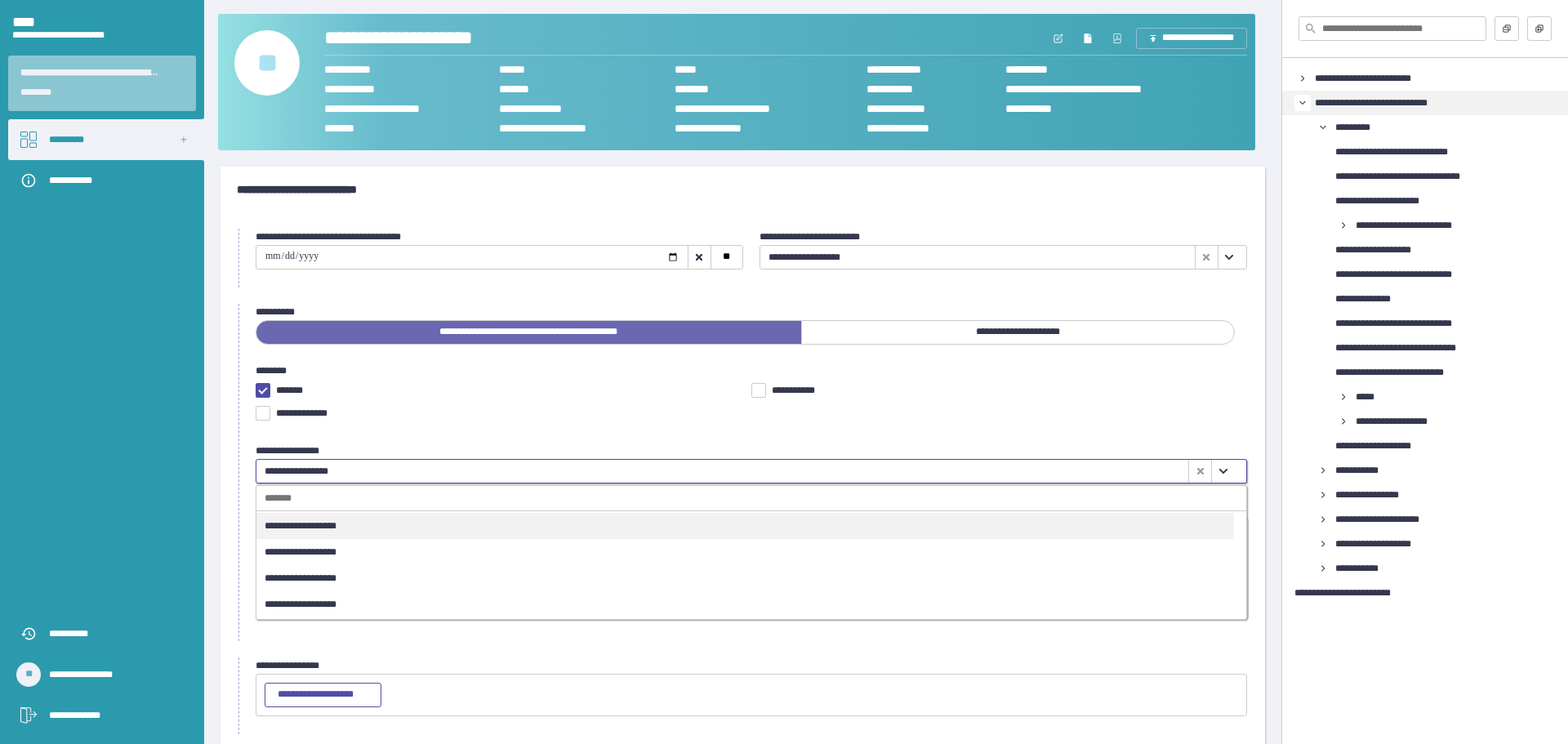click at bounding box center (1223, 471) 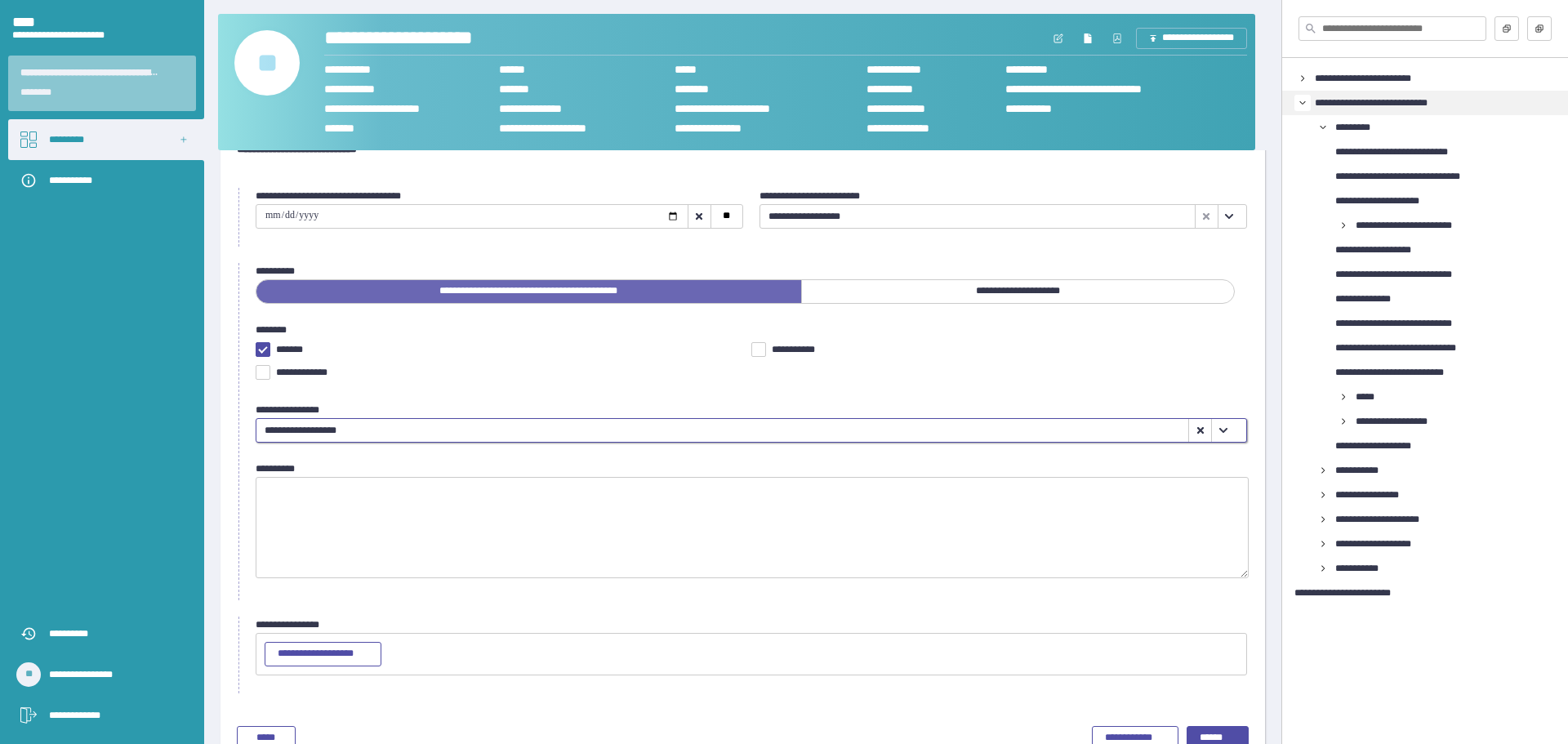 scroll, scrollTop: 78, scrollLeft: 0, axis: vertical 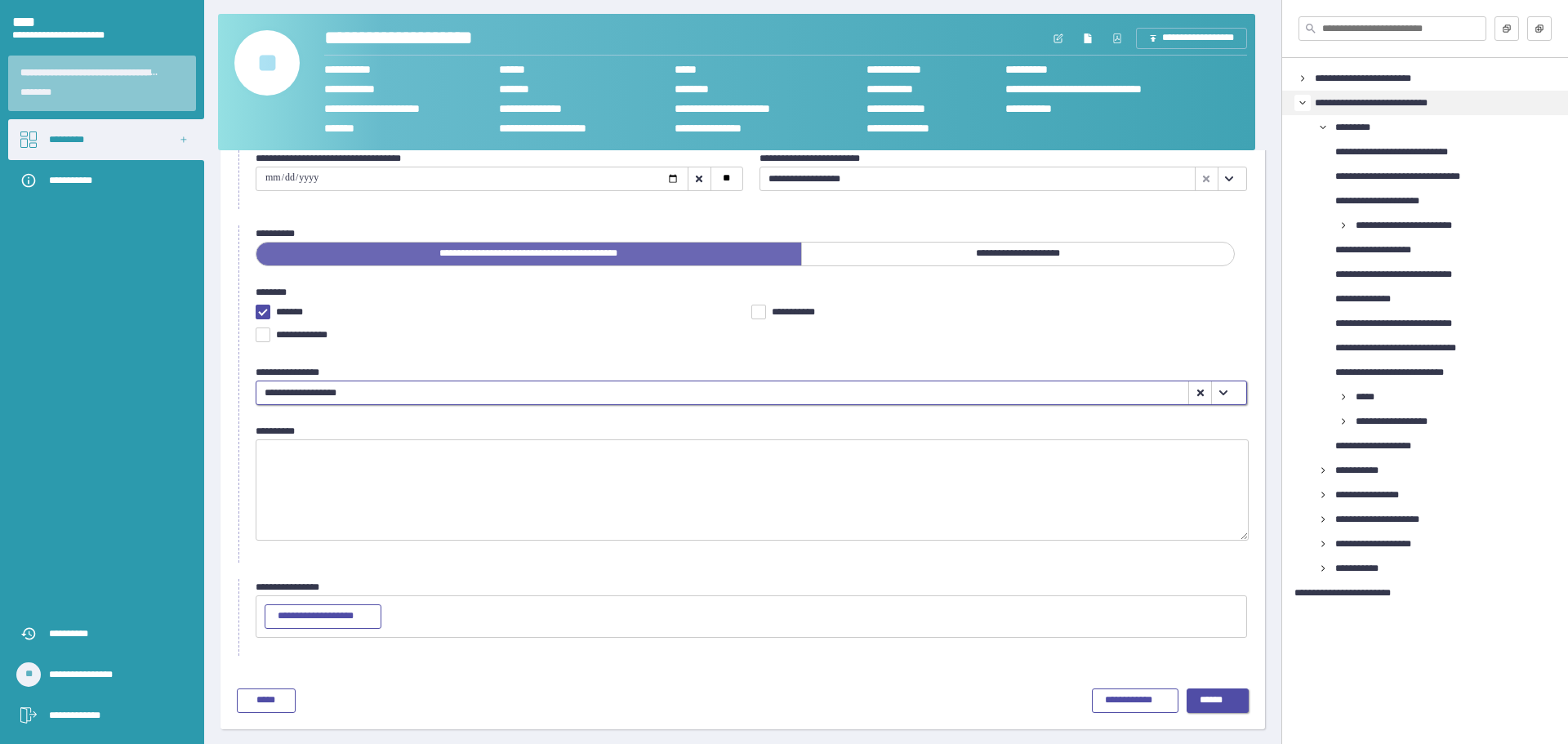 click on "******" at bounding box center (1218, 701) 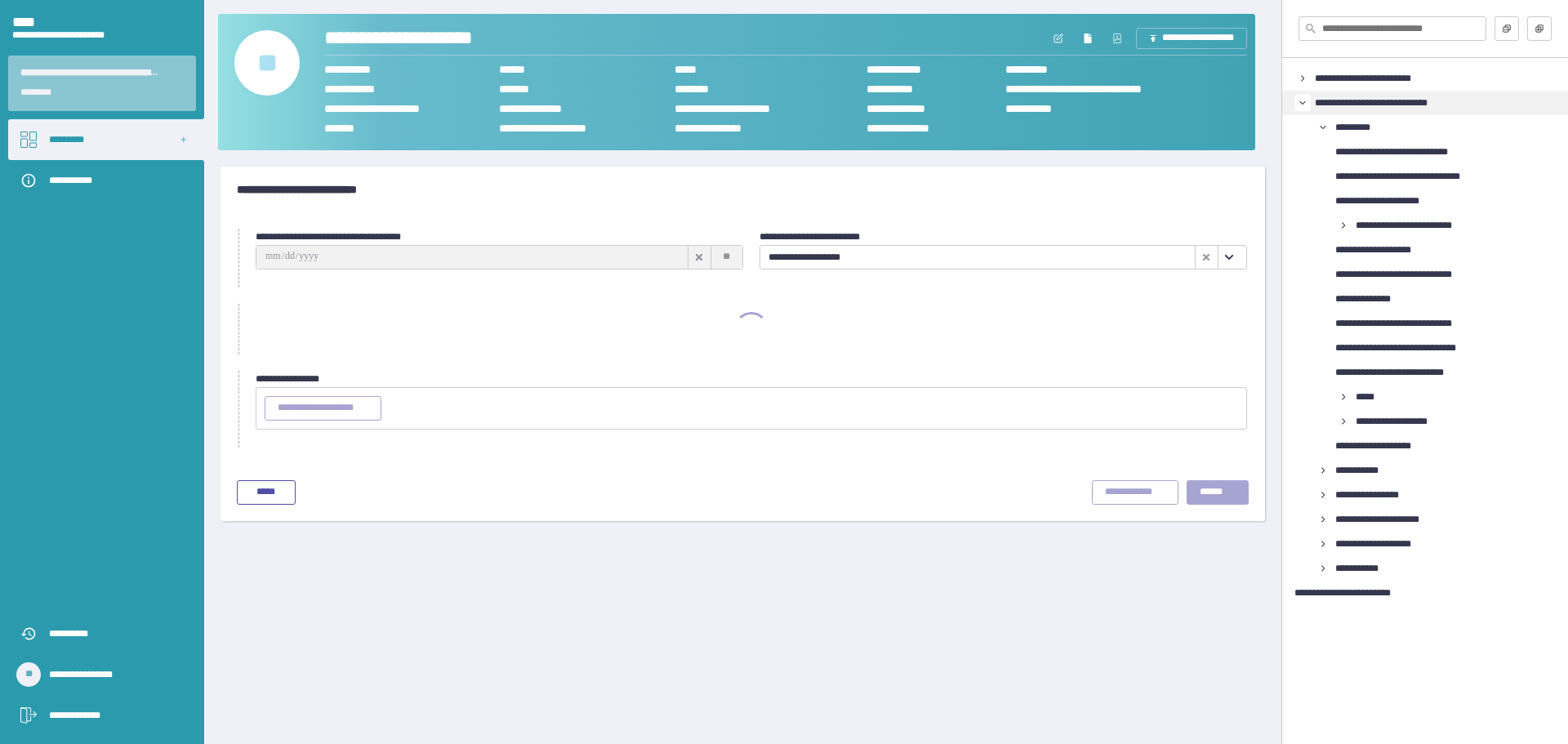 scroll, scrollTop: 0, scrollLeft: 0, axis: both 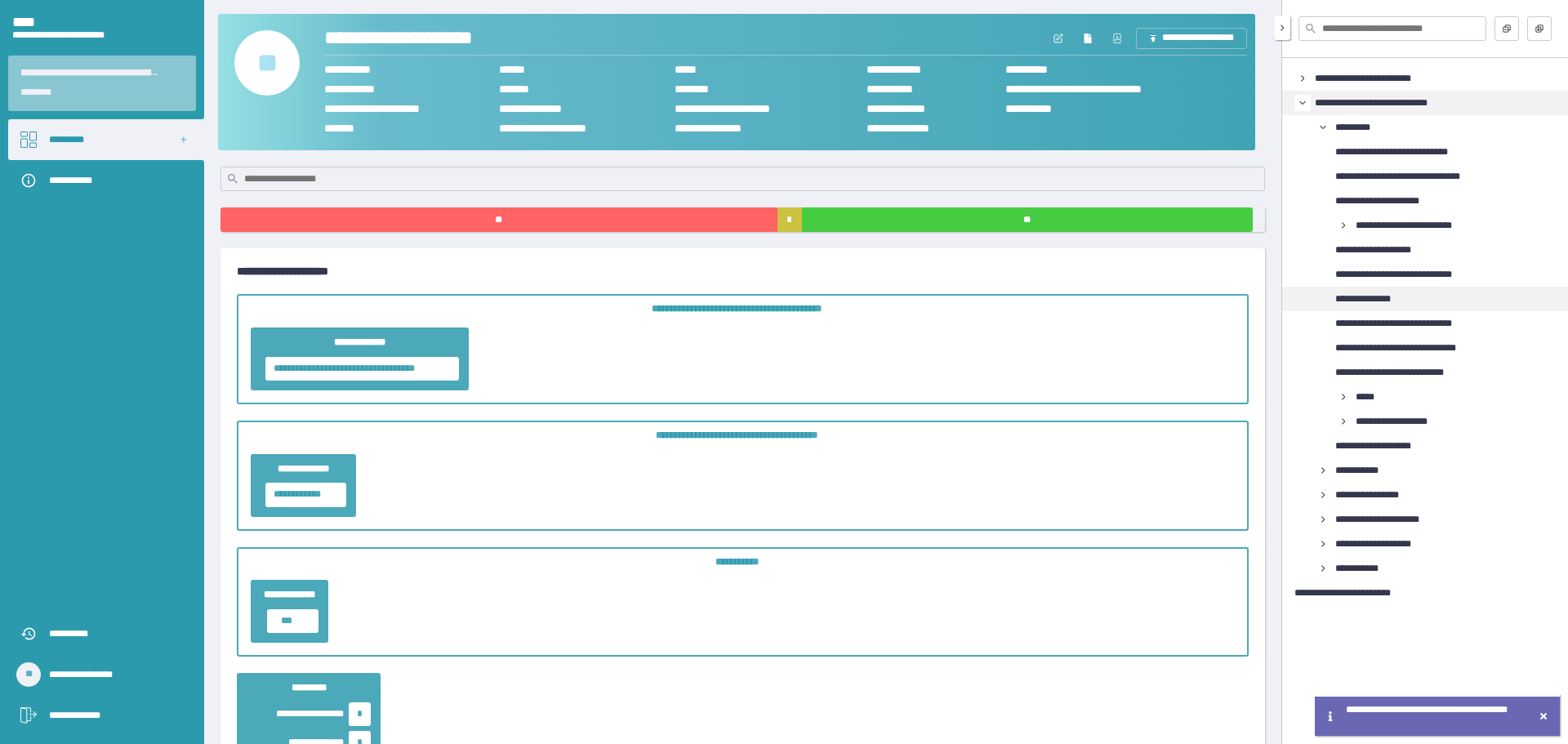 click on "**********" at bounding box center [1451, 299] 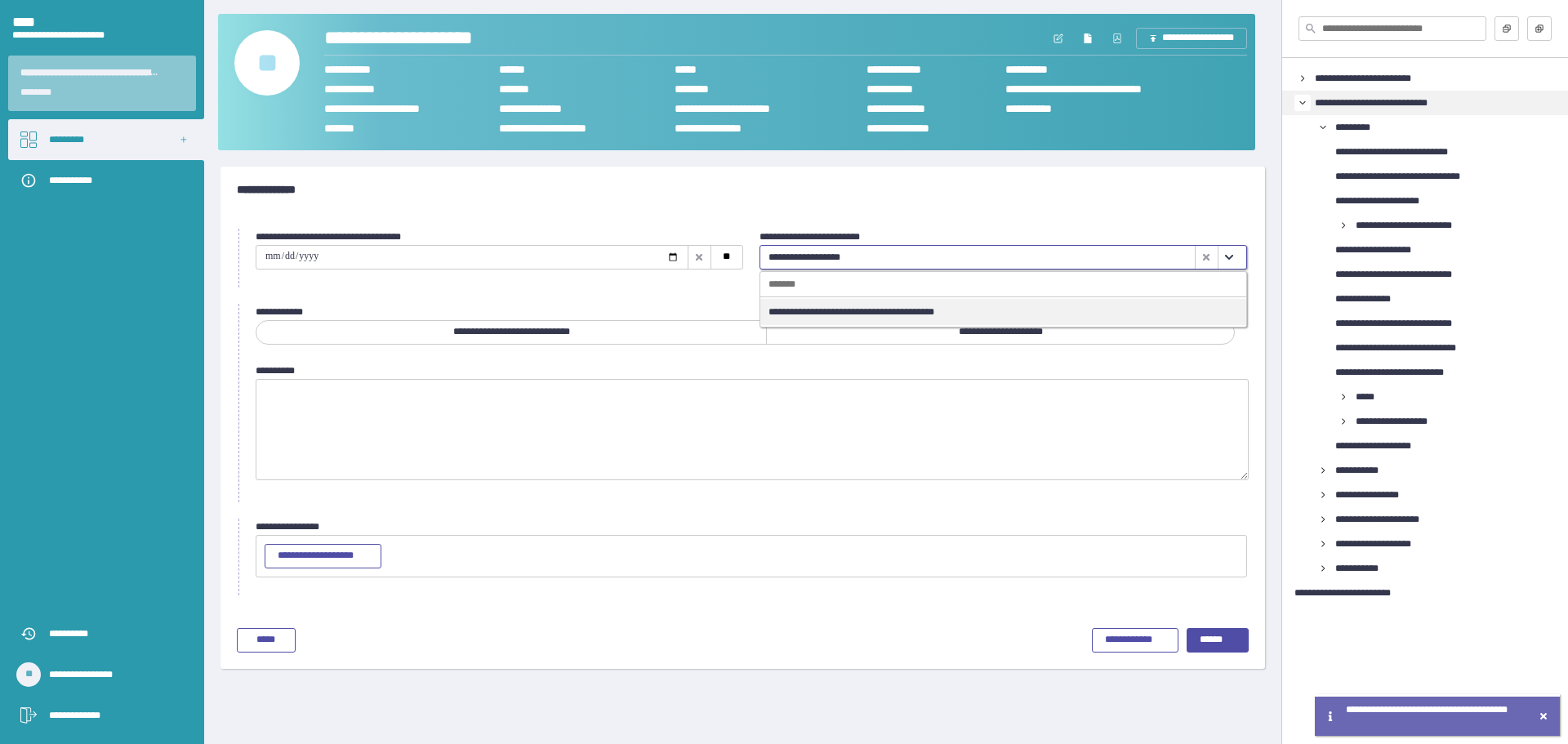 click at bounding box center (1229, 257) 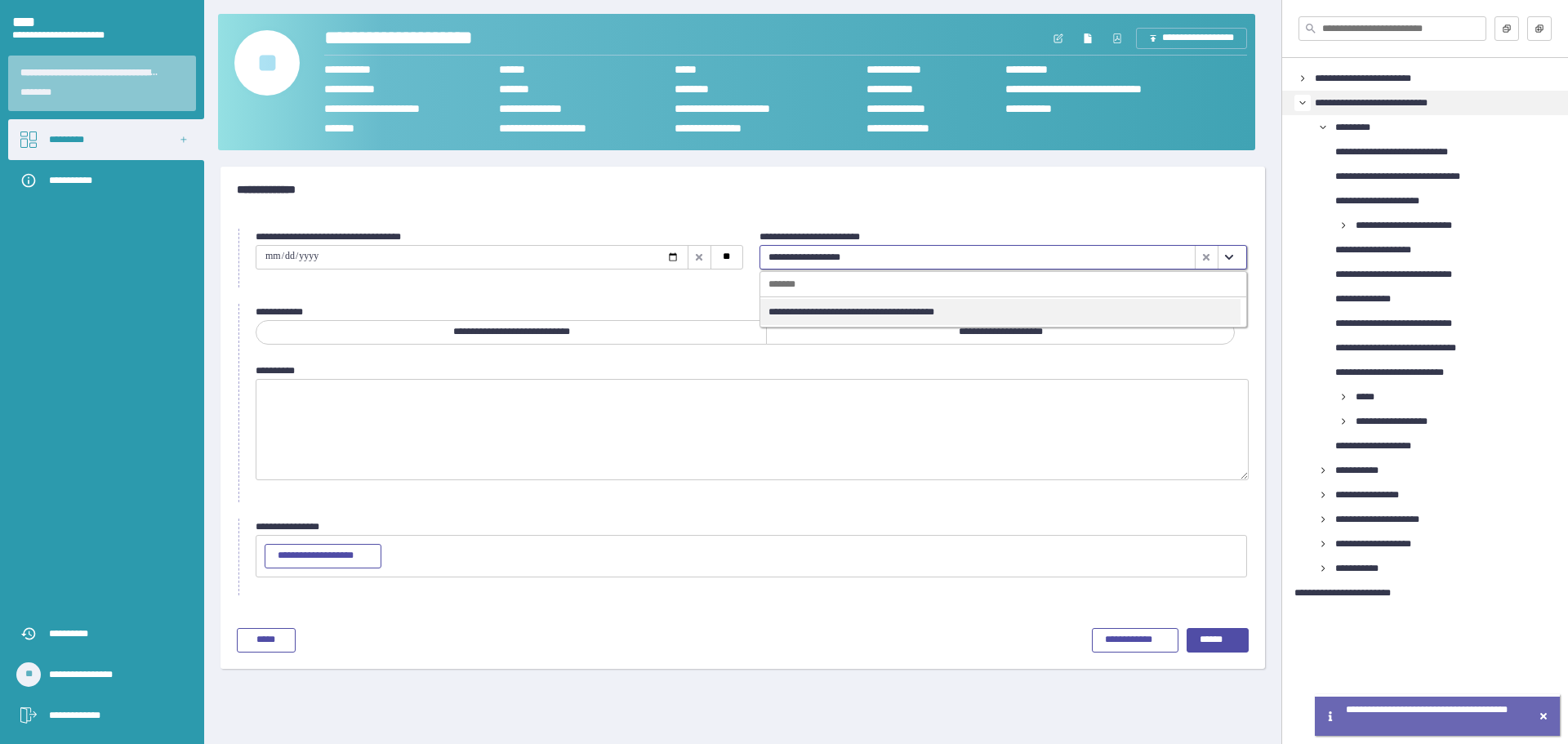 click on "**********" at bounding box center [742, 412] 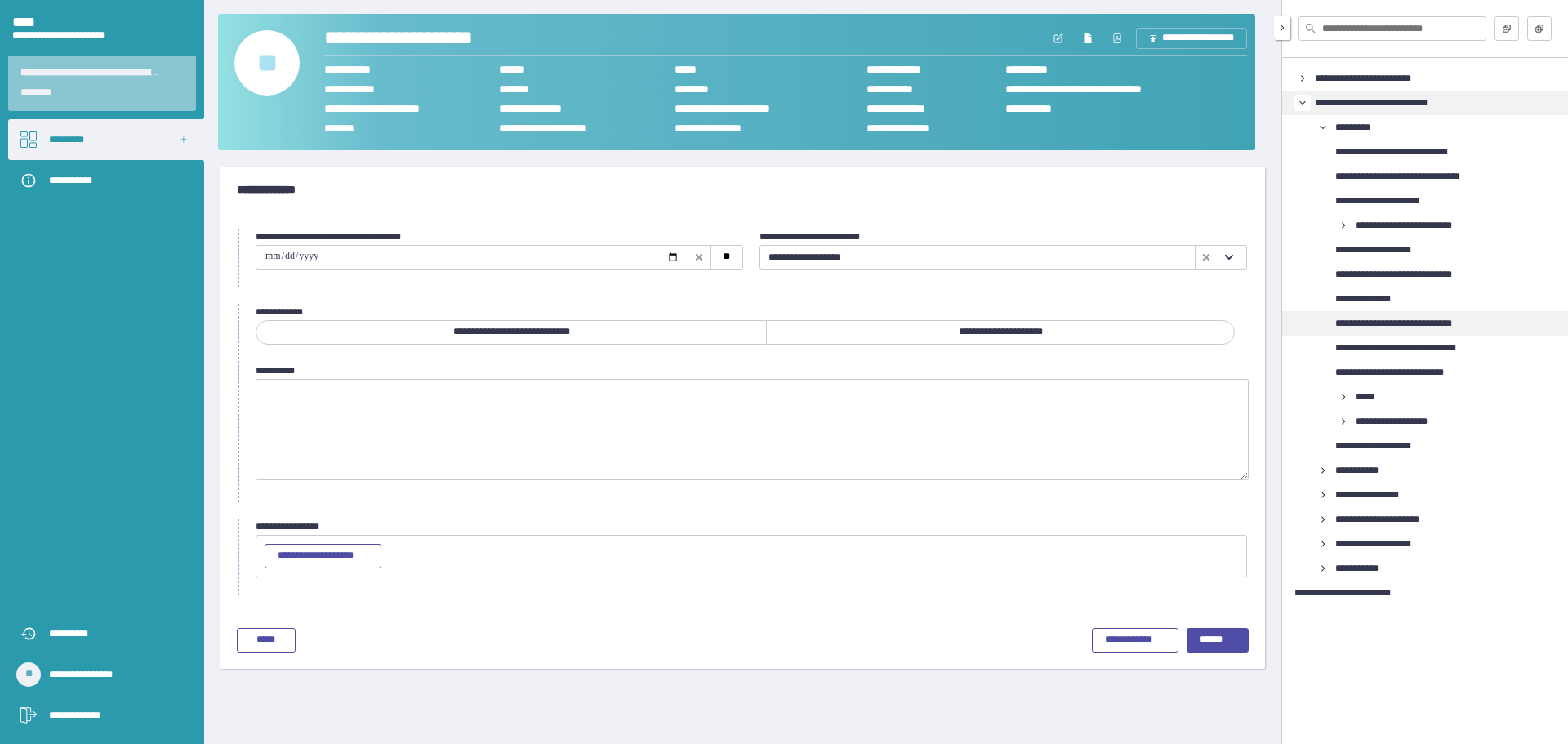 click on "**********" at bounding box center (1413, 323) 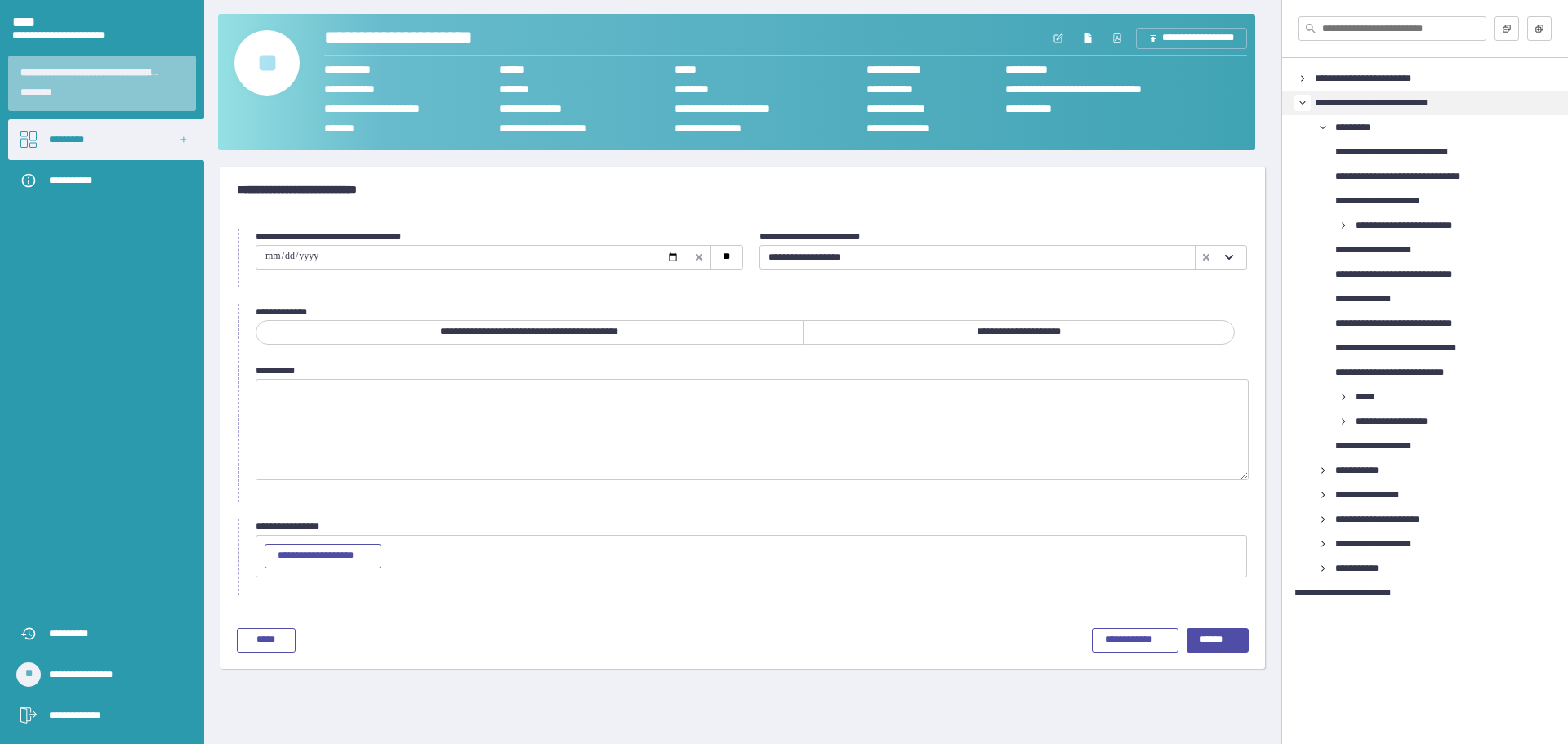 click at bounding box center [1229, 257] 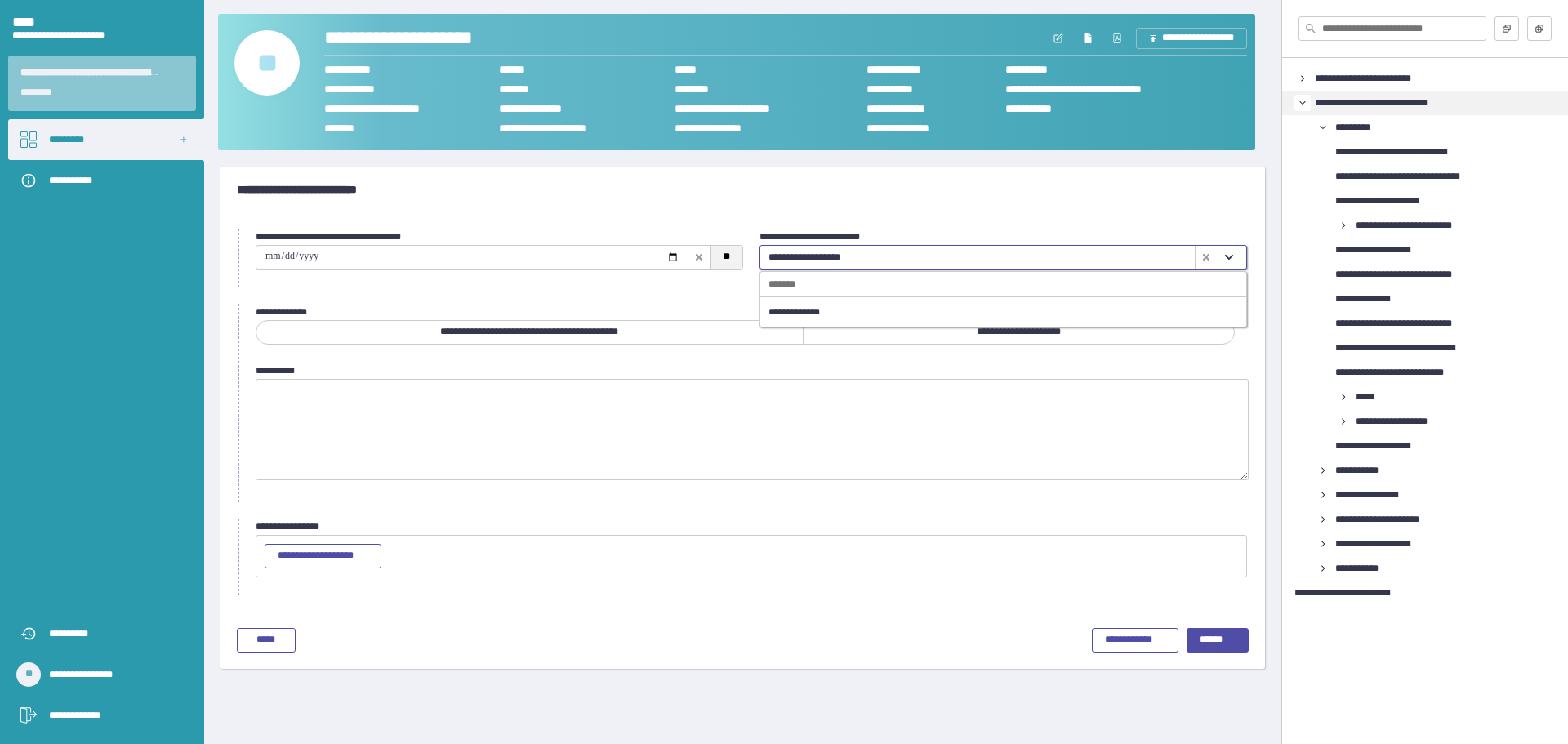 click on "**" at bounding box center (726, 257) 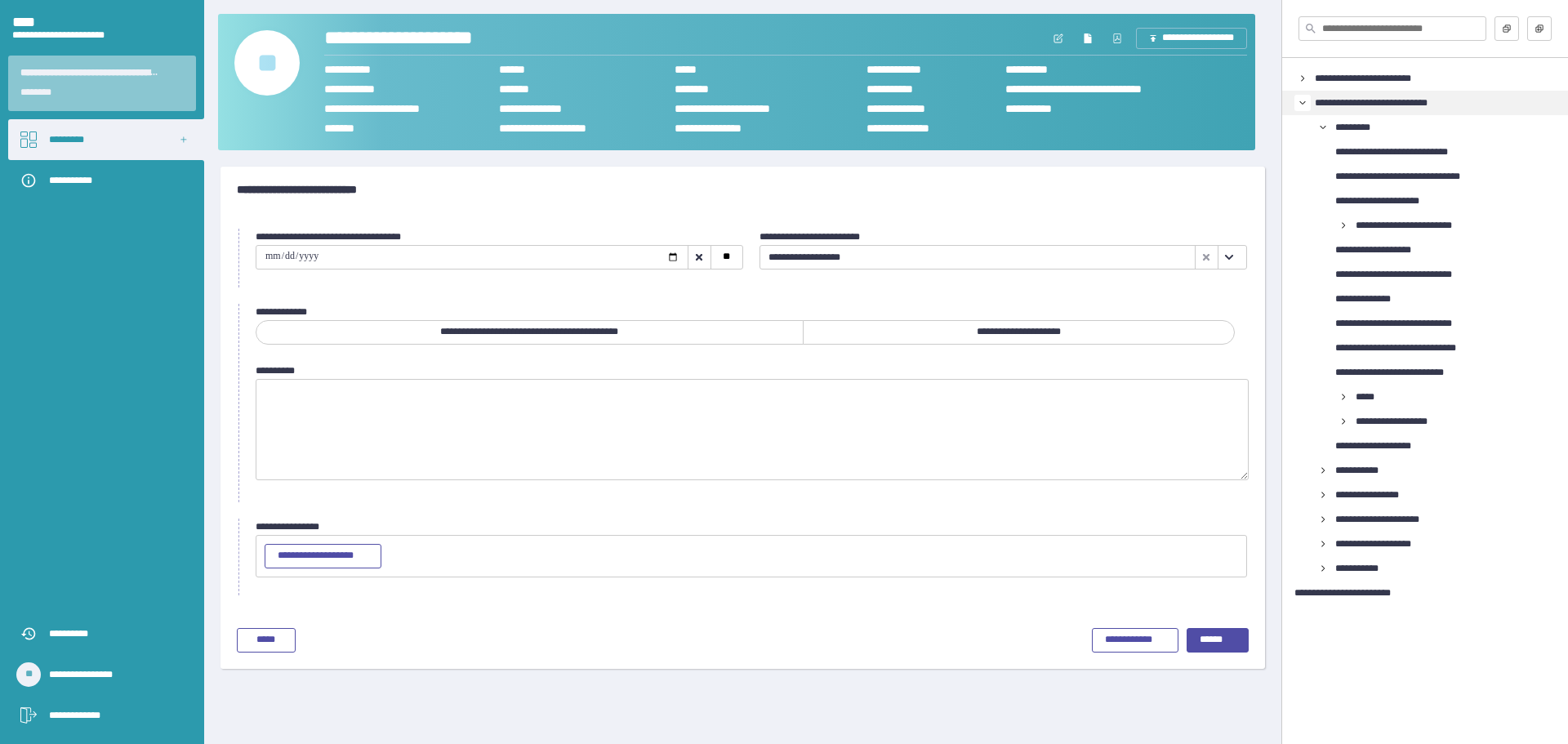 click on "**********" at bounding box center (1018, 332) 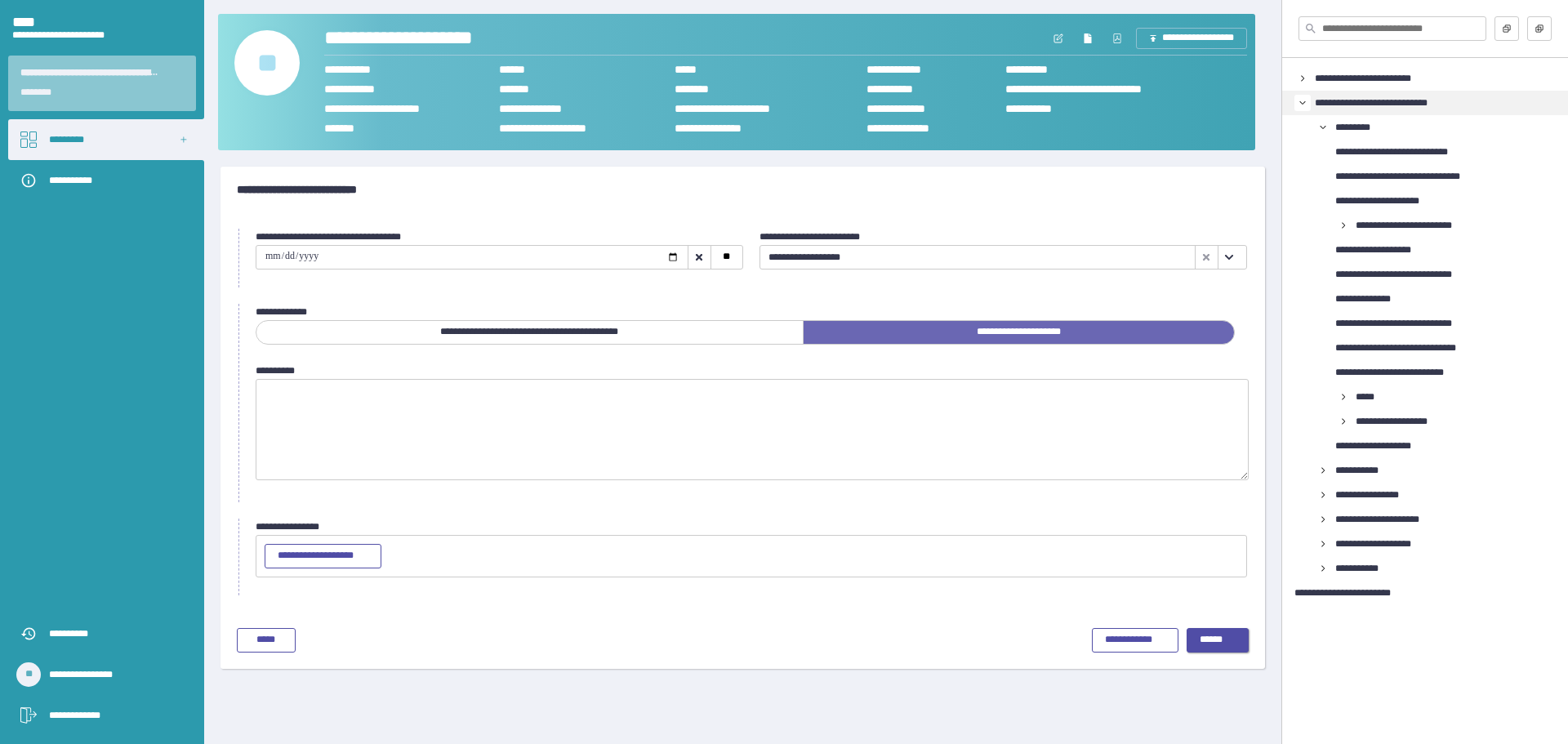 click on "******" at bounding box center (1218, 640) 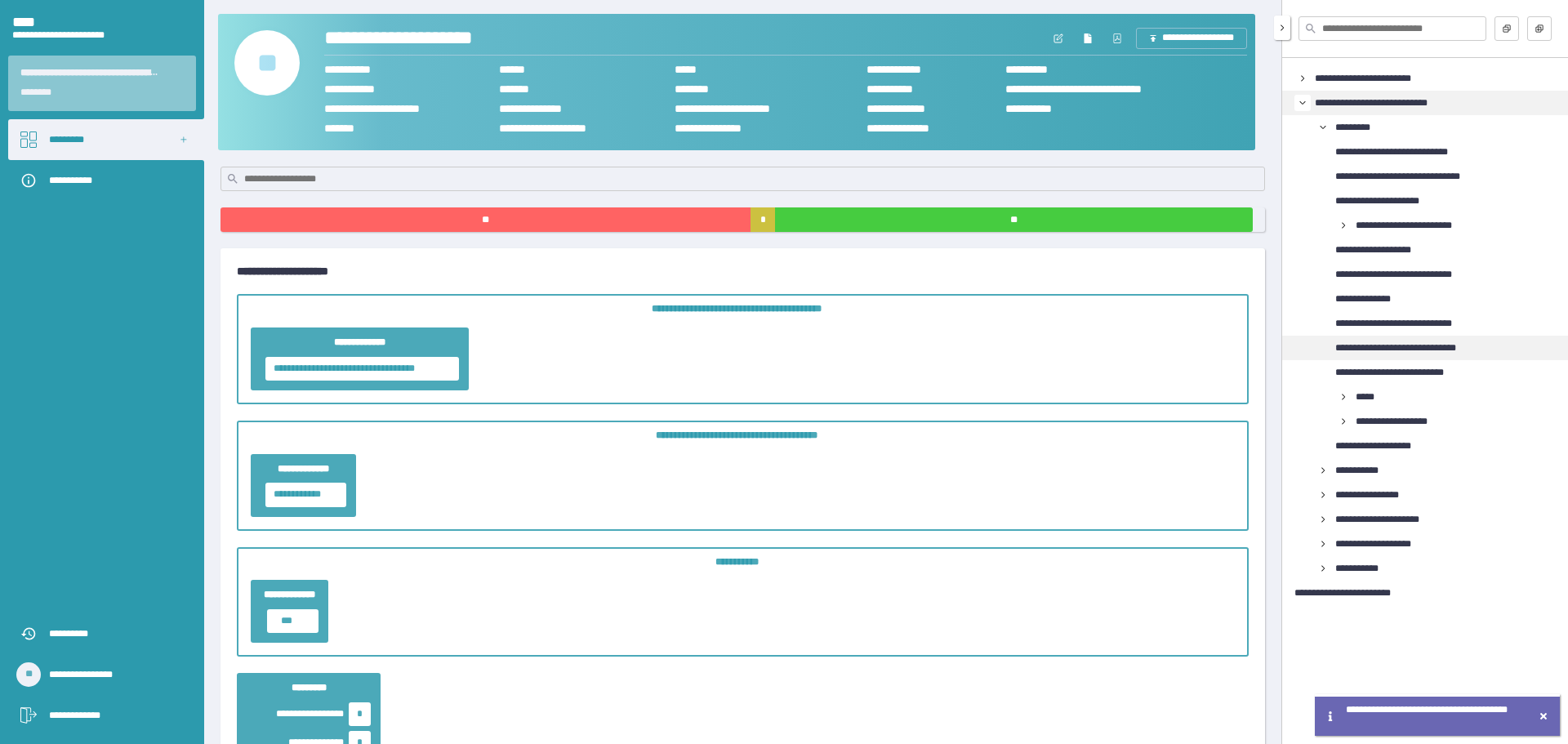 click on "**********" at bounding box center [1418, 348] 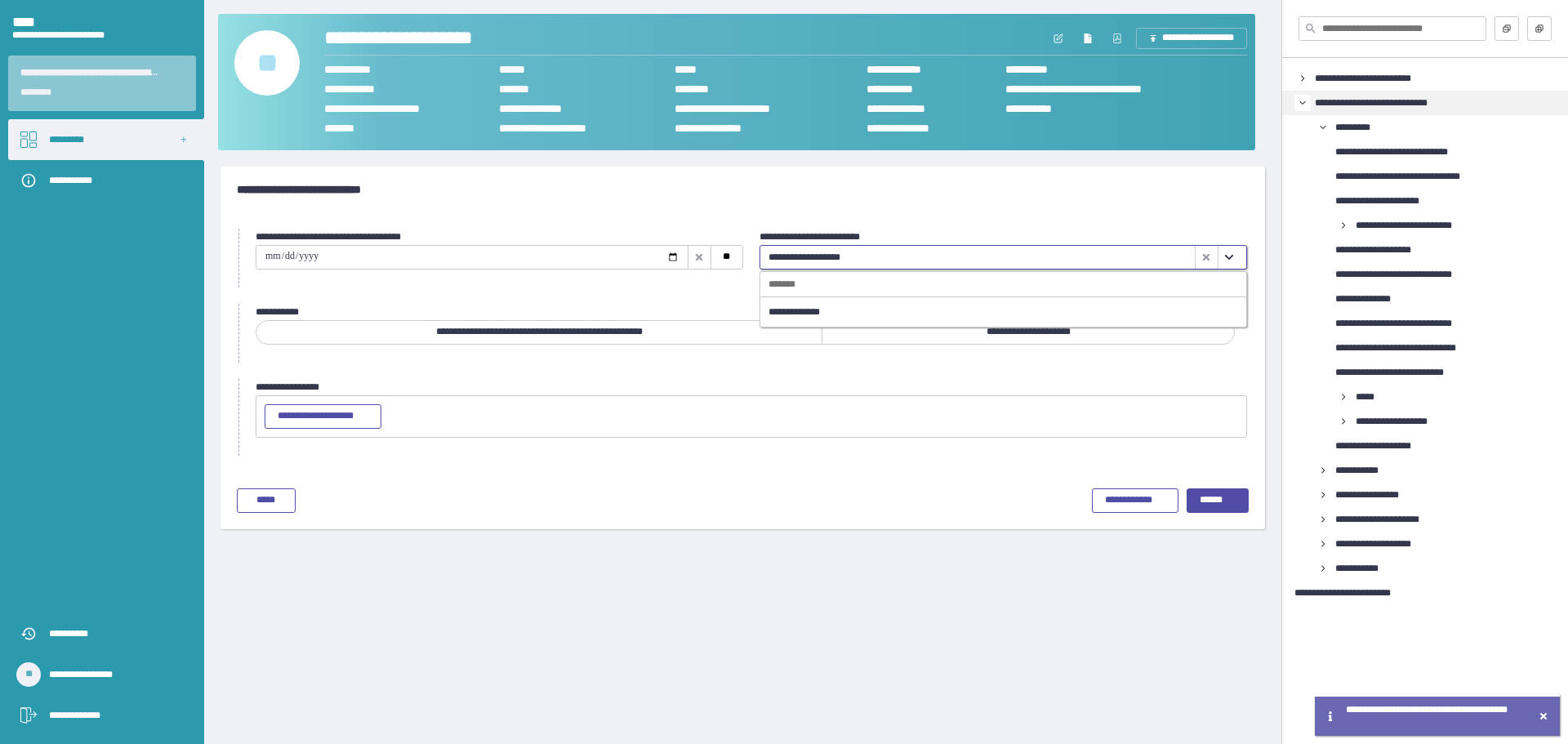click at bounding box center (1229, 257) 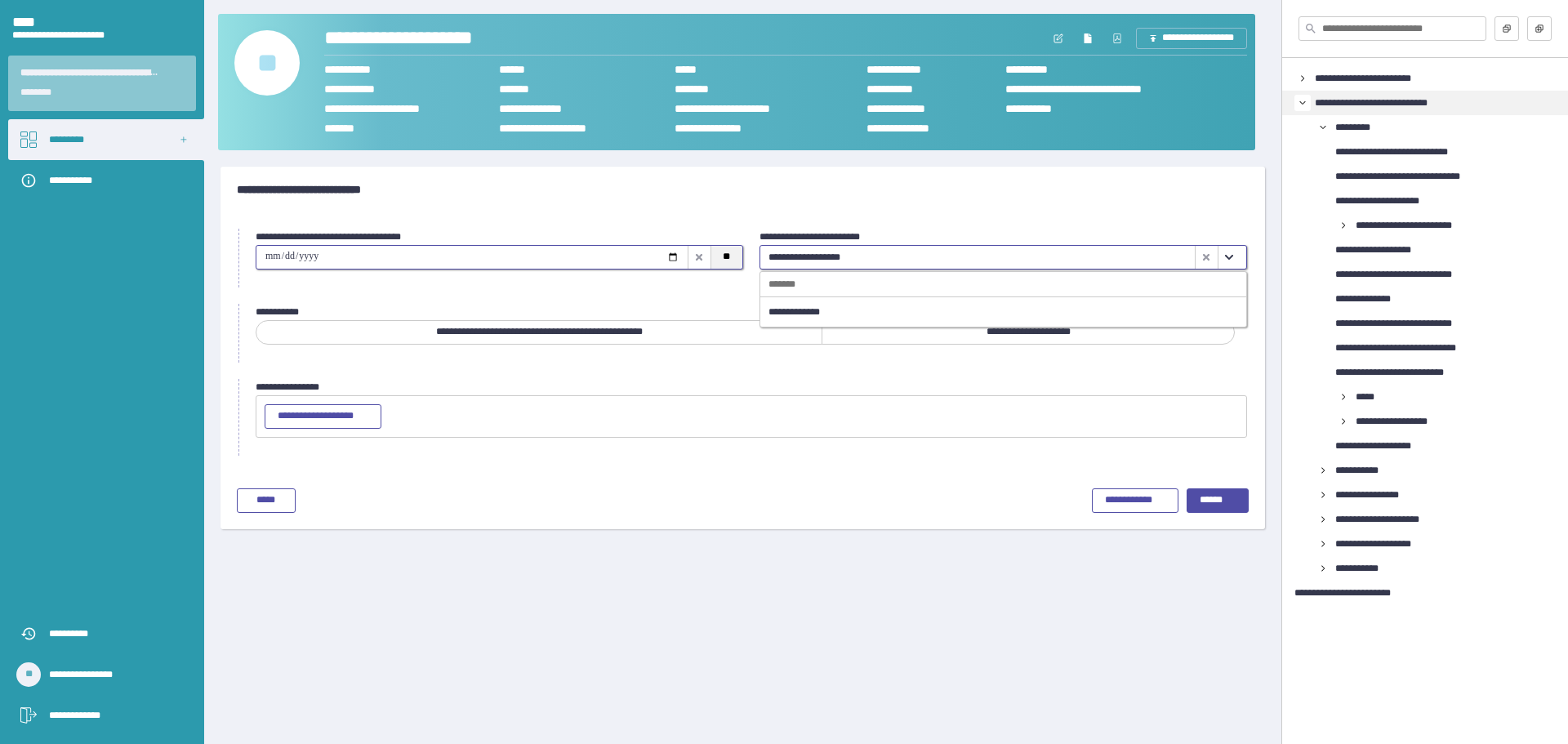 click on "**" at bounding box center (726, 257) 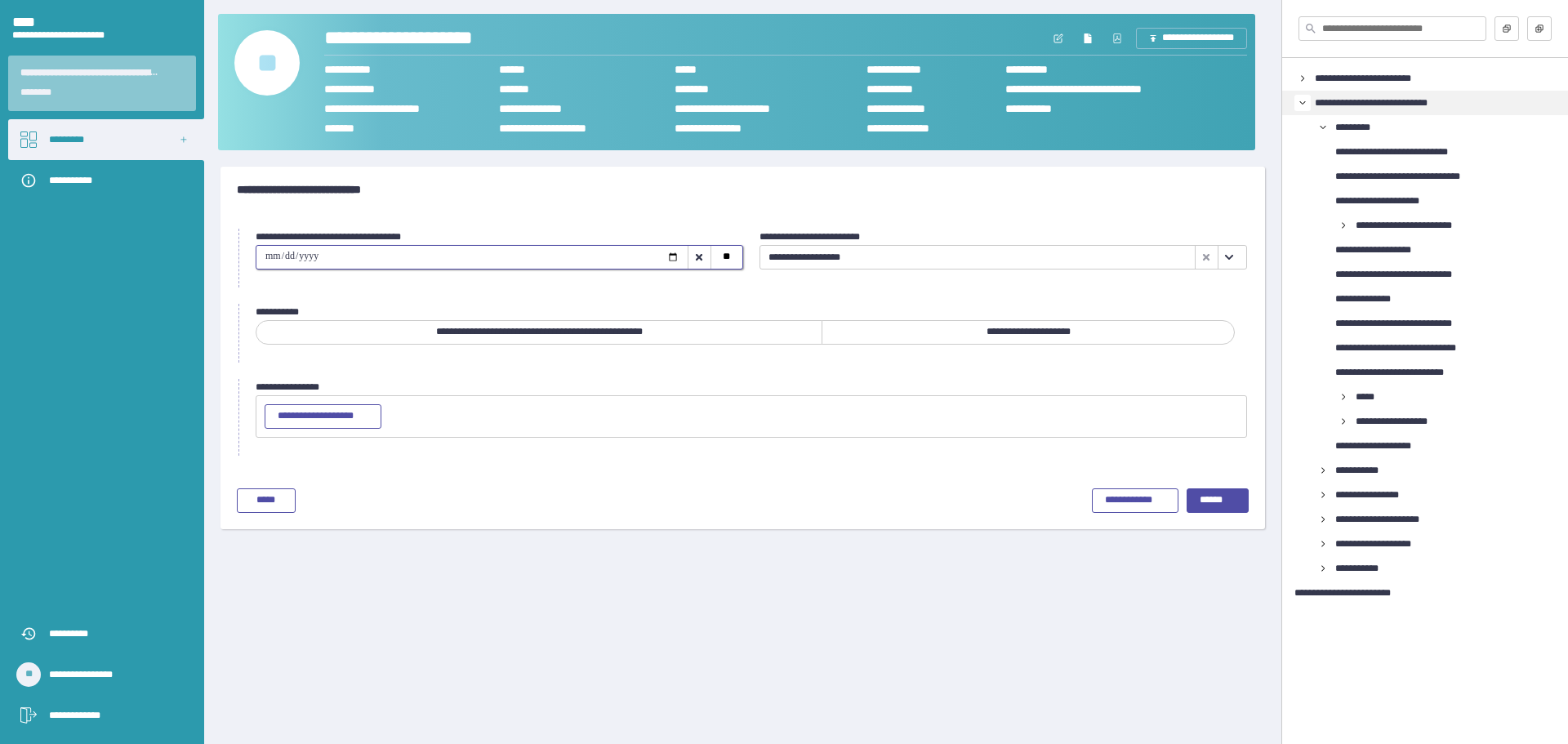 click on "**********" at bounding box center [1028, 332] 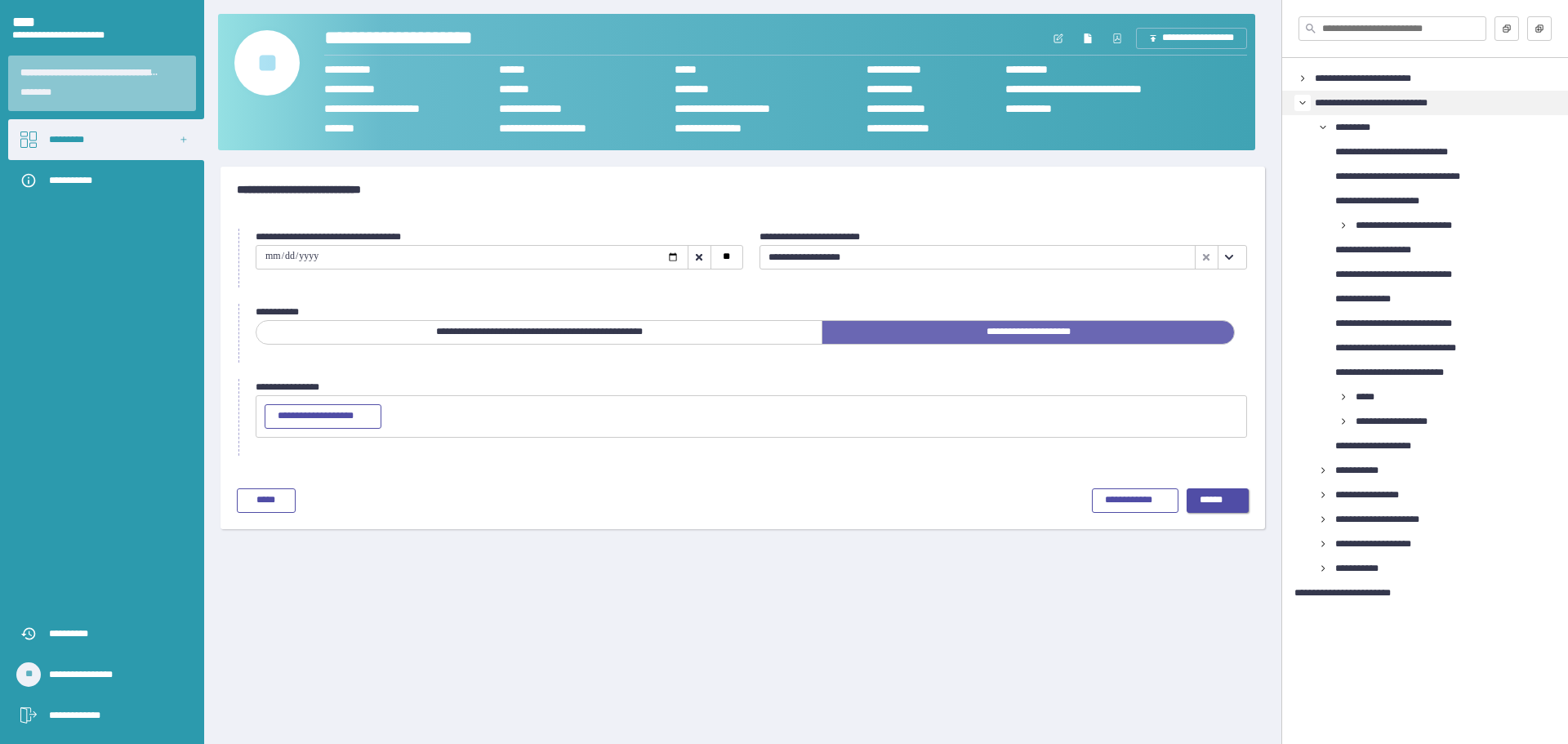 click on "******" at bounding box center (1218, 501) 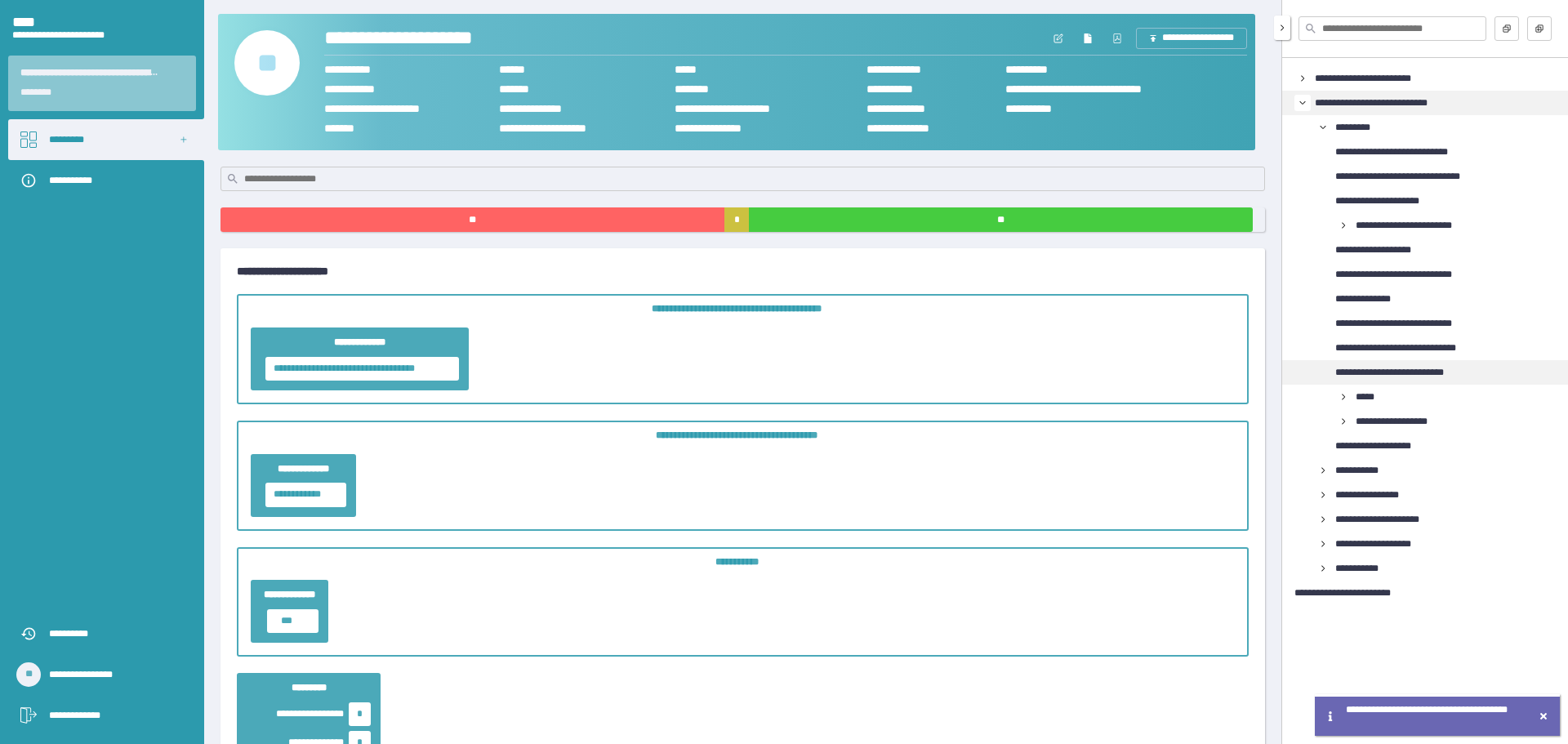 click on "**********" at bounding box center [1425, 372] 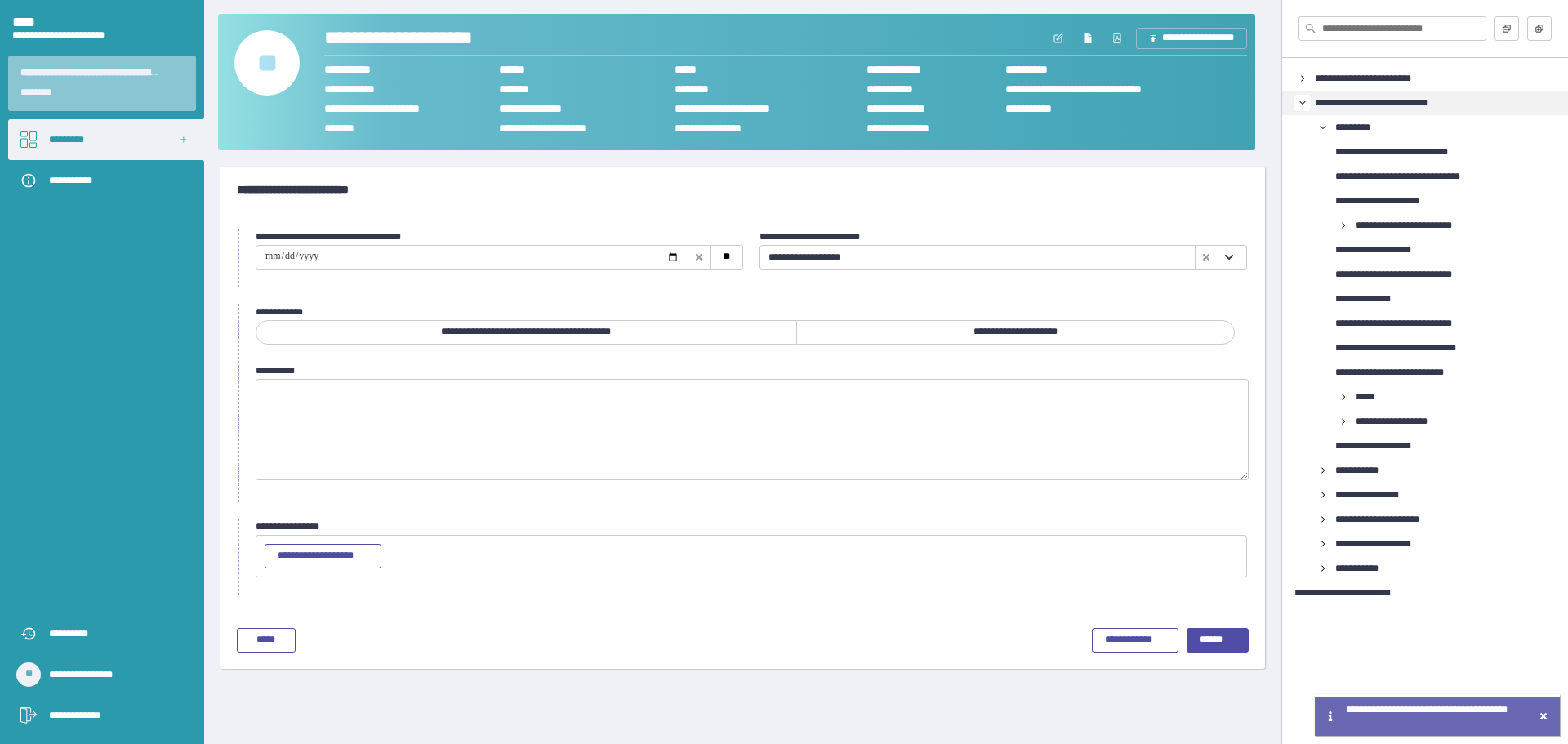 click at bounding box center (1229, 257) 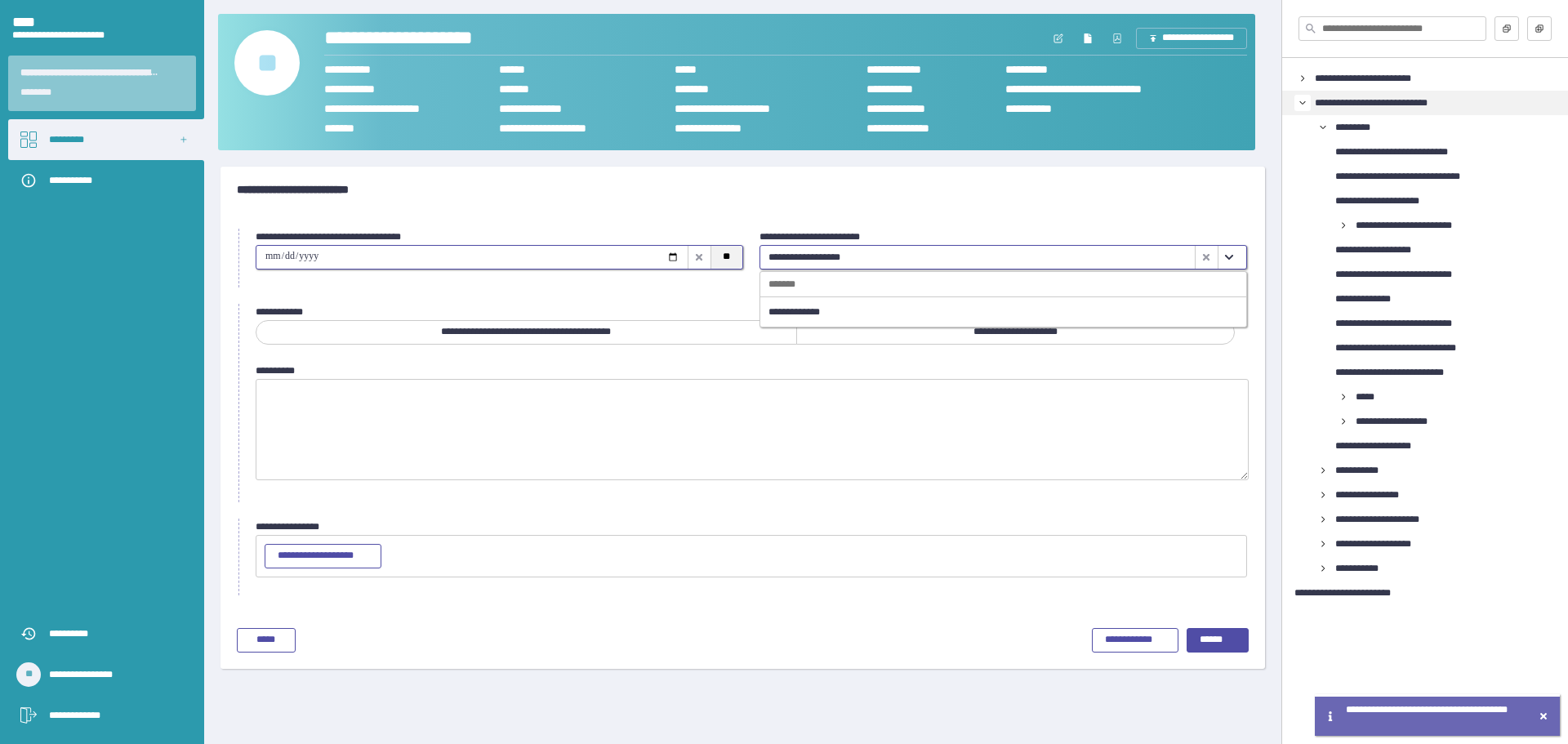 click on "**" at bounding box center (726, 257) 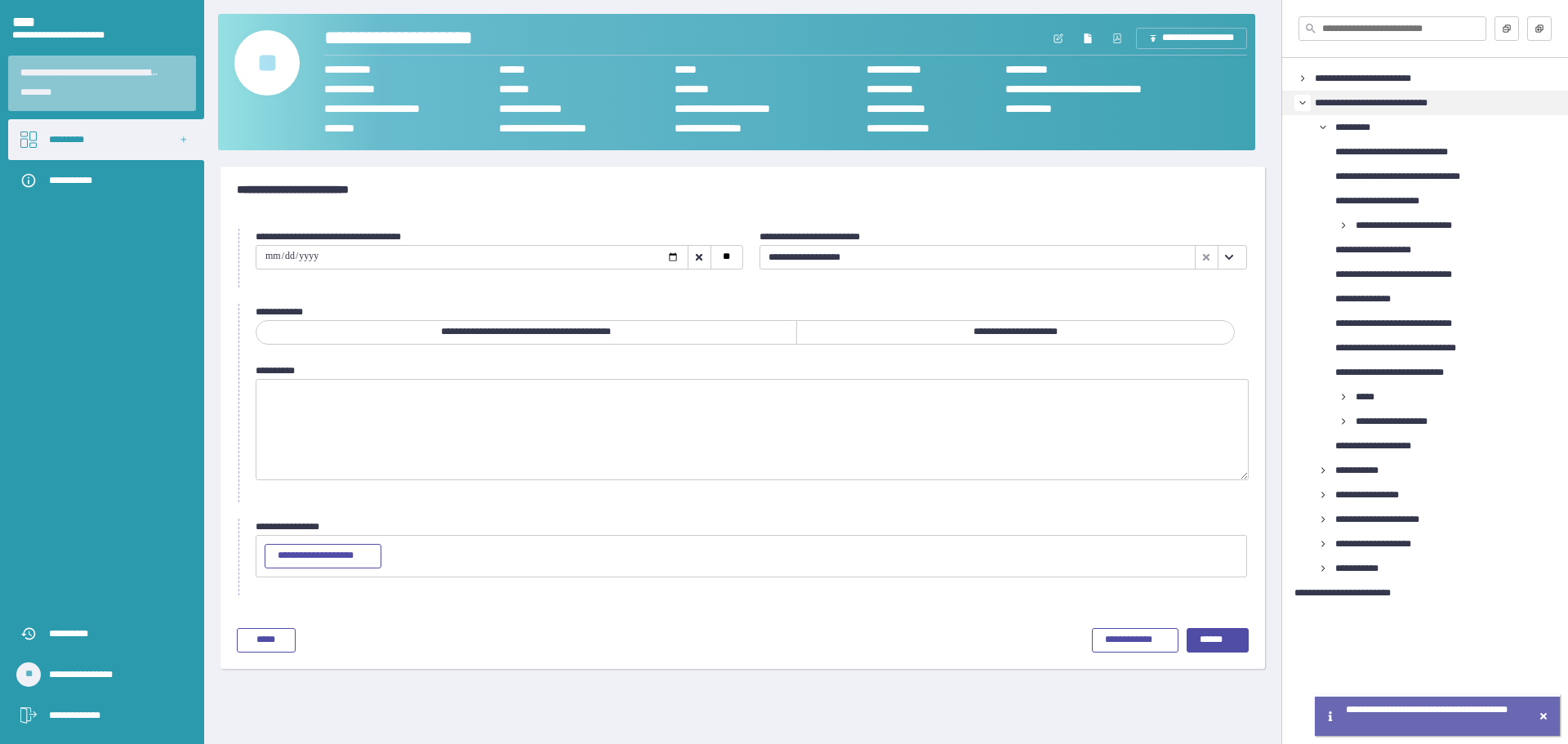 click on "**********" at bounding box center [1015, 332] 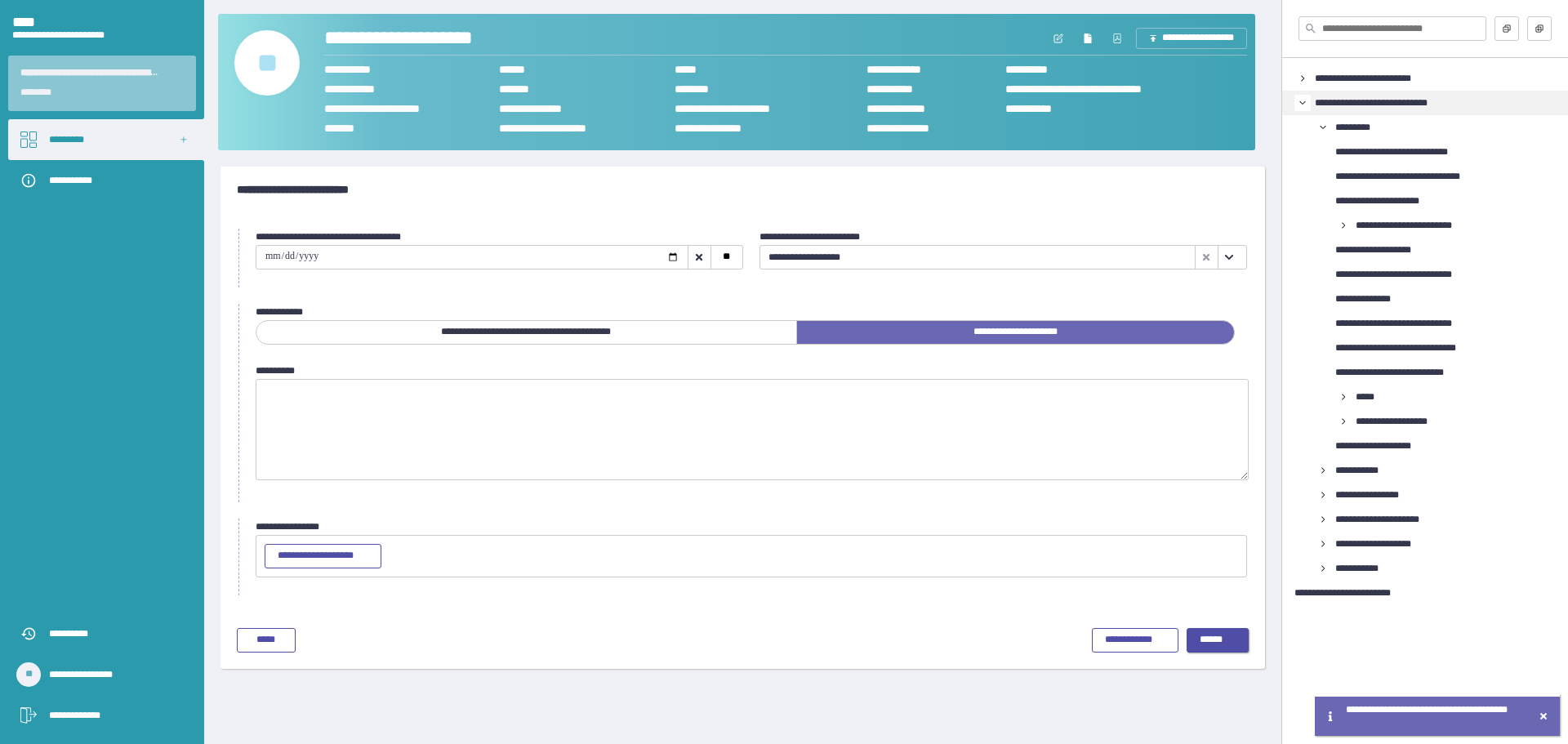 drag, startPoint x: 1199, startPoint y: 640, endPoint x: 1188, endPoint y: 641, distance: 11.045361 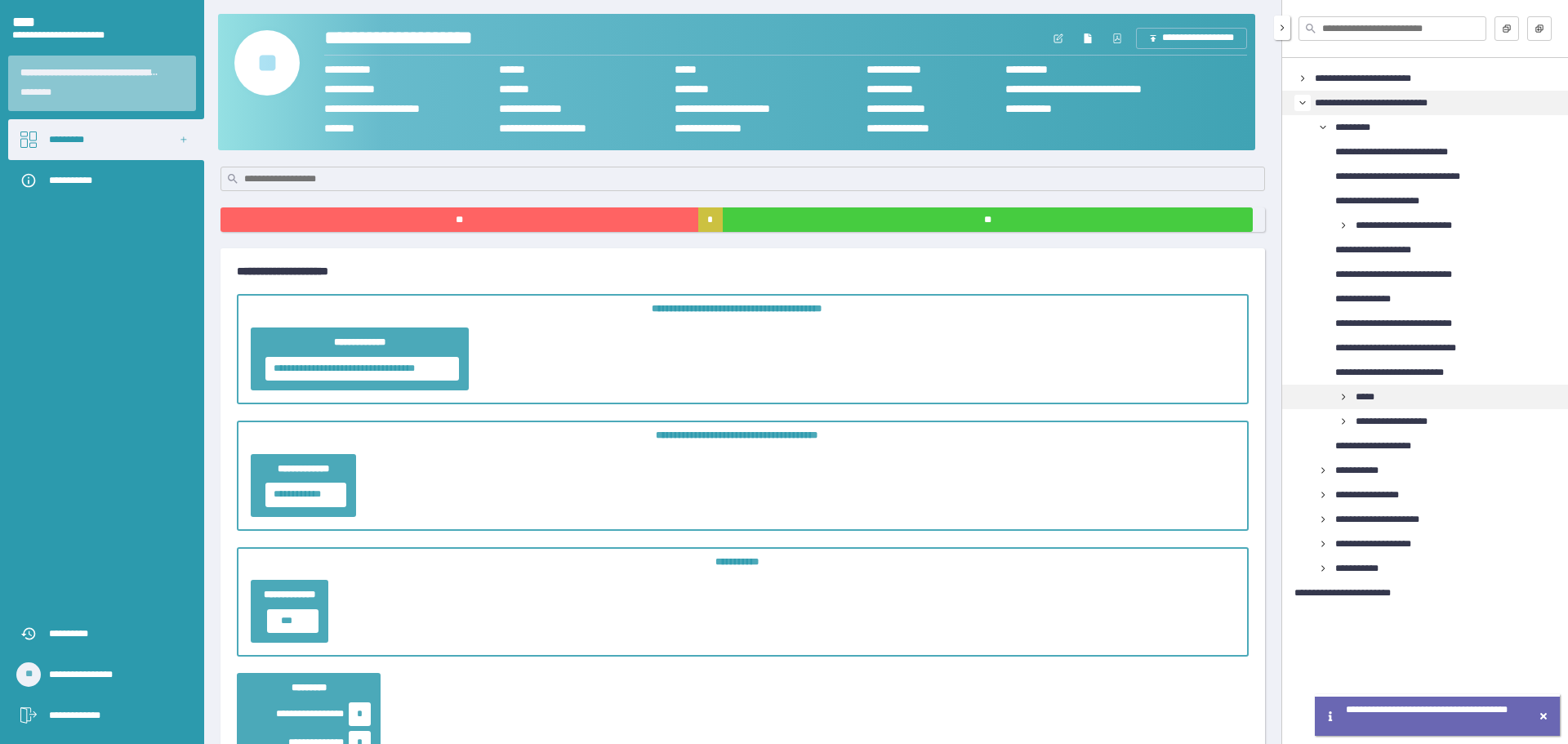 click on "*****" at bounding box center (1371, 397) 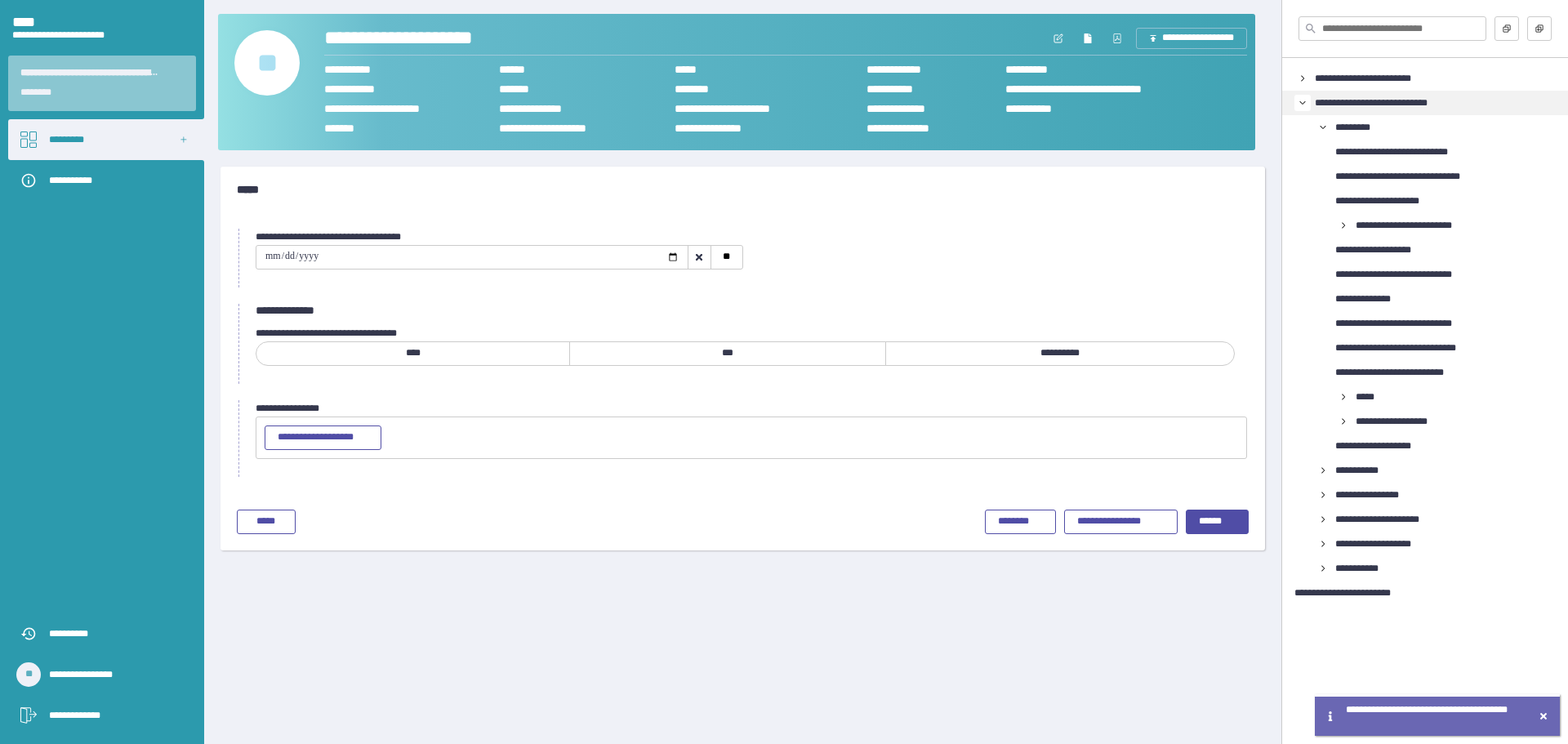 click on "**********" at bounding box center (751, 258) 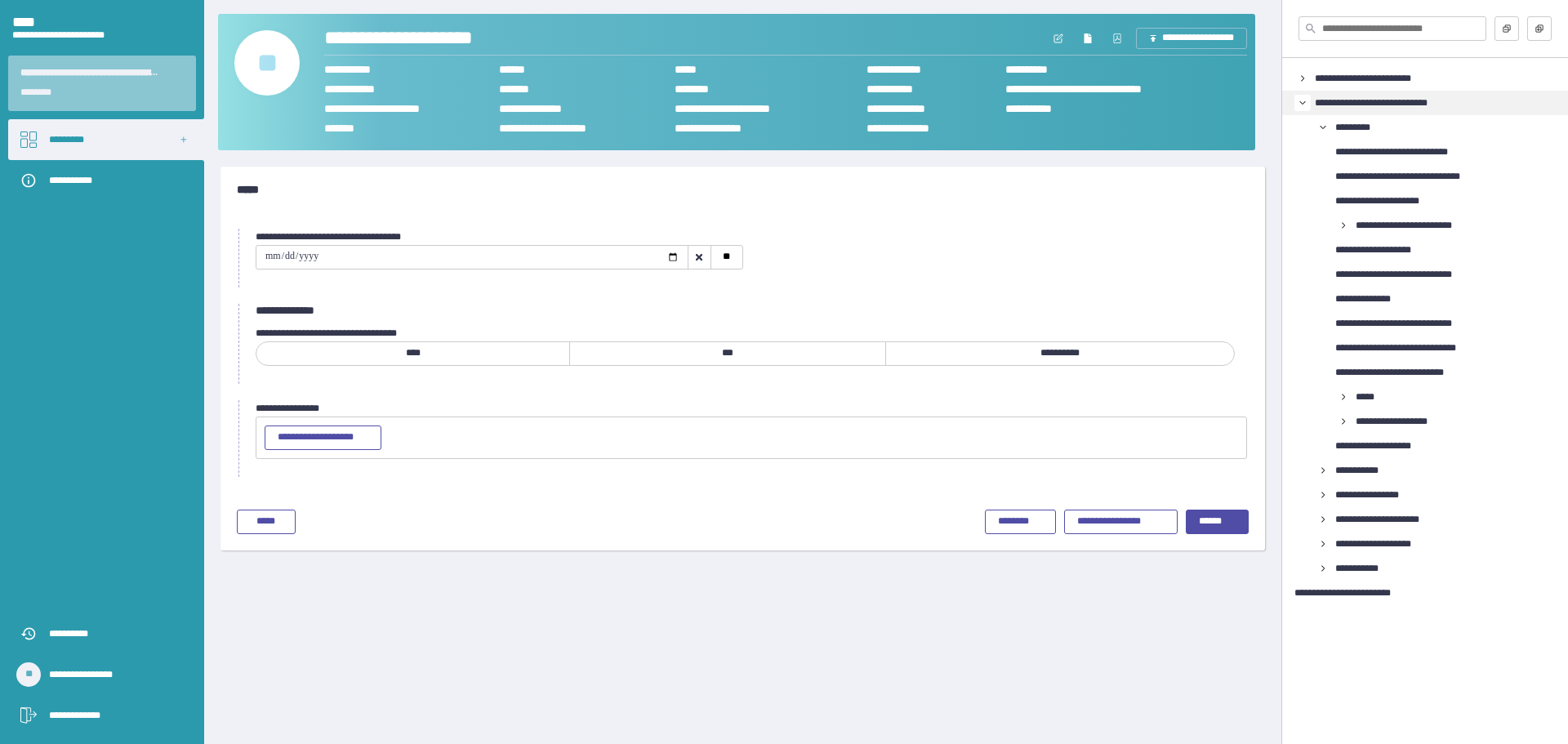 click on "***" at bounding box center [727, 354] 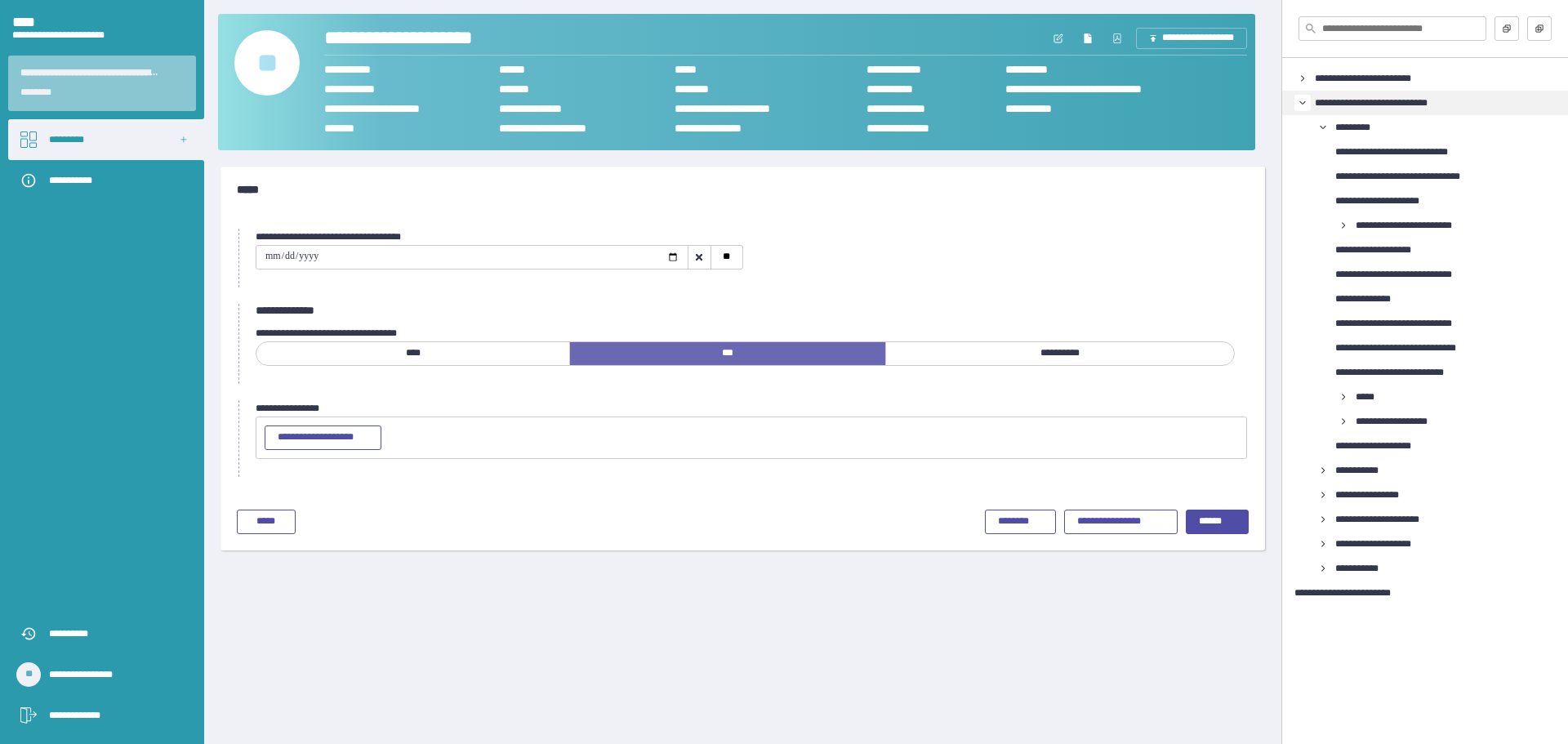 click on "**********" at bounding box center [944, 522] 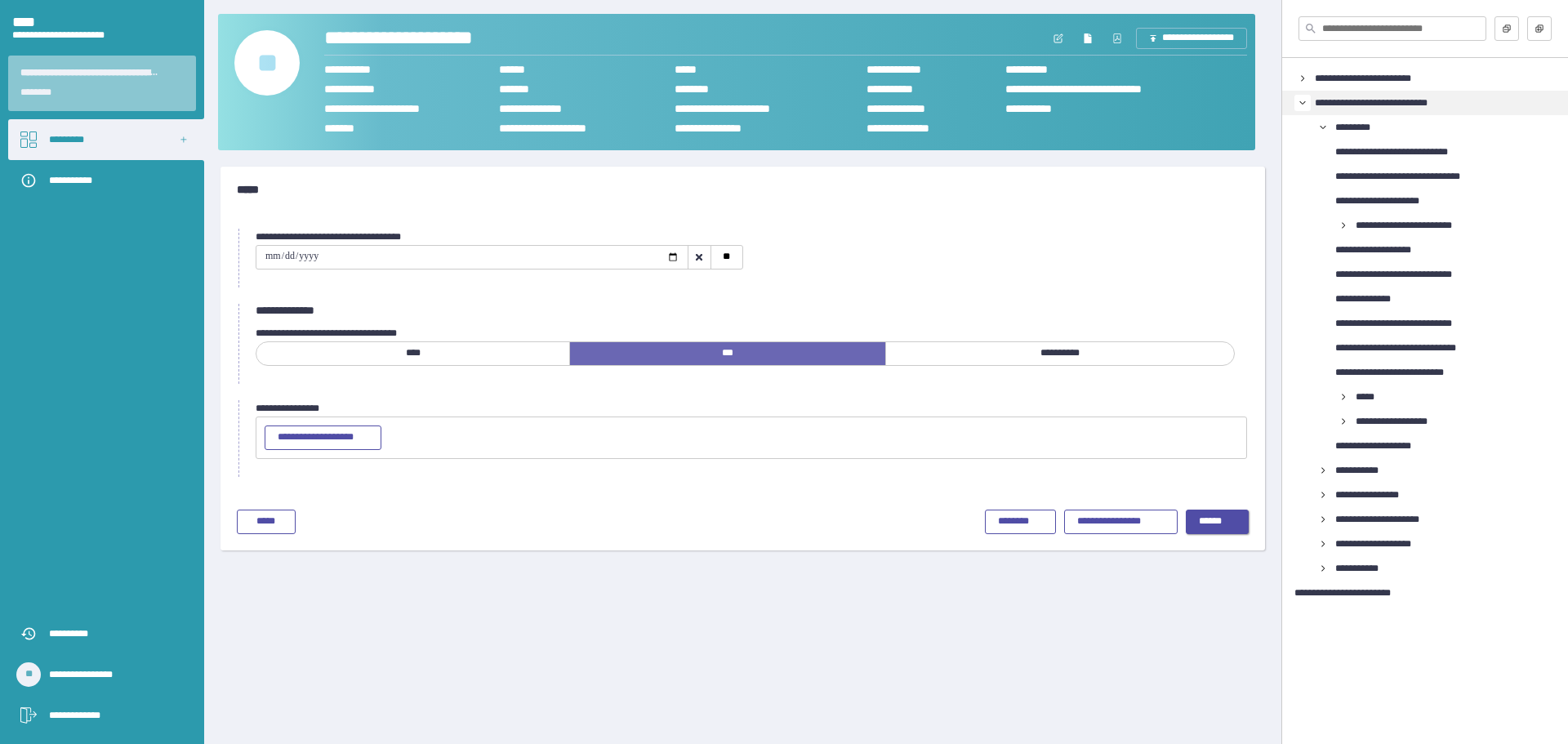 click on "******" at bounding box center [1217, 522] 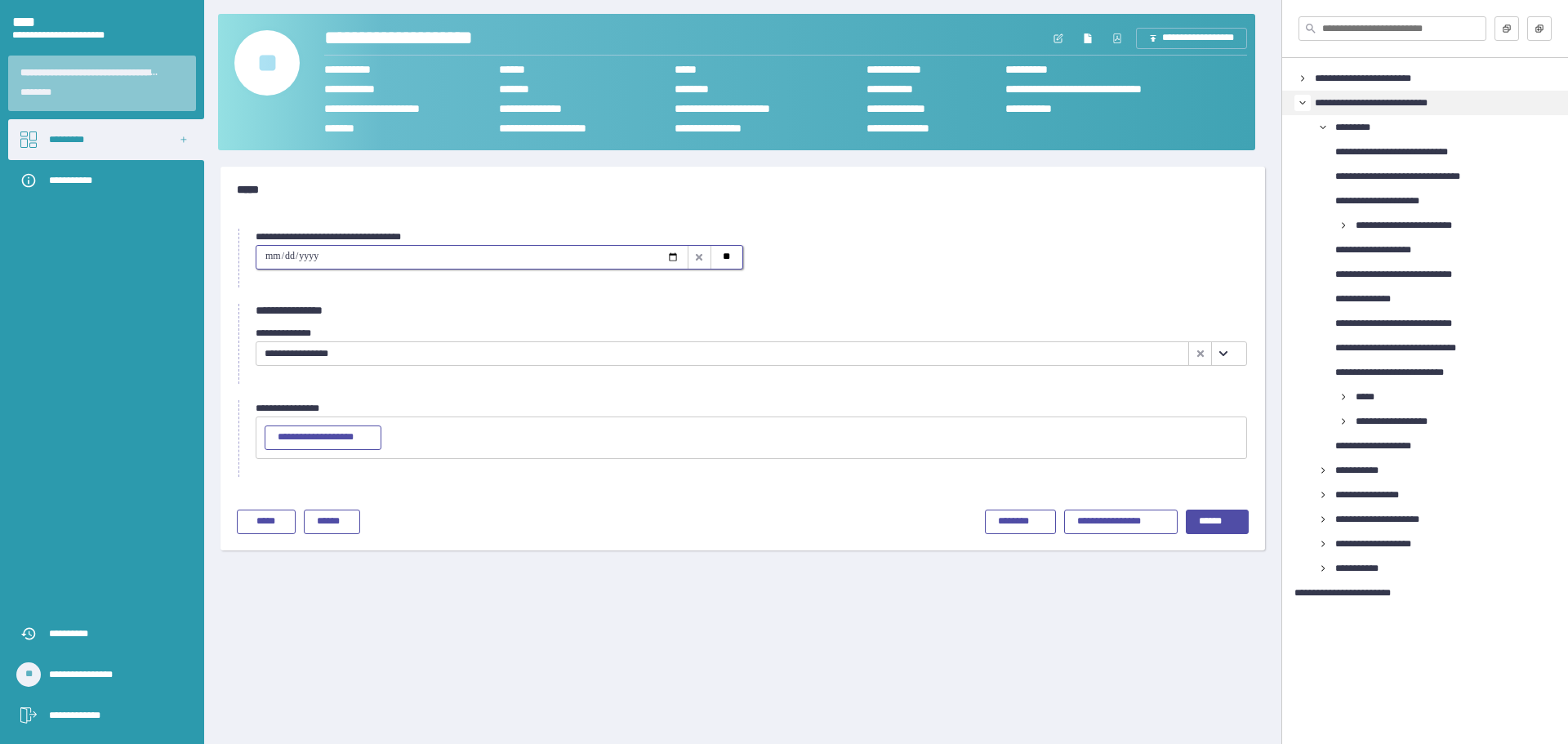click at bounding box center (472, 257) 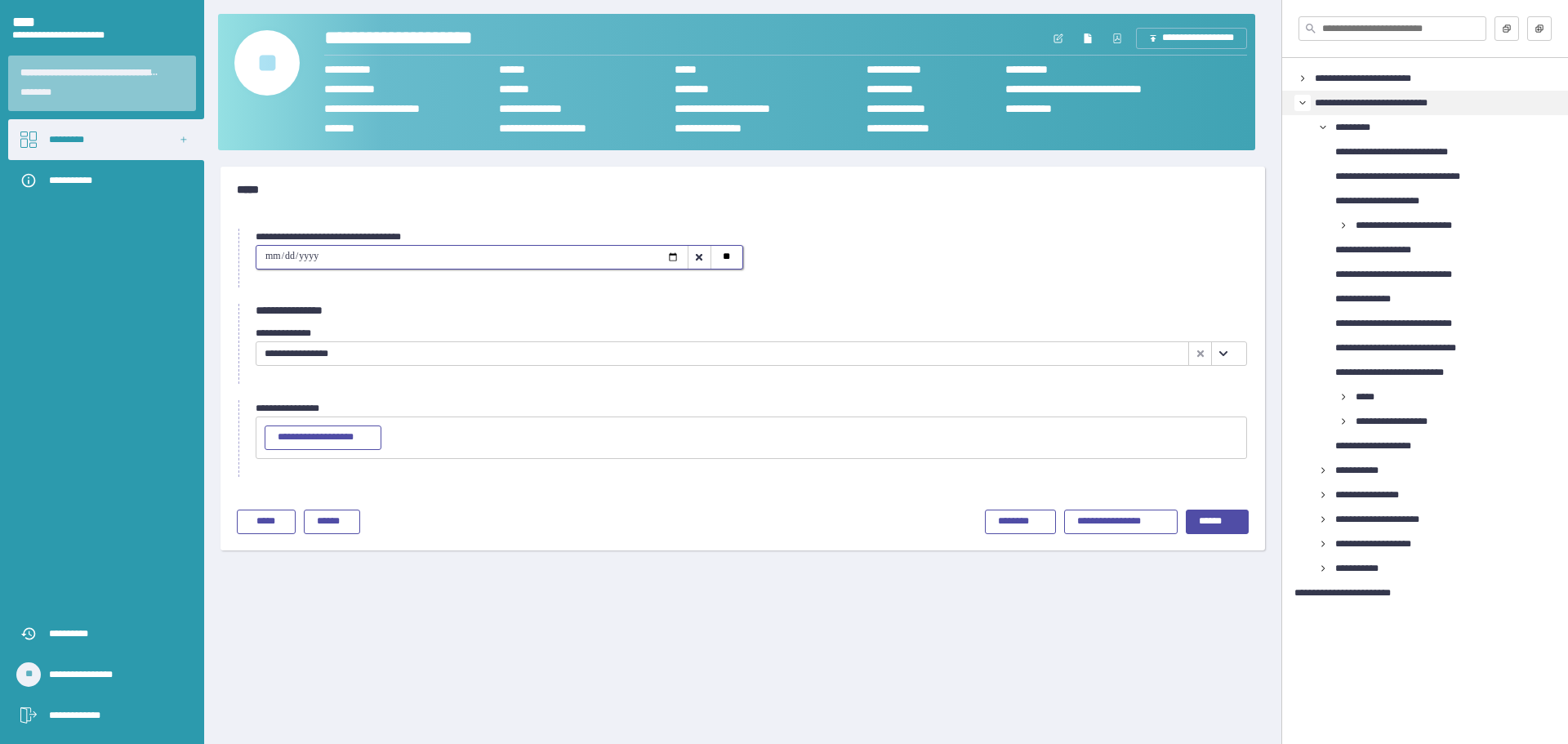 type on "**********" 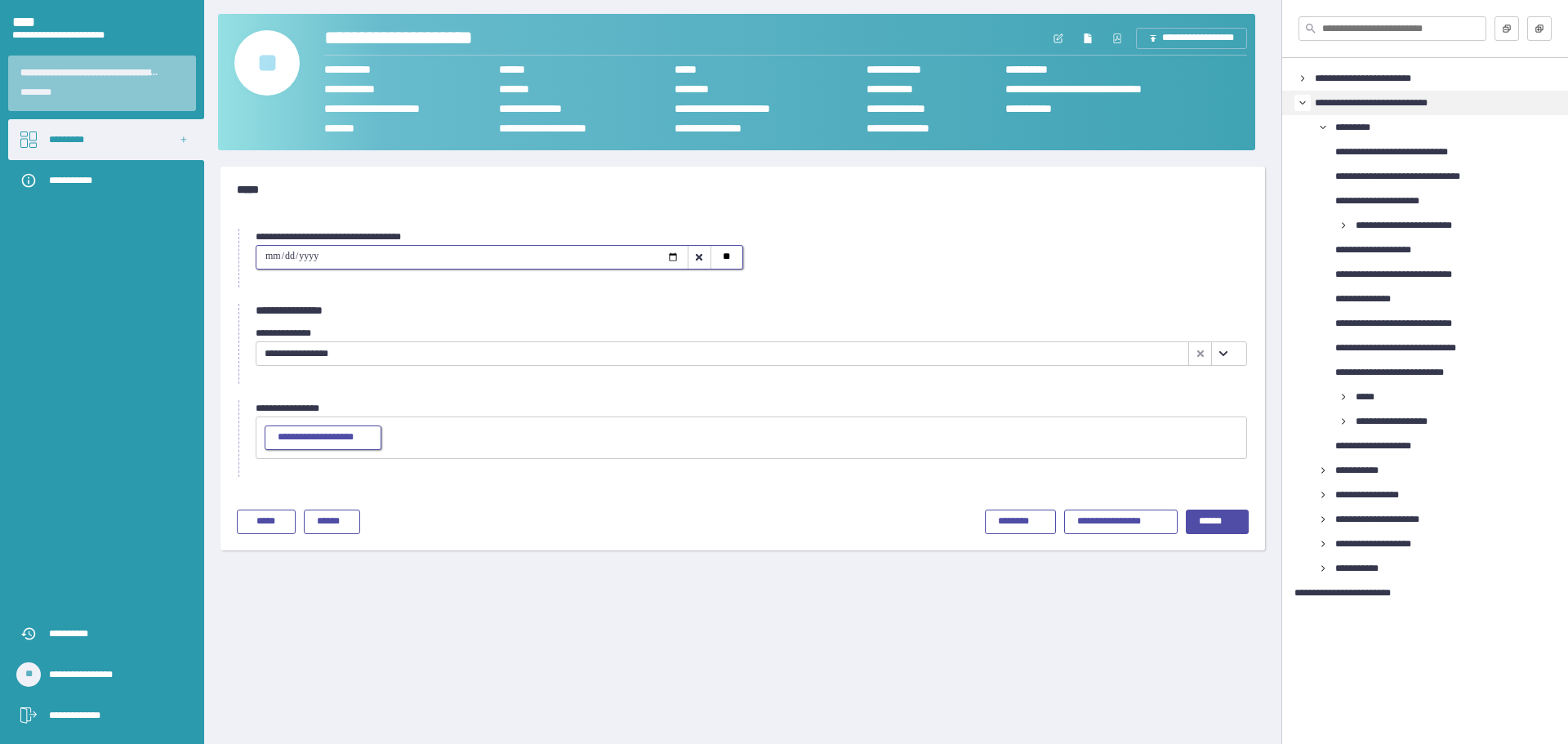 click on "**********" at bounding box center (323, 438) 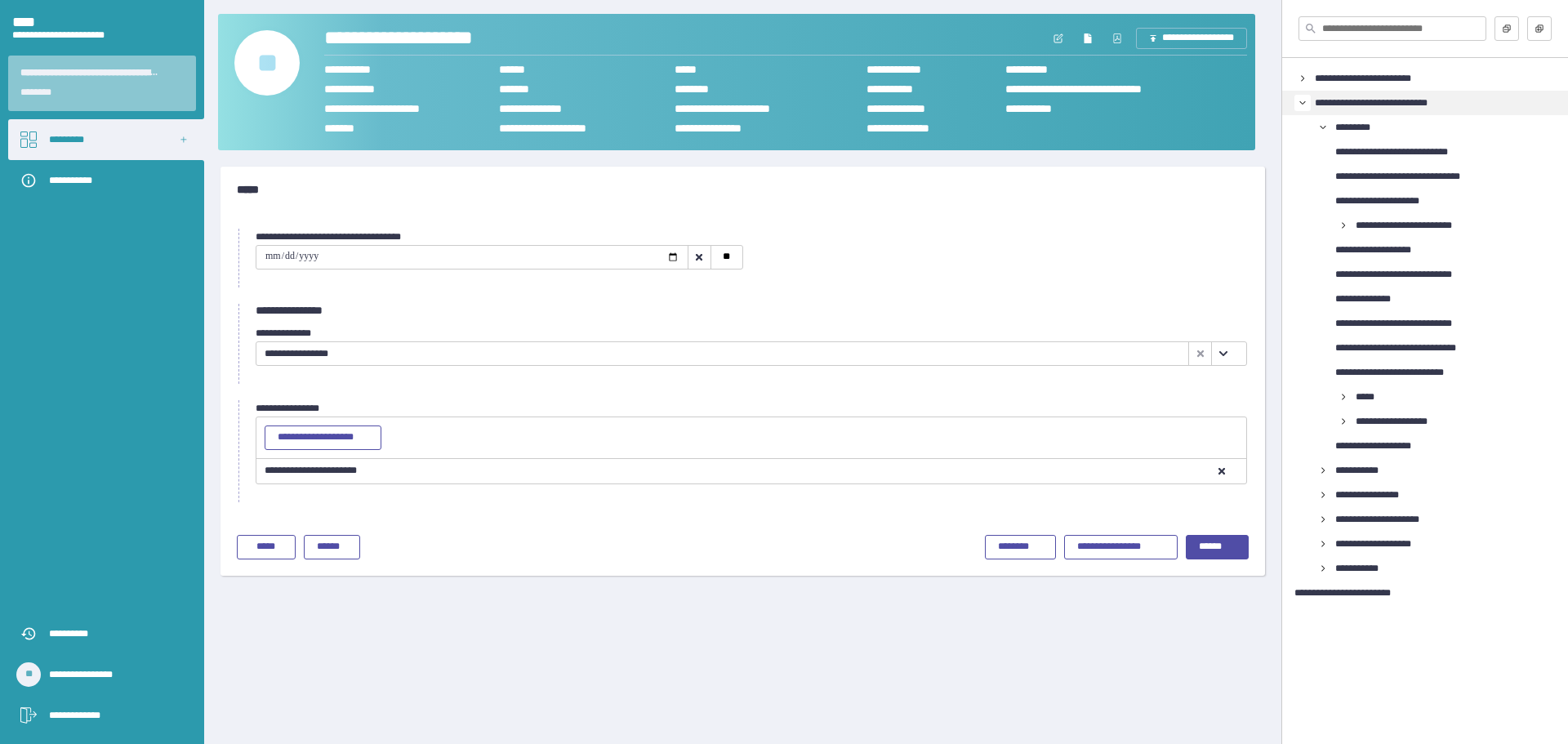 click at bounding box center [1223, 354] 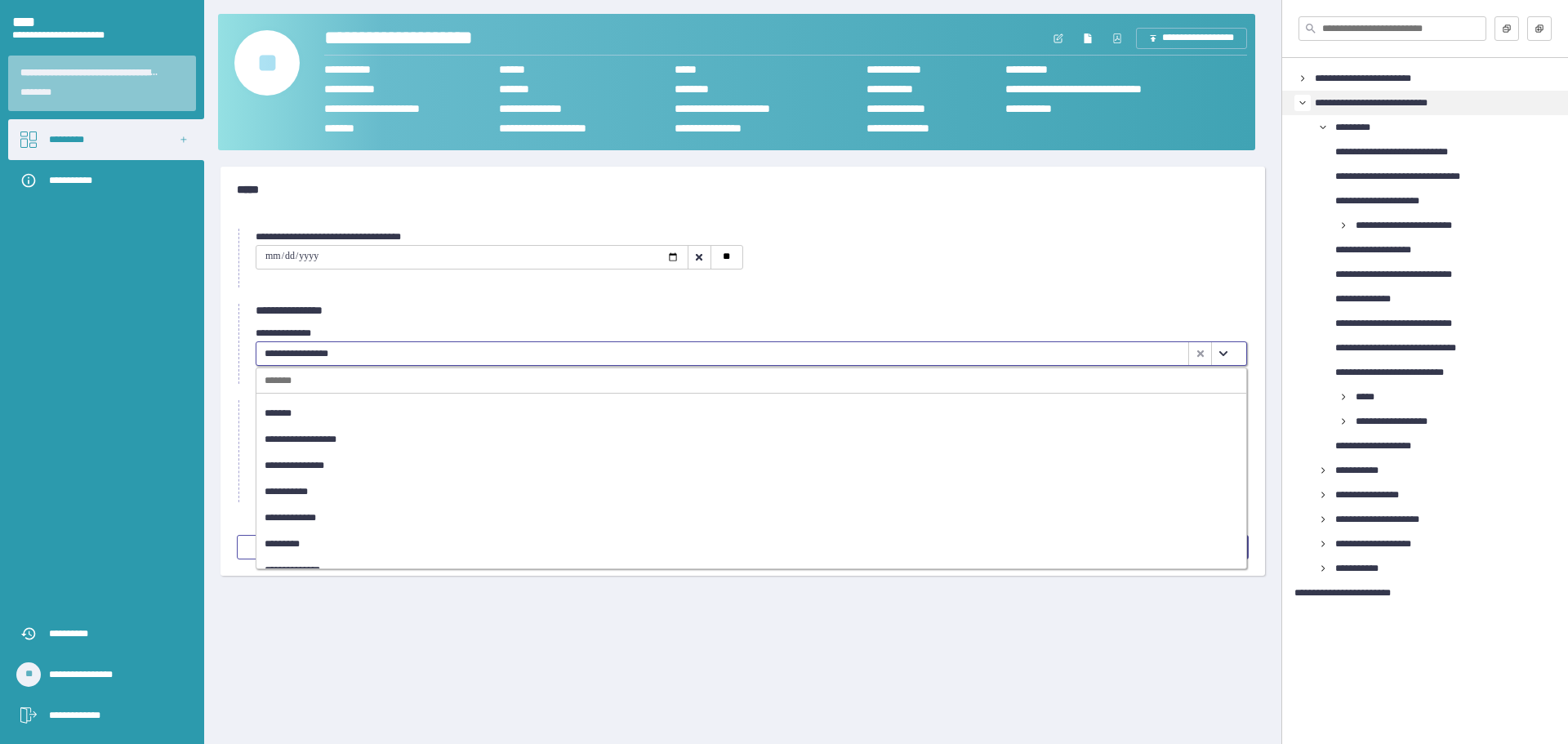 scroll, scrollTop: 572, scrollLeft: 0, axis: vertical 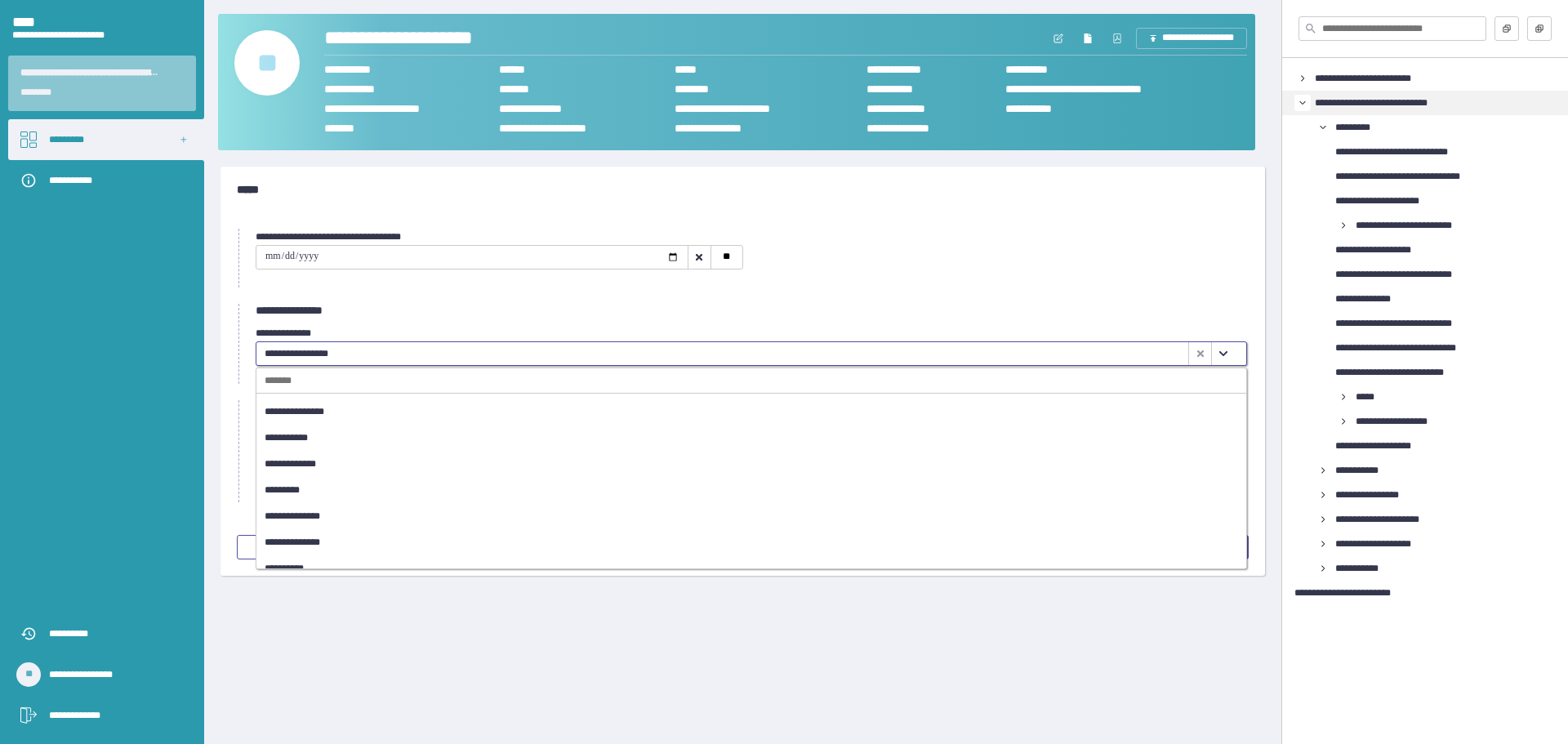 click on "*********" at bounding box center [739, 490] 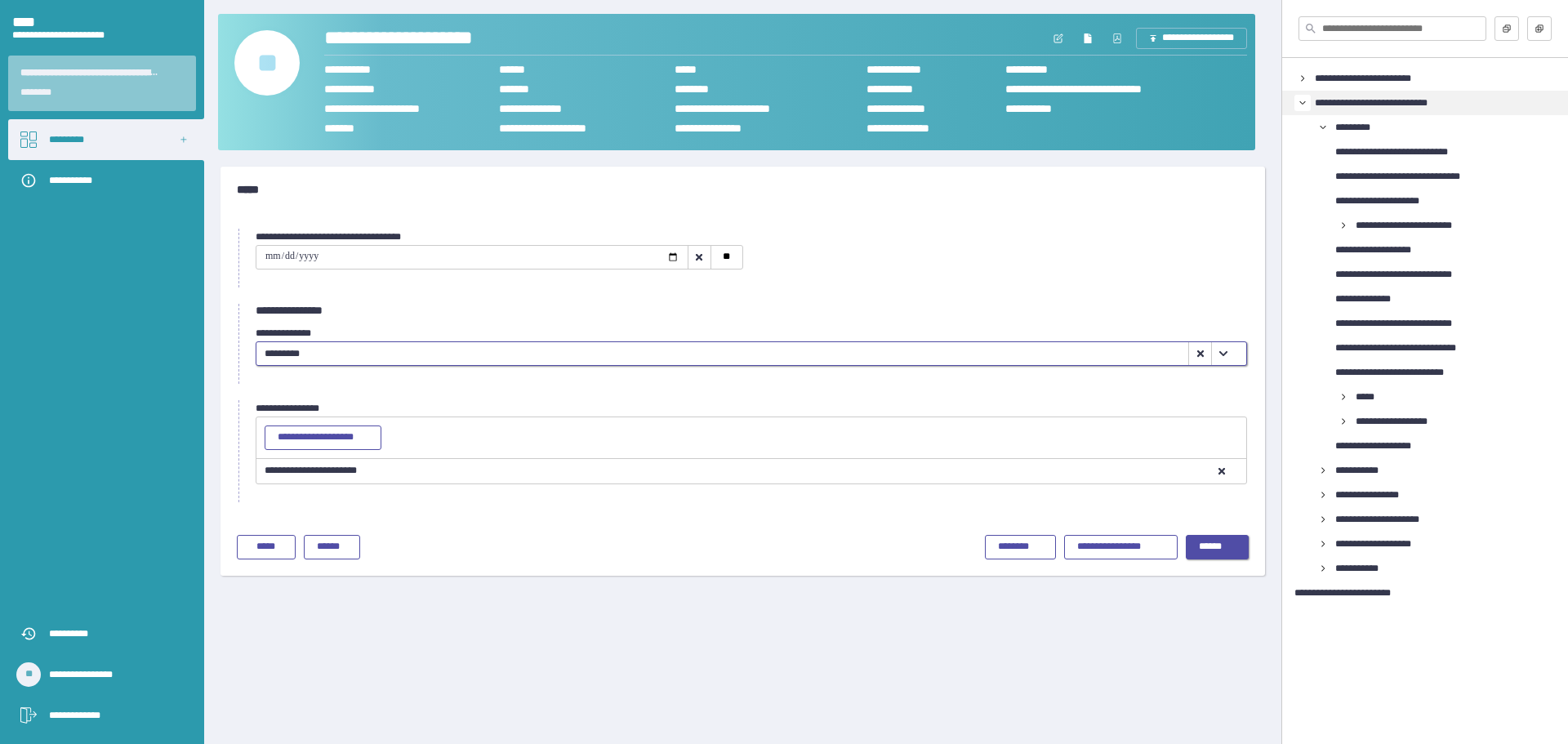 click on "******" at bounding box center [1217, 547] 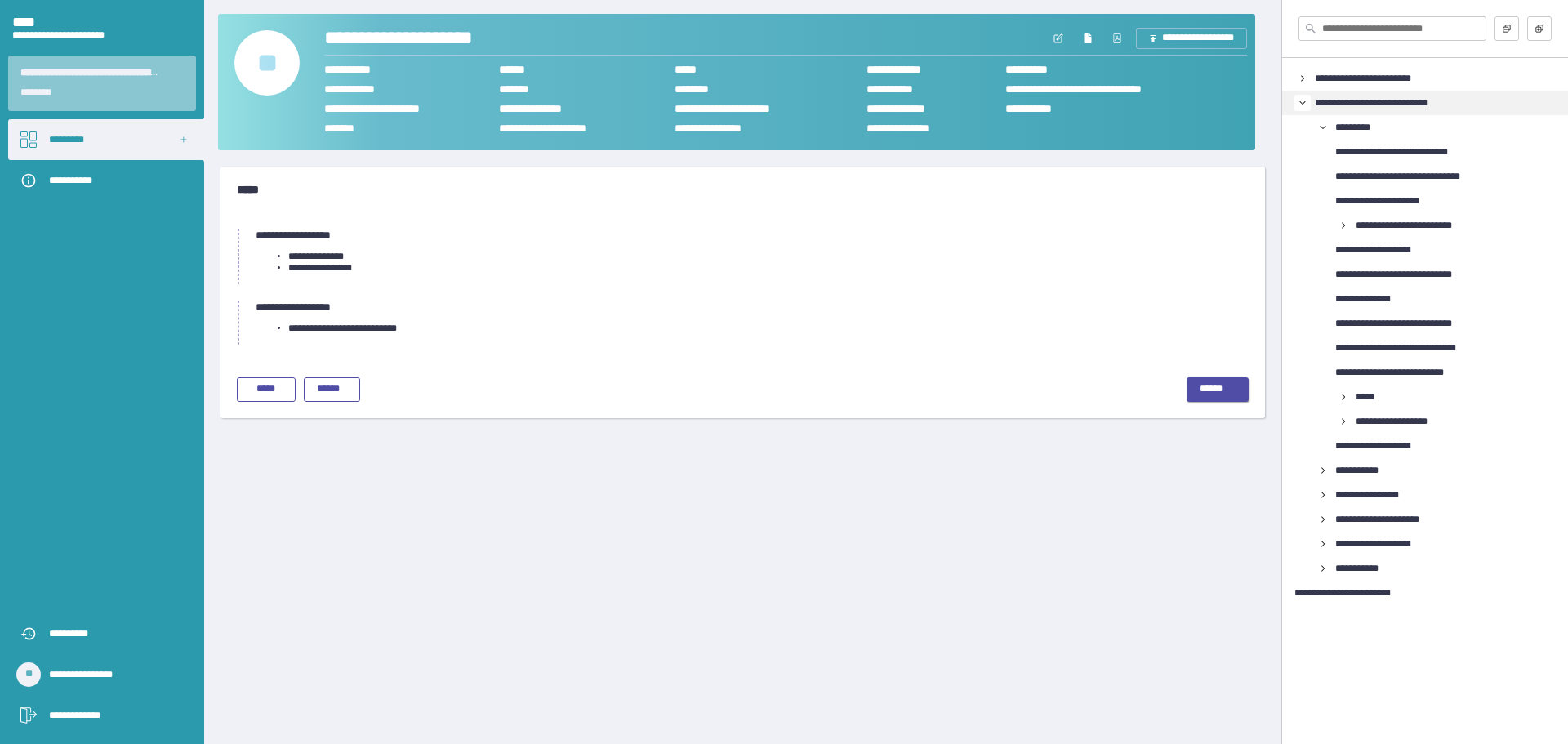 click on "******" at bounding box center [1218, 390] 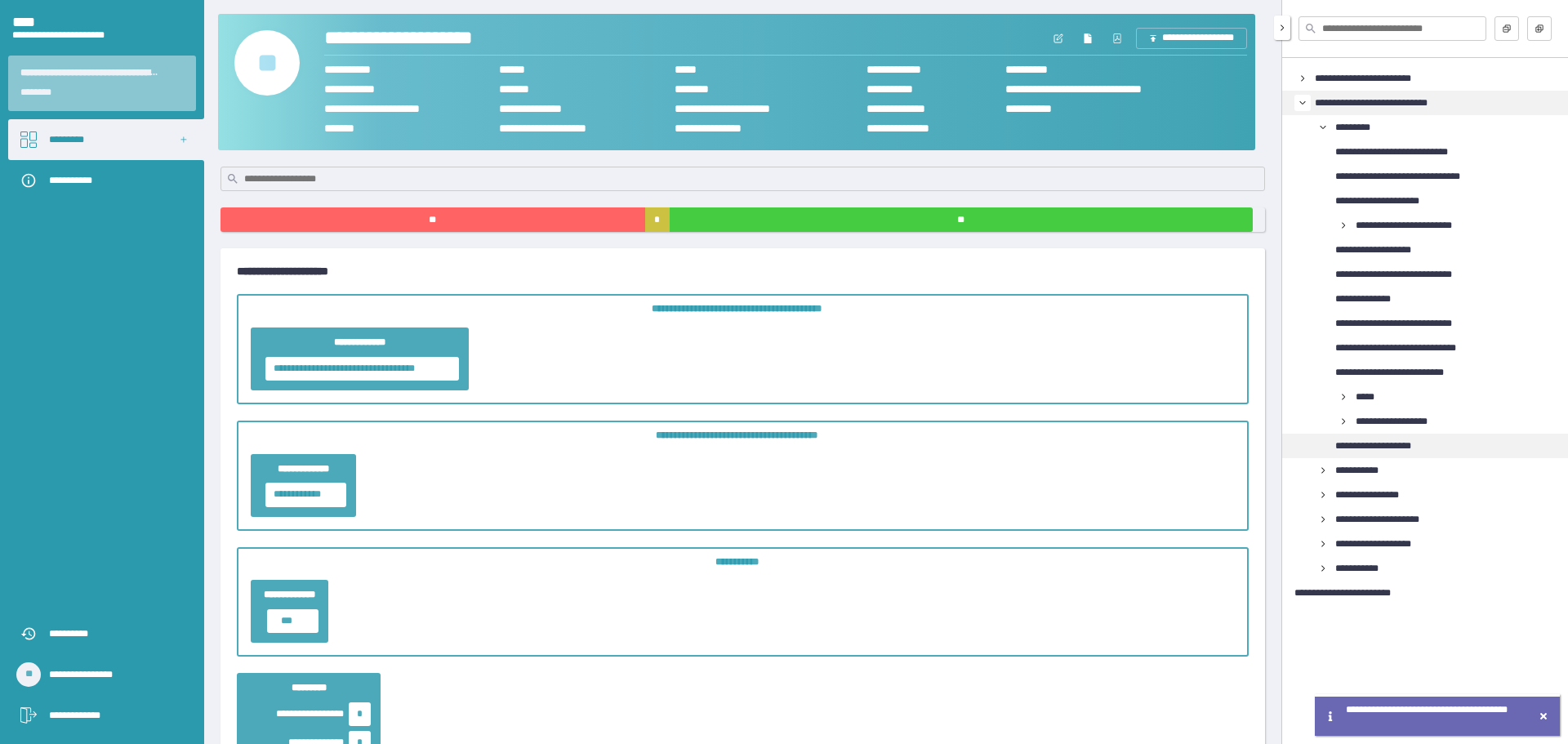 click on "**********" at bounding box center [1385, 446] 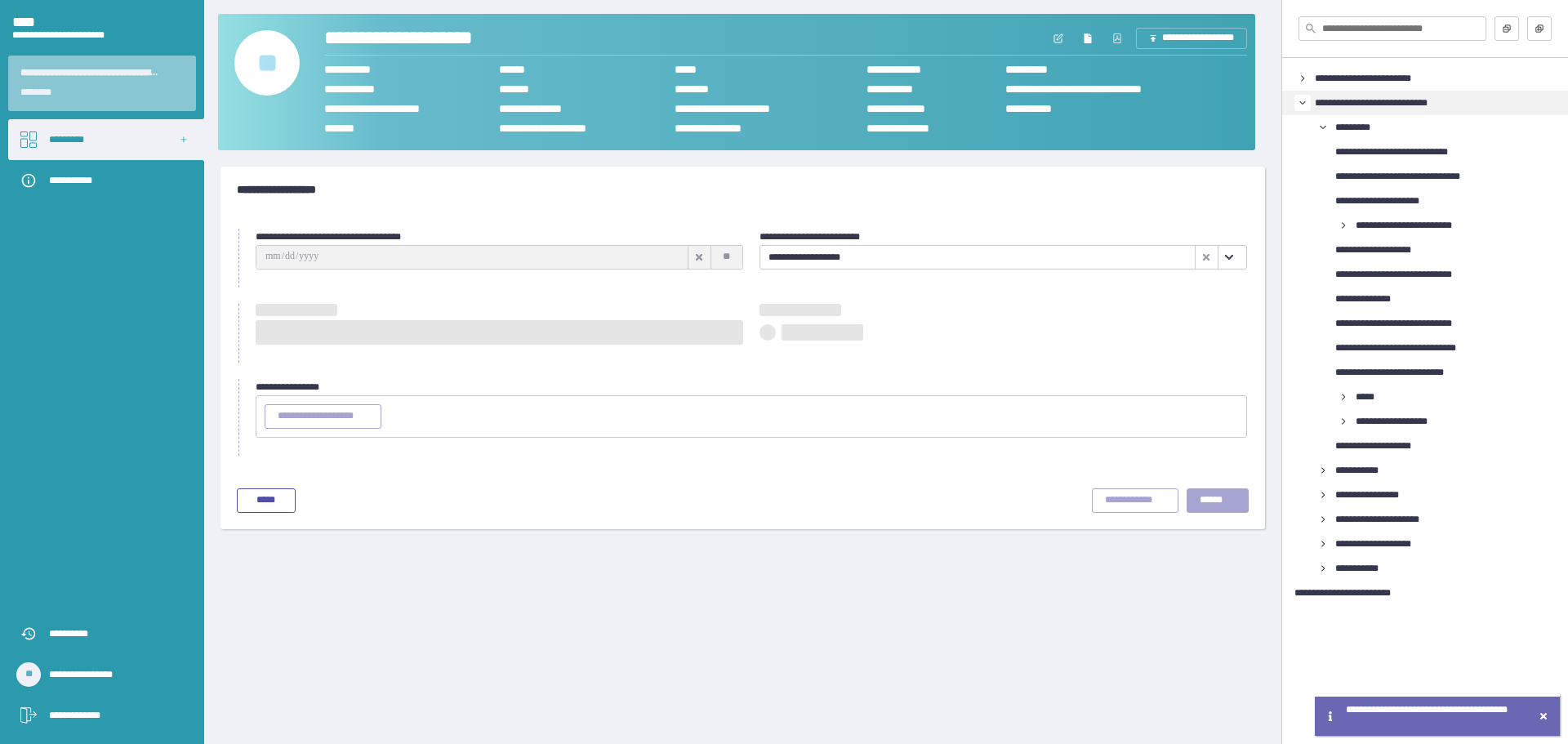 type on "**********" 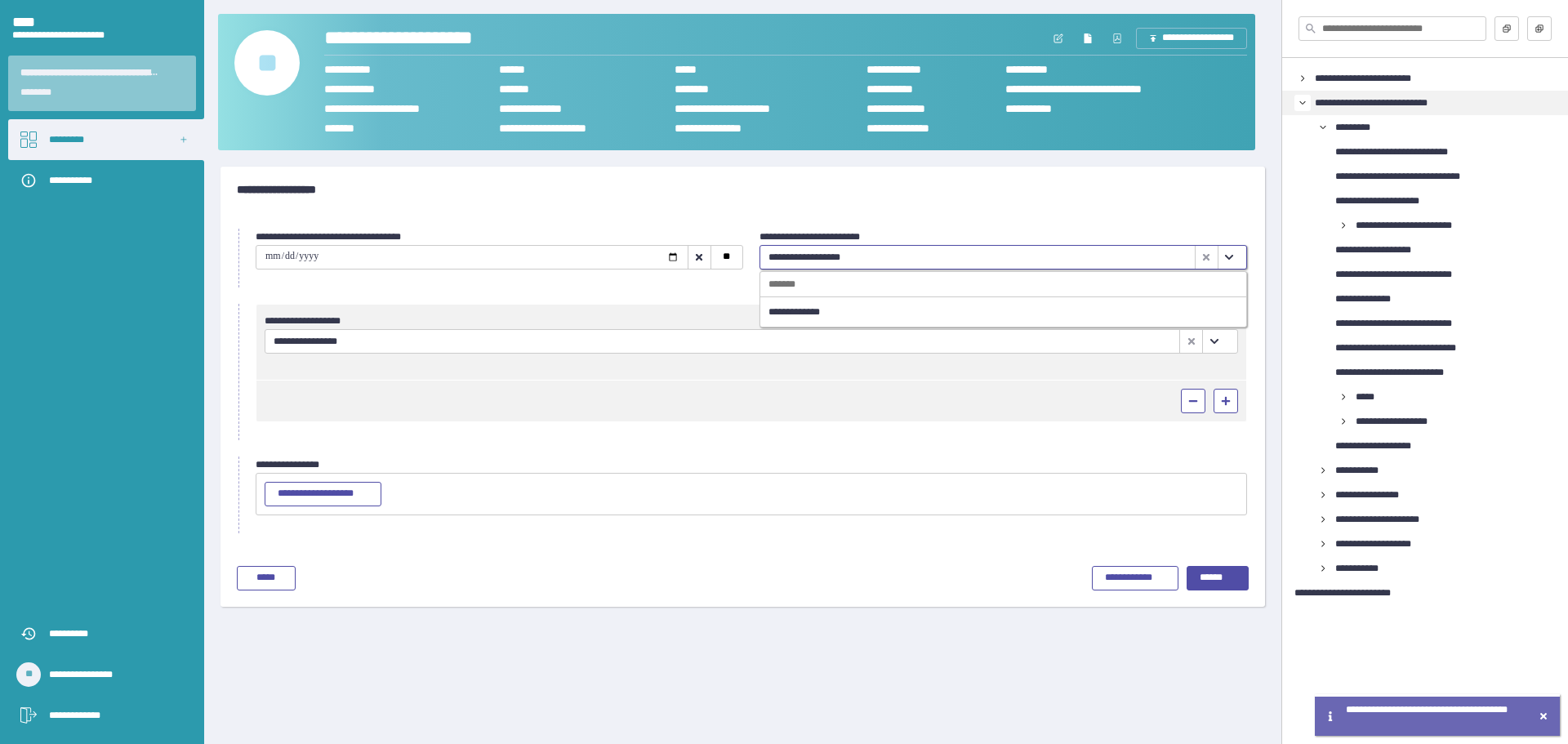 click at bounding box center [1229, 257] 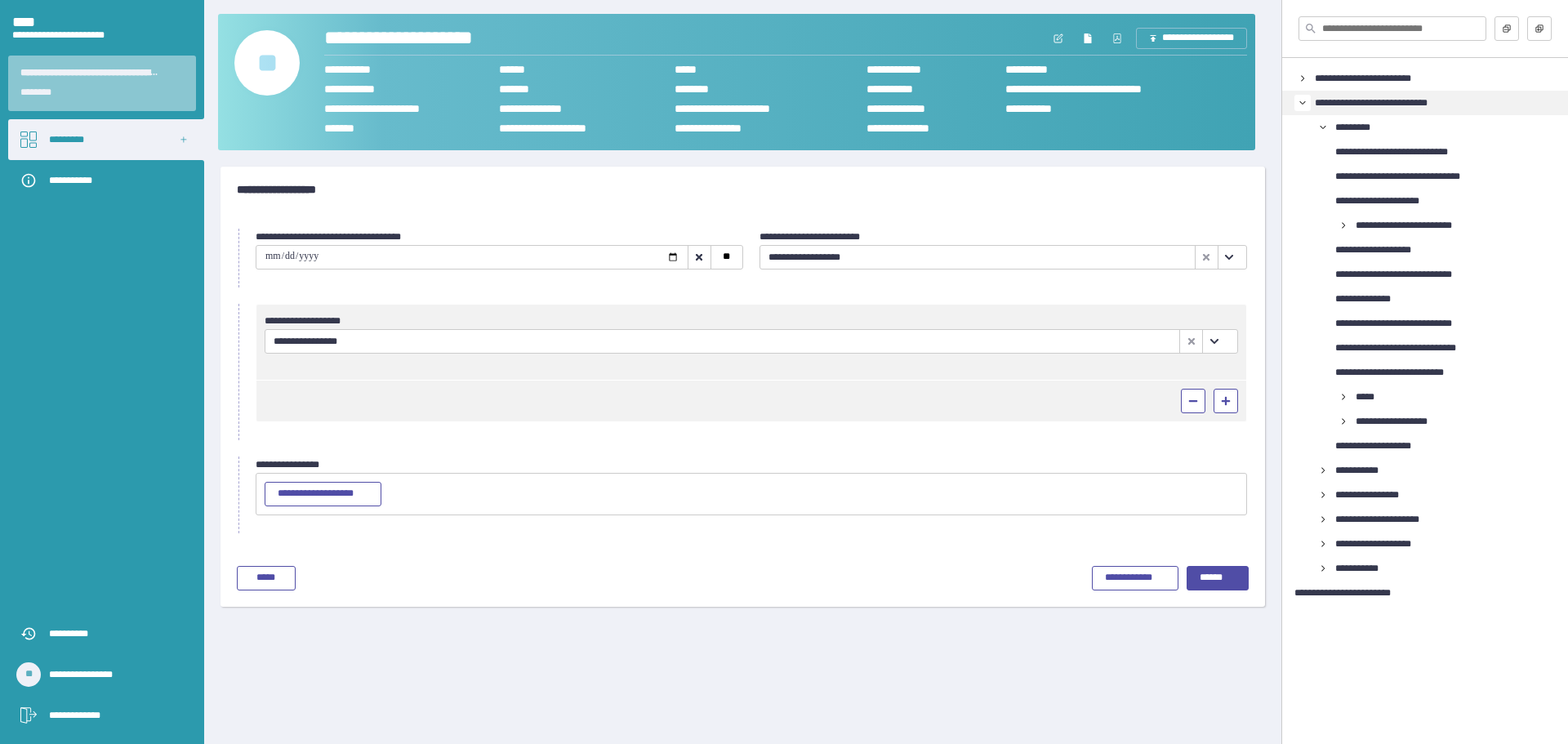scroll, scrollTop: 0, scrollLeft: 0, axis: both 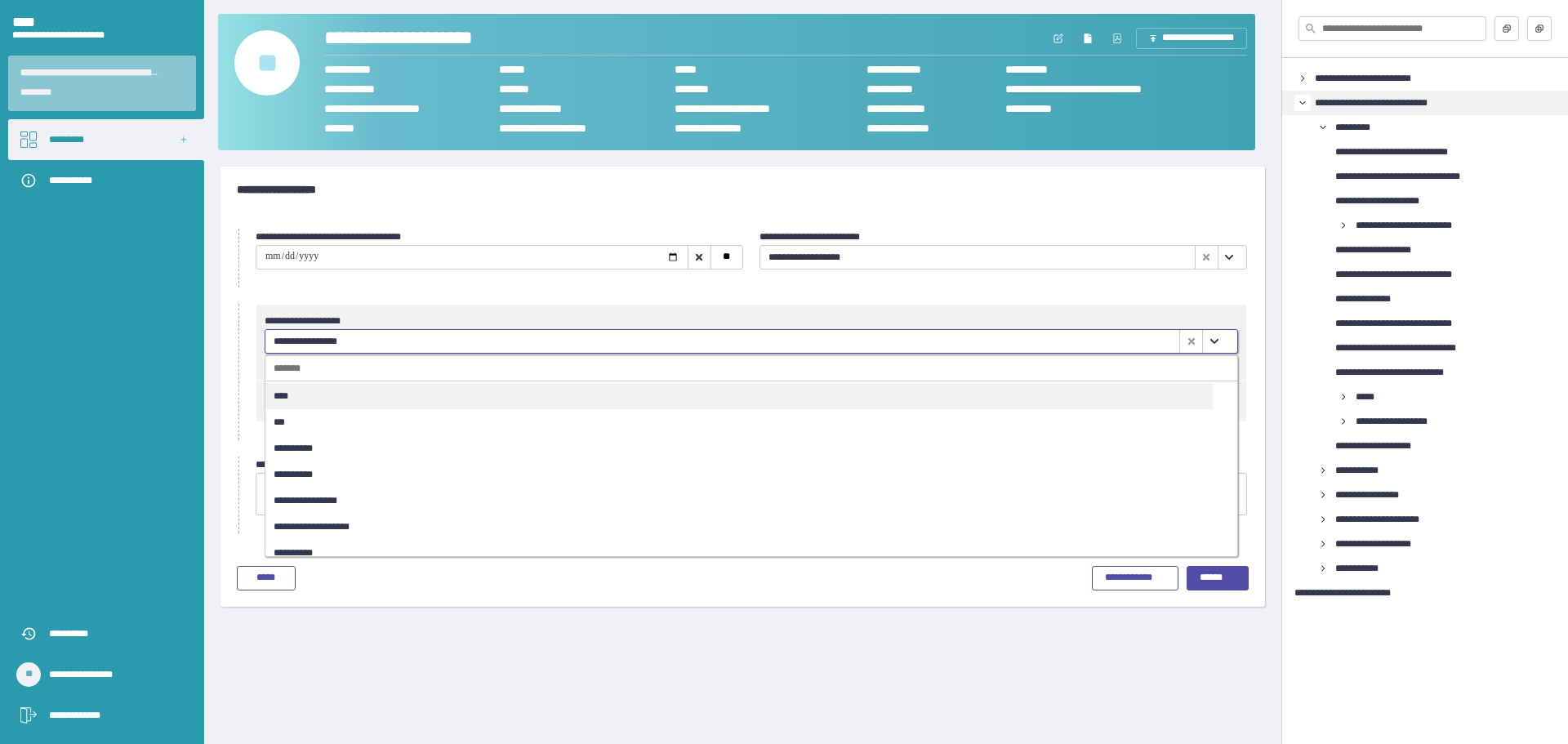 click on "***" at bounding box center (739, 422) 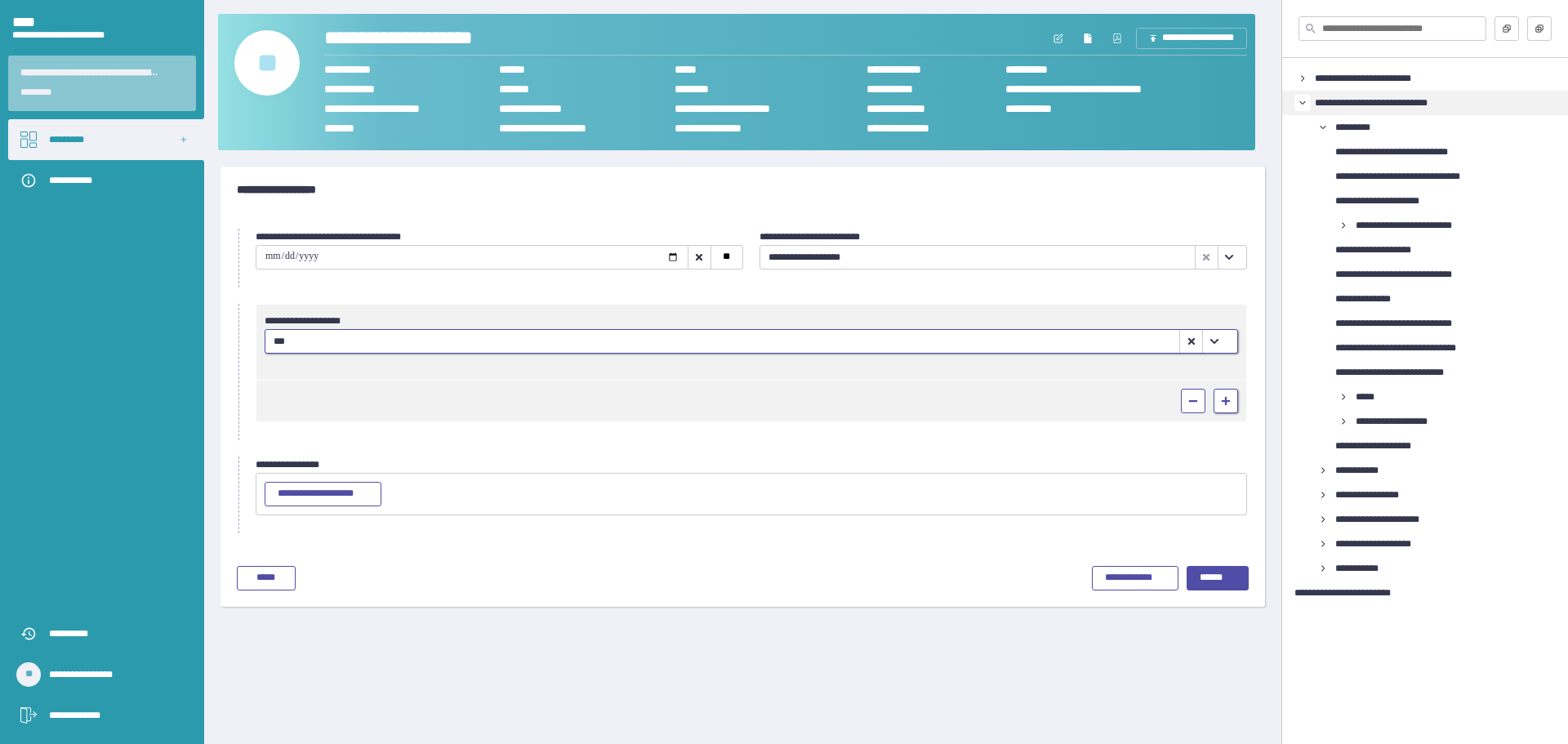 click 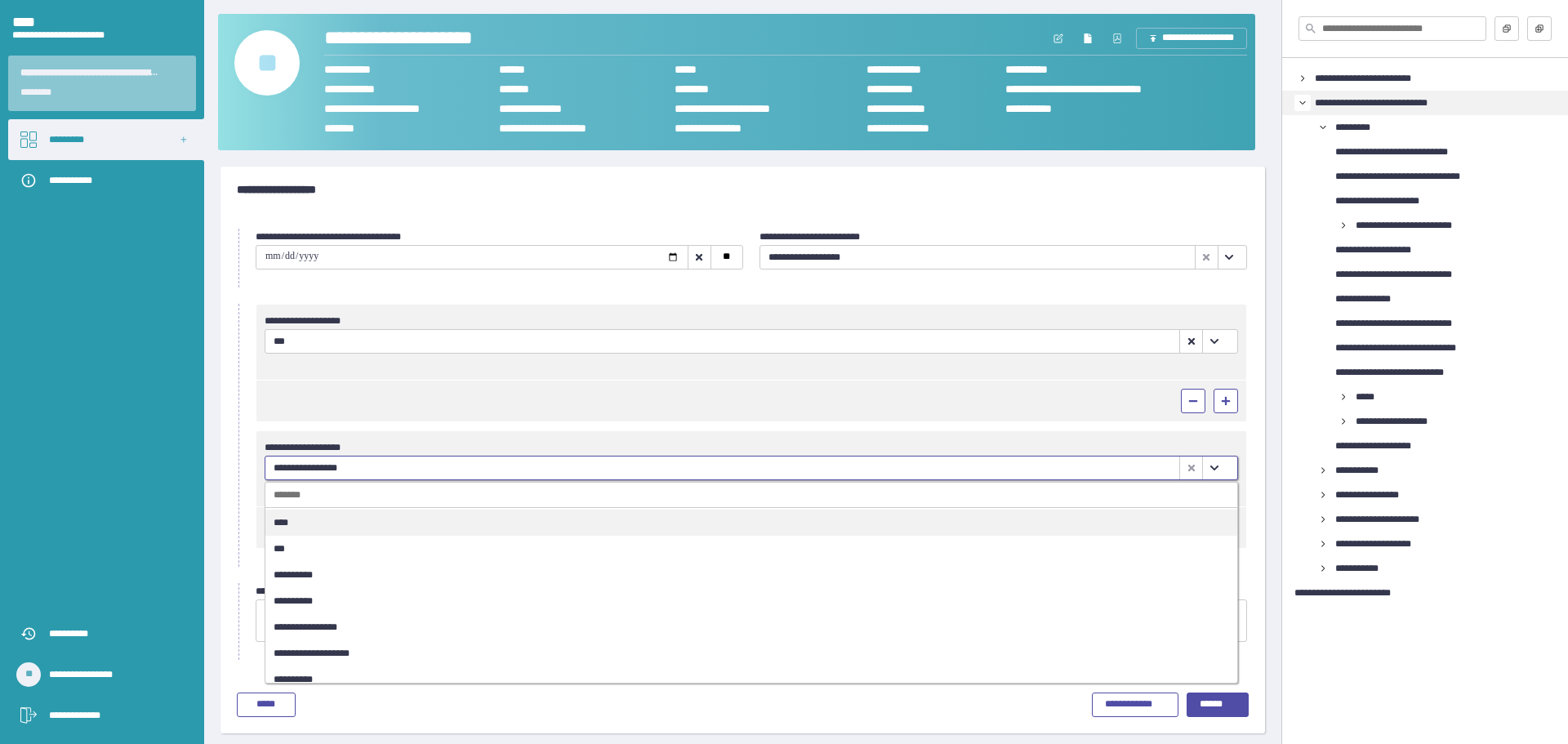 click at bounding box center [1214, 468] 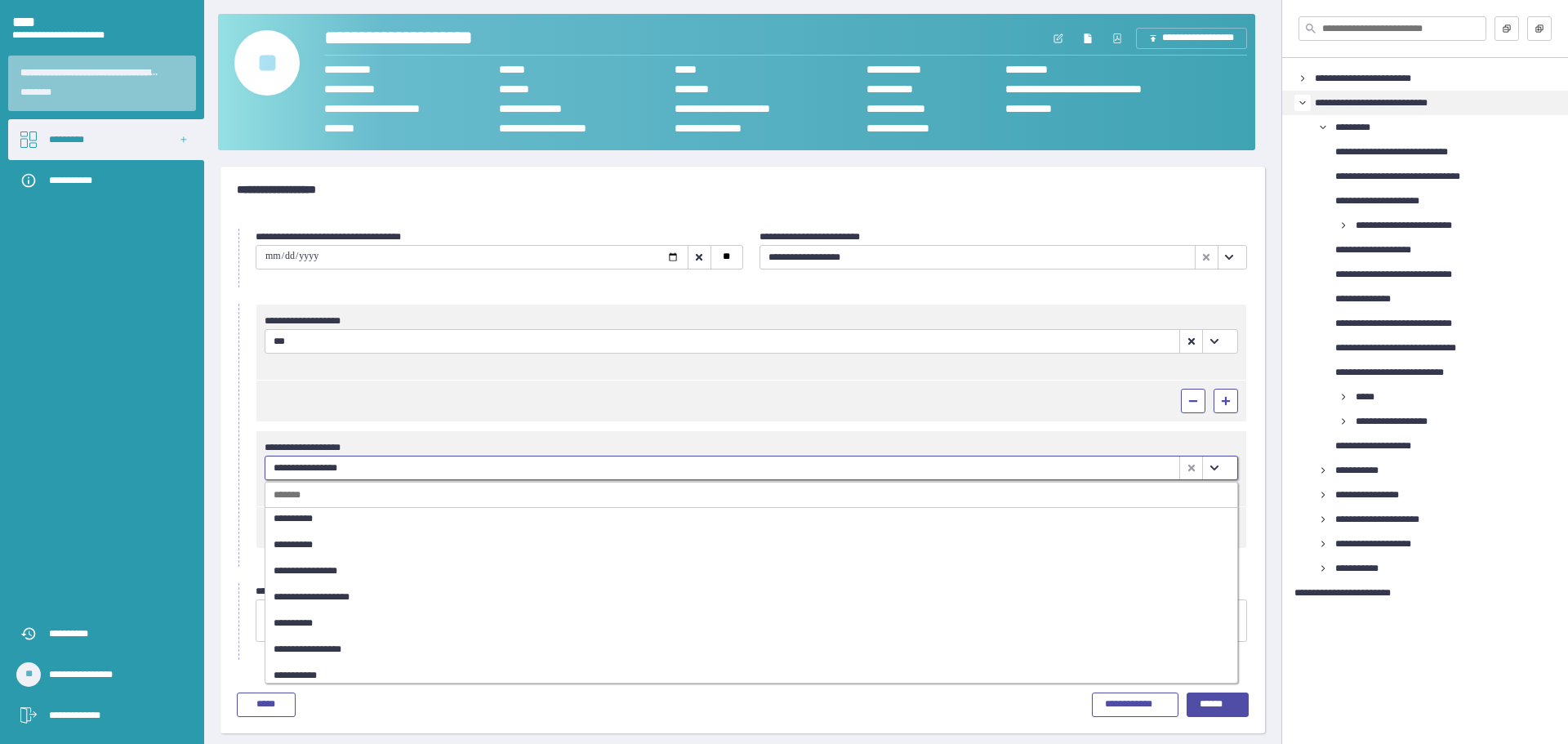 scroll, scrollTop: 82, scrollLeft: 0, axis: vertical 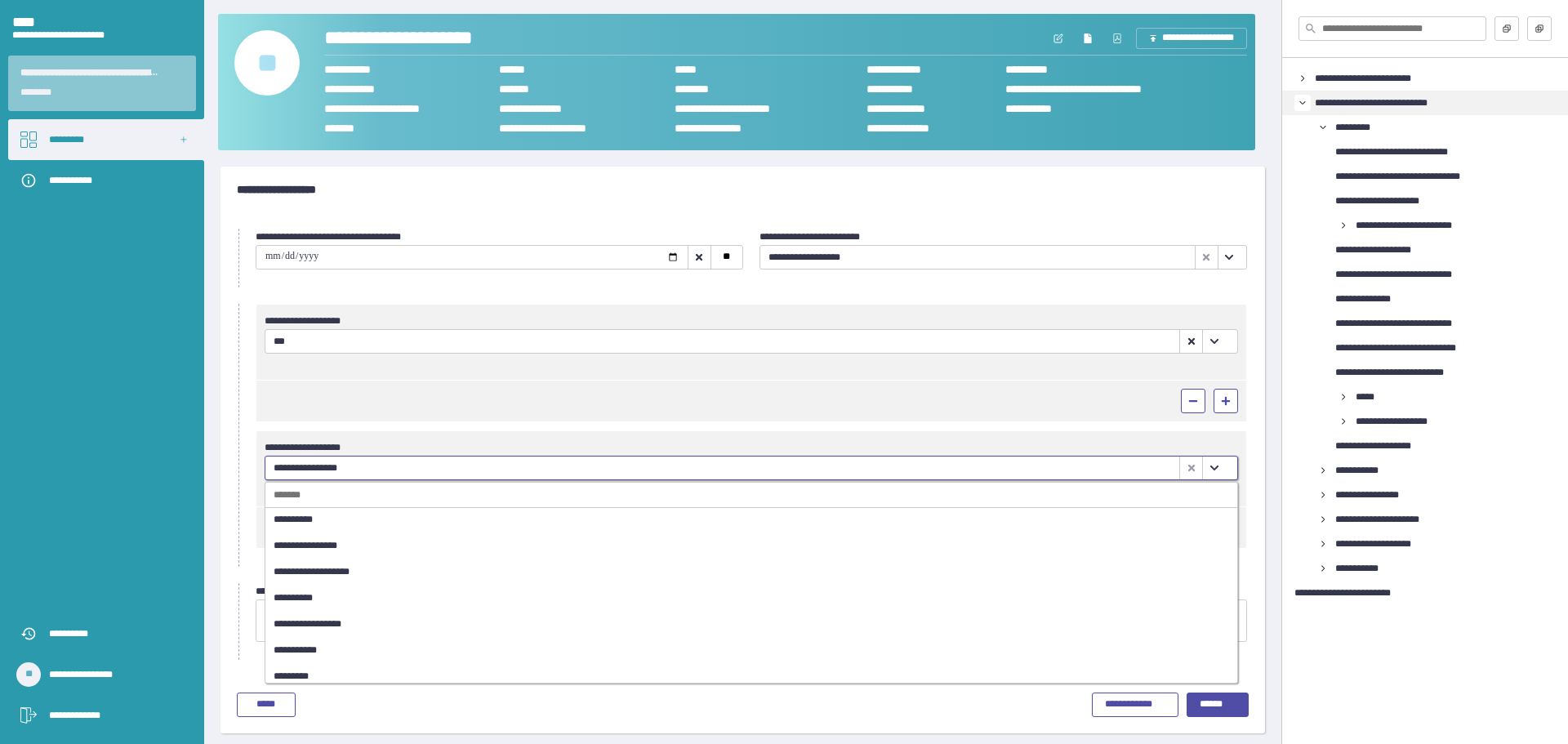 click on "**********" at bounding box center [739, 546] 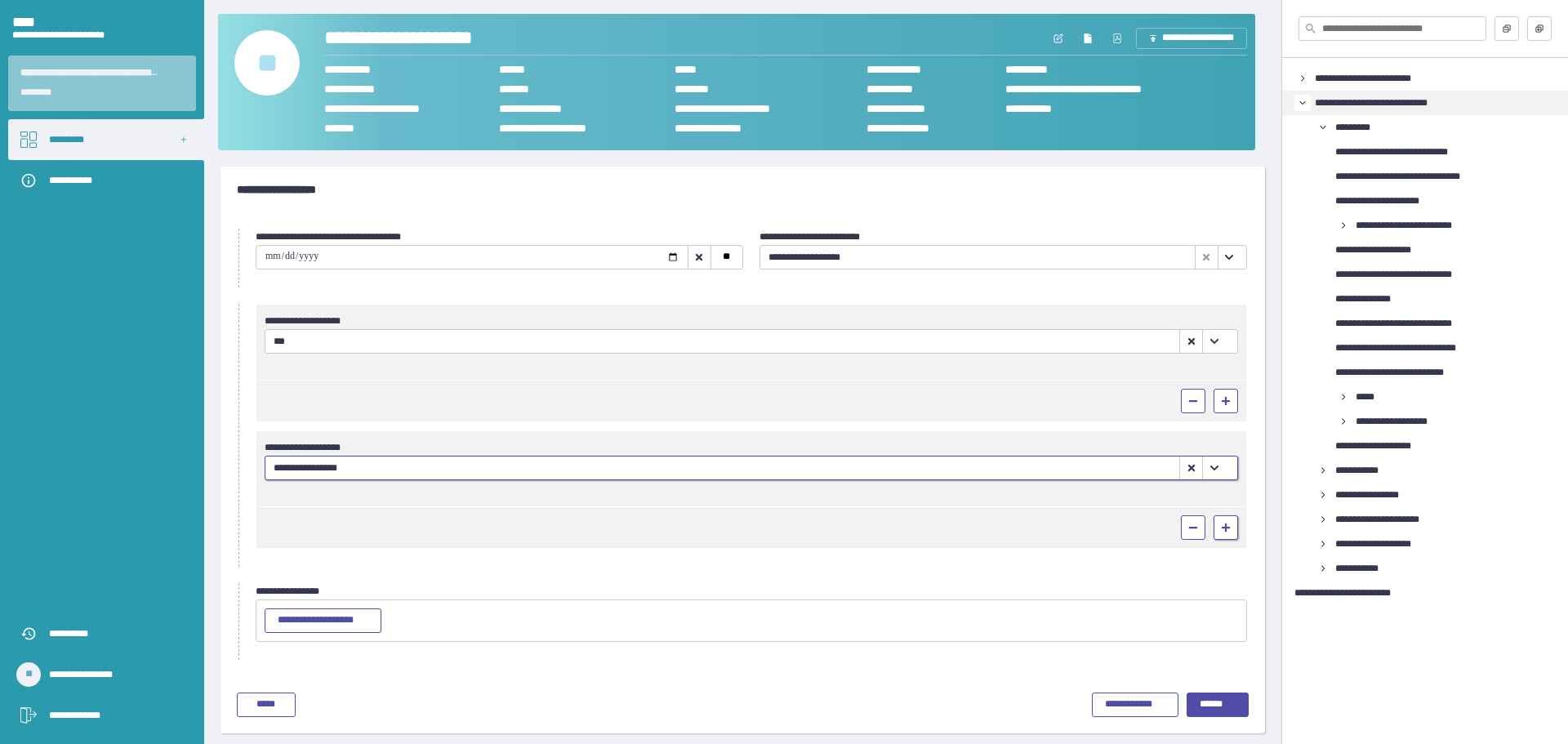 click at bounding box center (1226, 528) 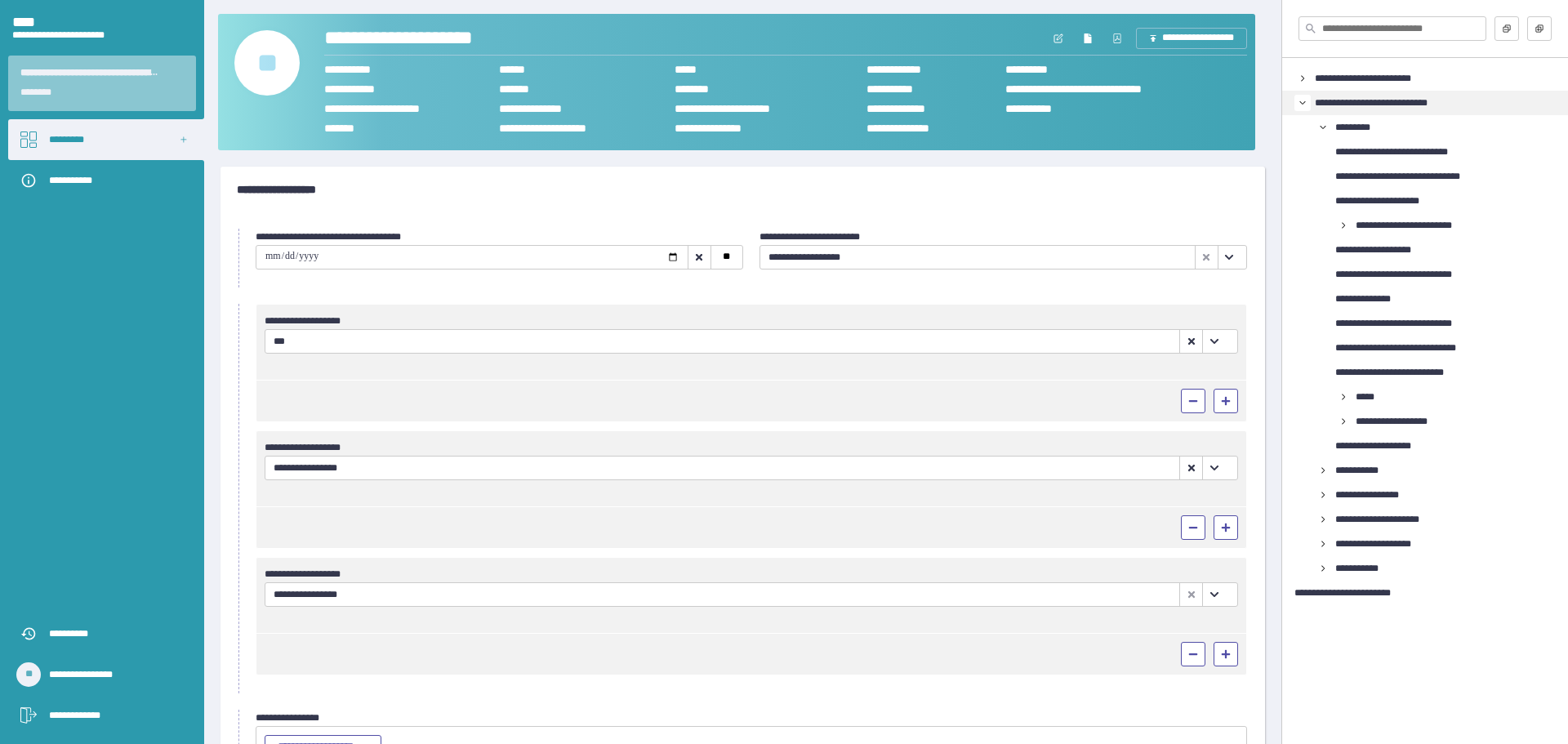 scroll, scrollTop: 0, scrollLeft: 0, axis: both 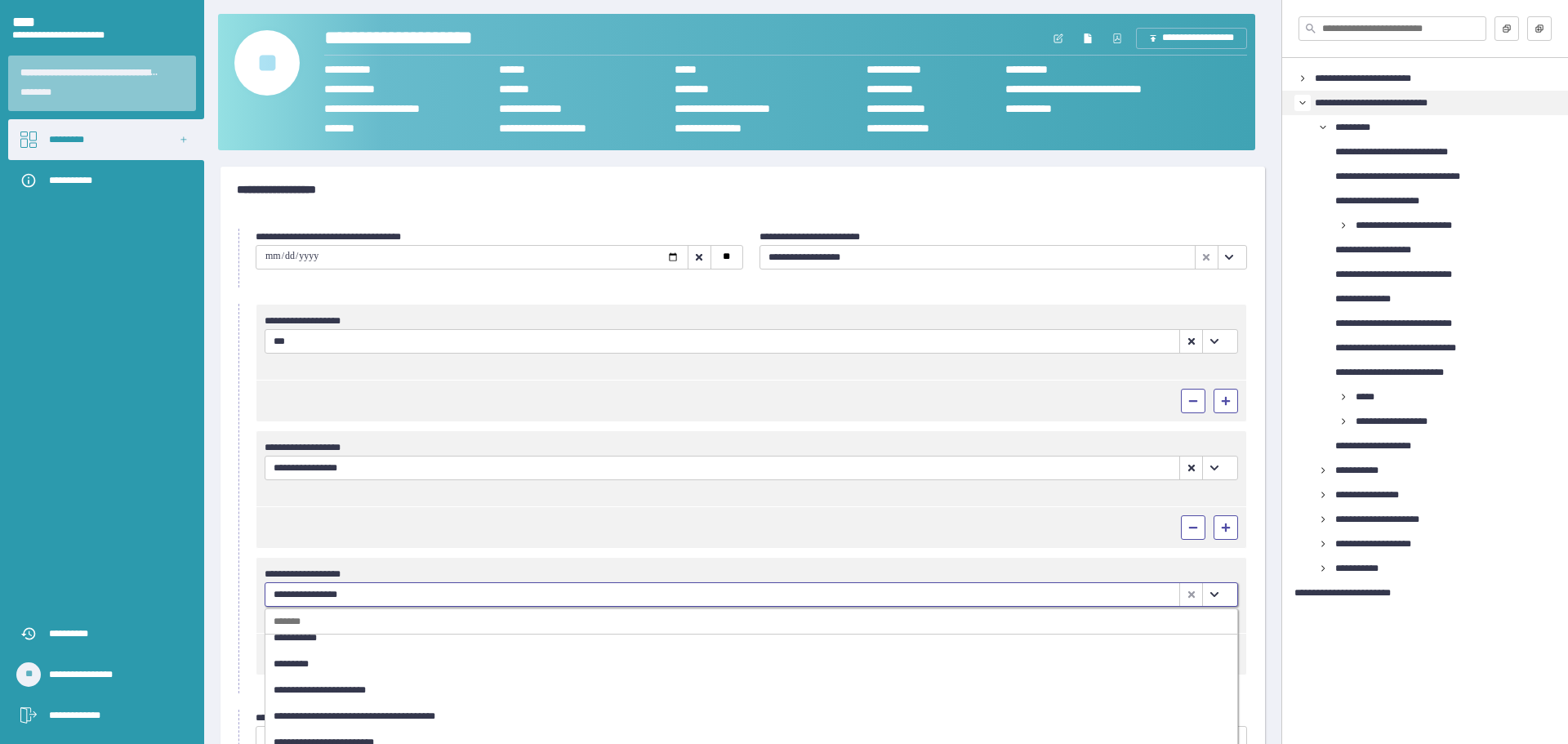 click on "**********" at bounding box center (739, 690) 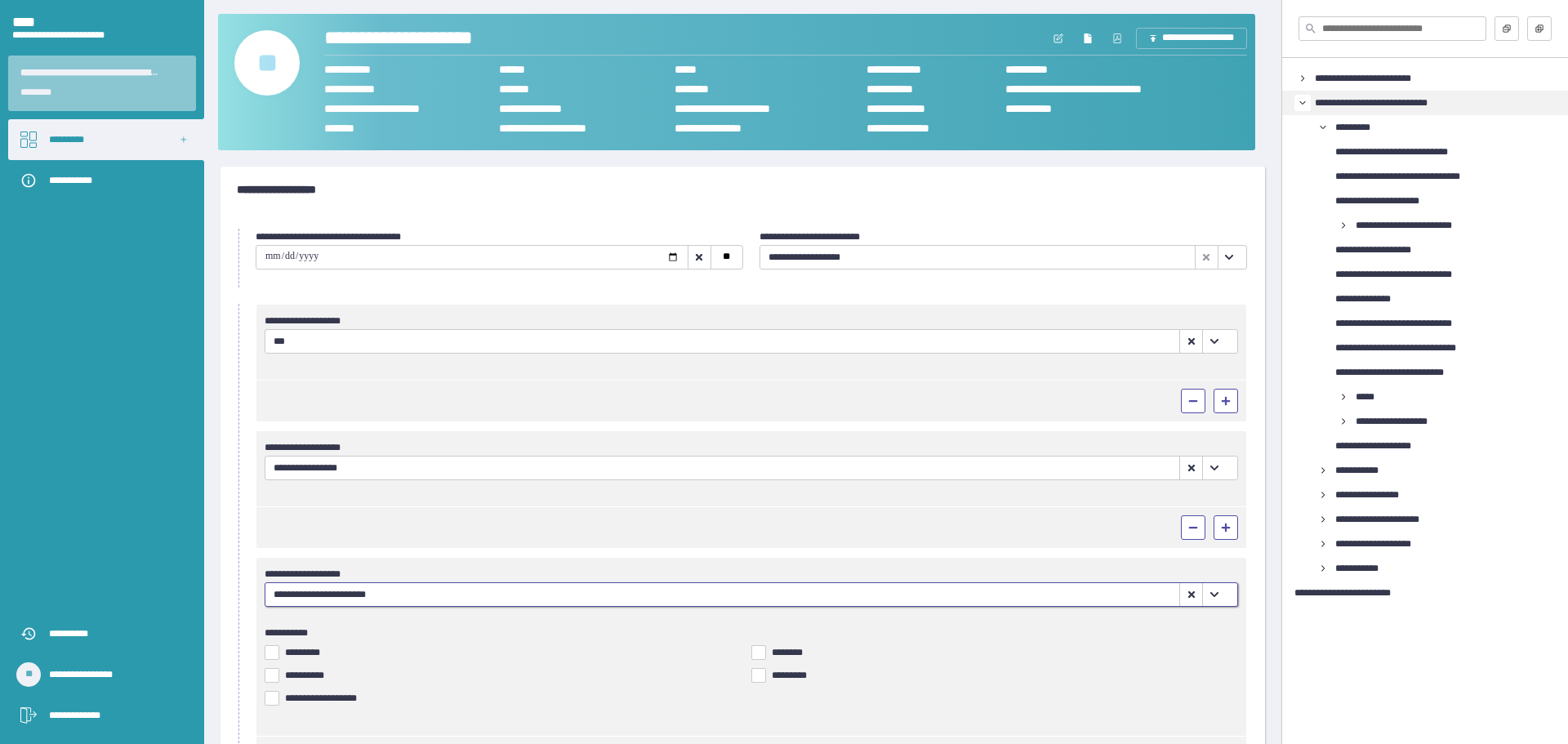 scroll, scrollTop: 82, scrollLeft: 0, axis: vertical 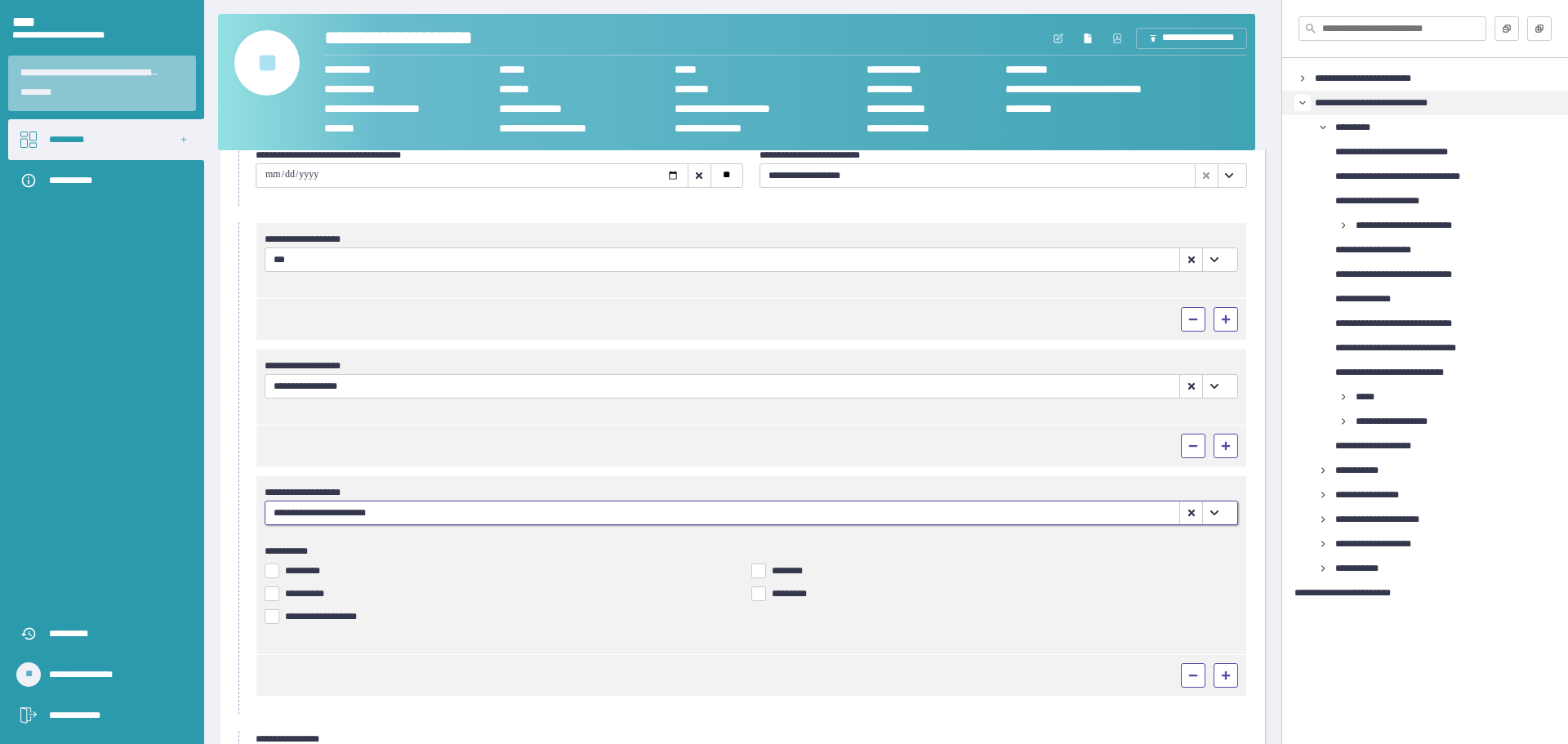 click on "********" at bounding box center [987, 571] 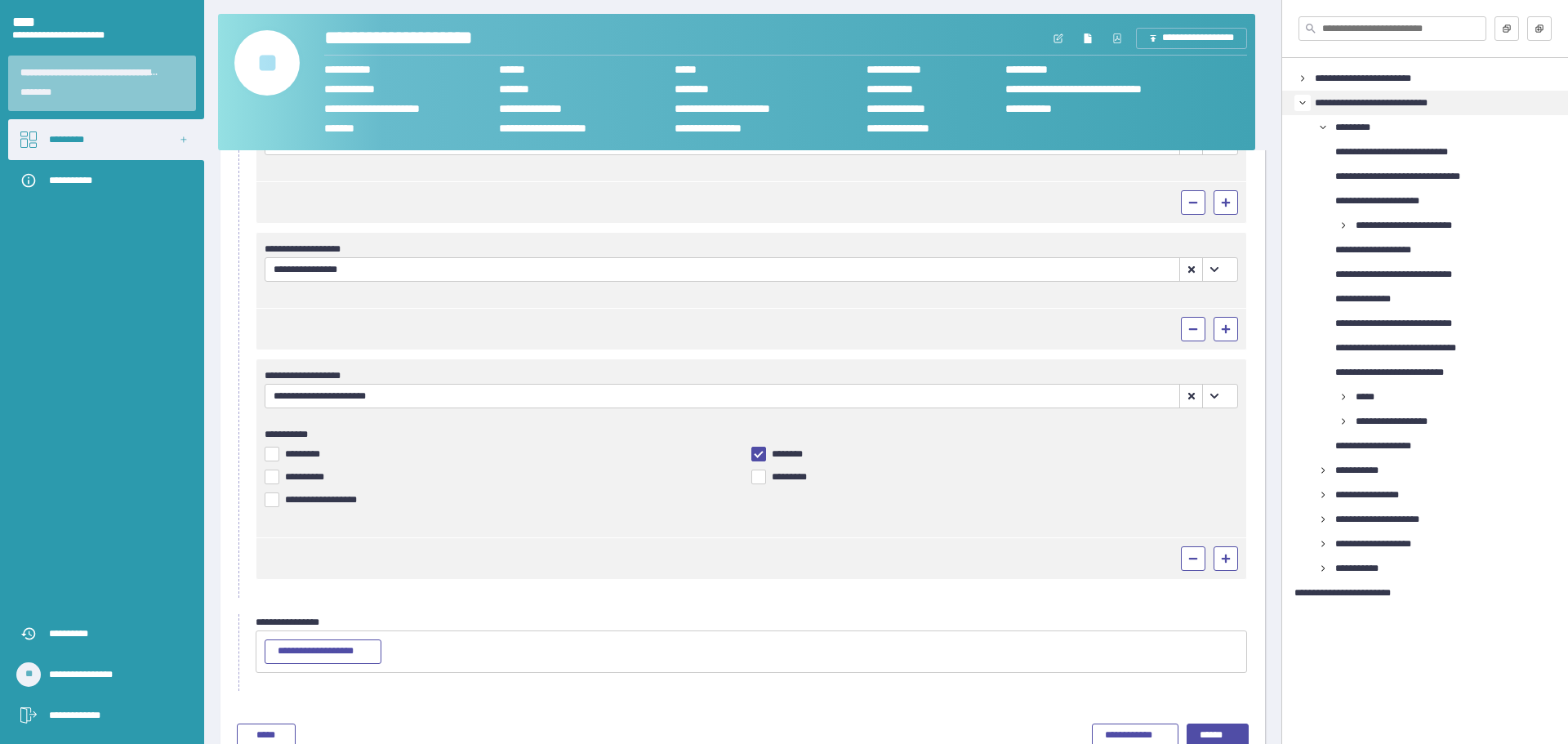 scroll, scrollTop: 235, scrollLeft: 0, axis: vertical 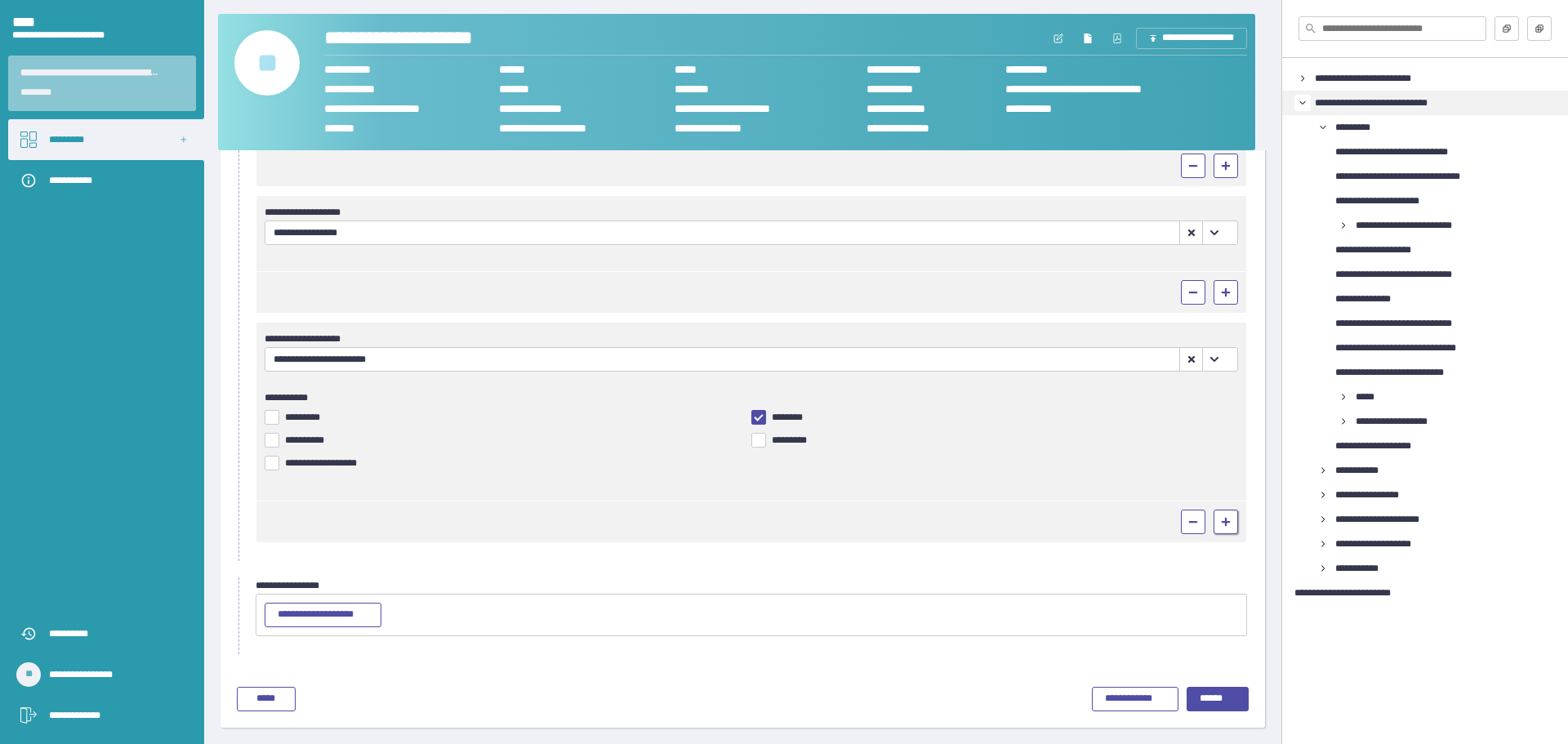 click at bounding box center (1226, 522) 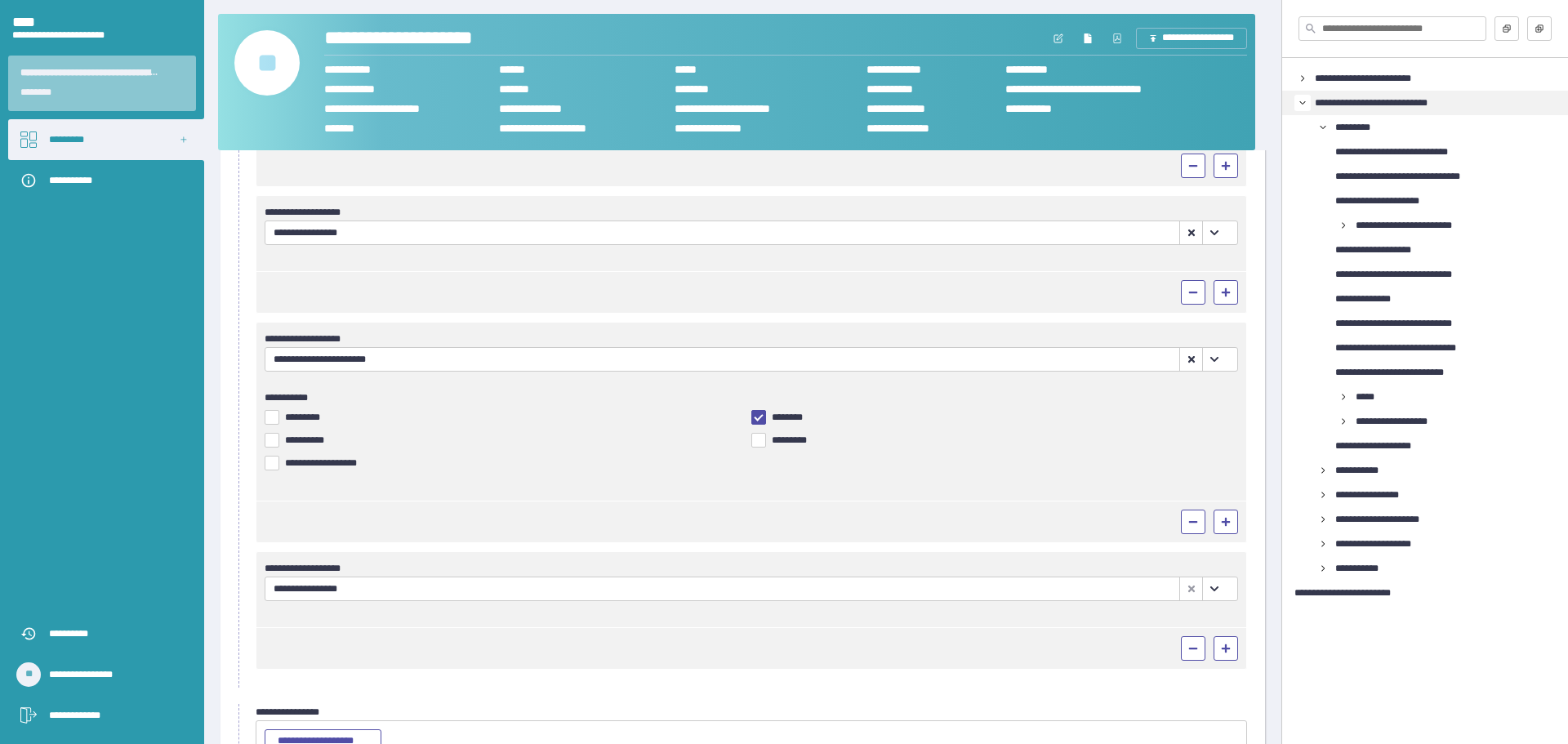 click at bounding box center (1214, 589) 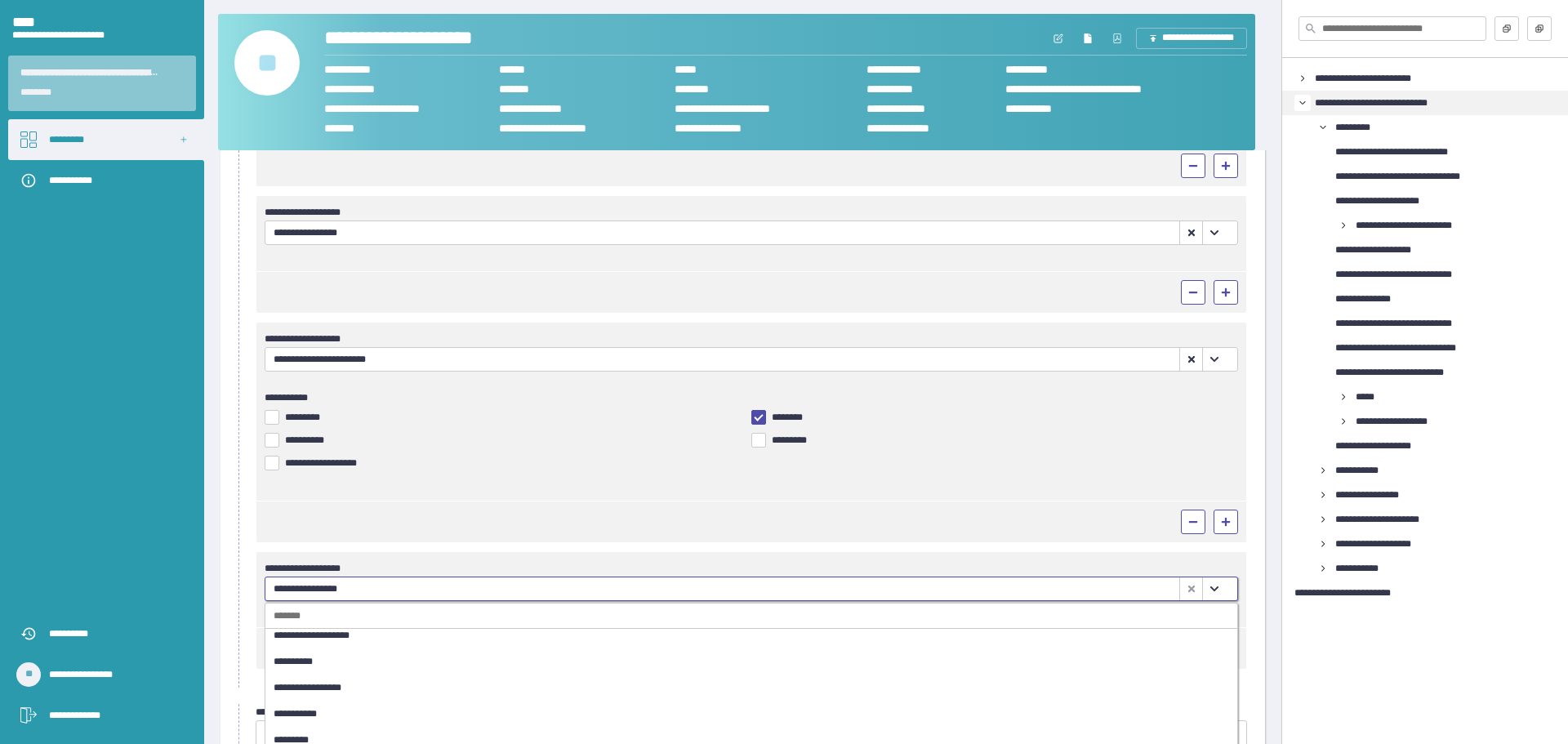 scroll, scrollTop: 221, scrollLeft: 0, axis: vertical 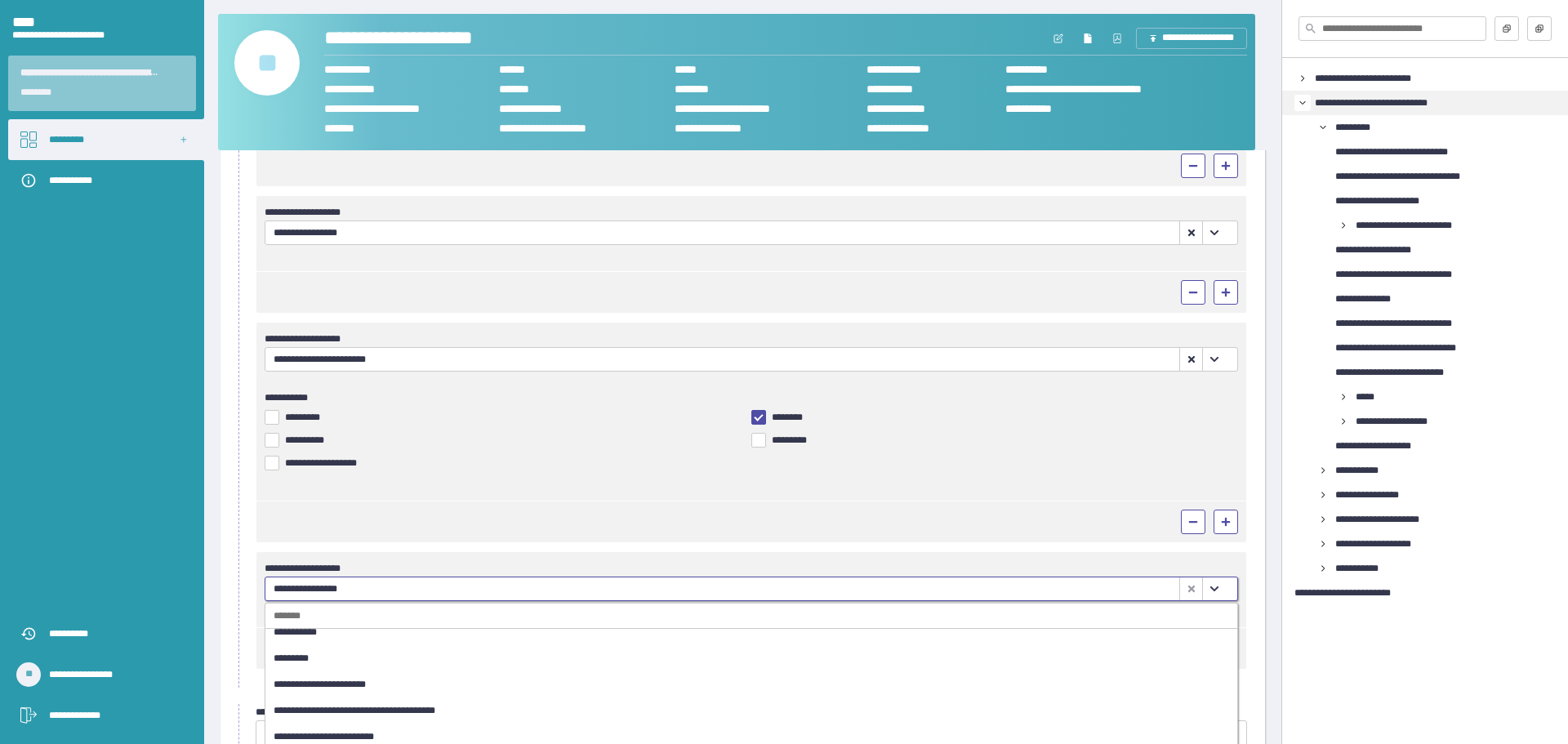 click on "**********" at bounding box center [739, 711] 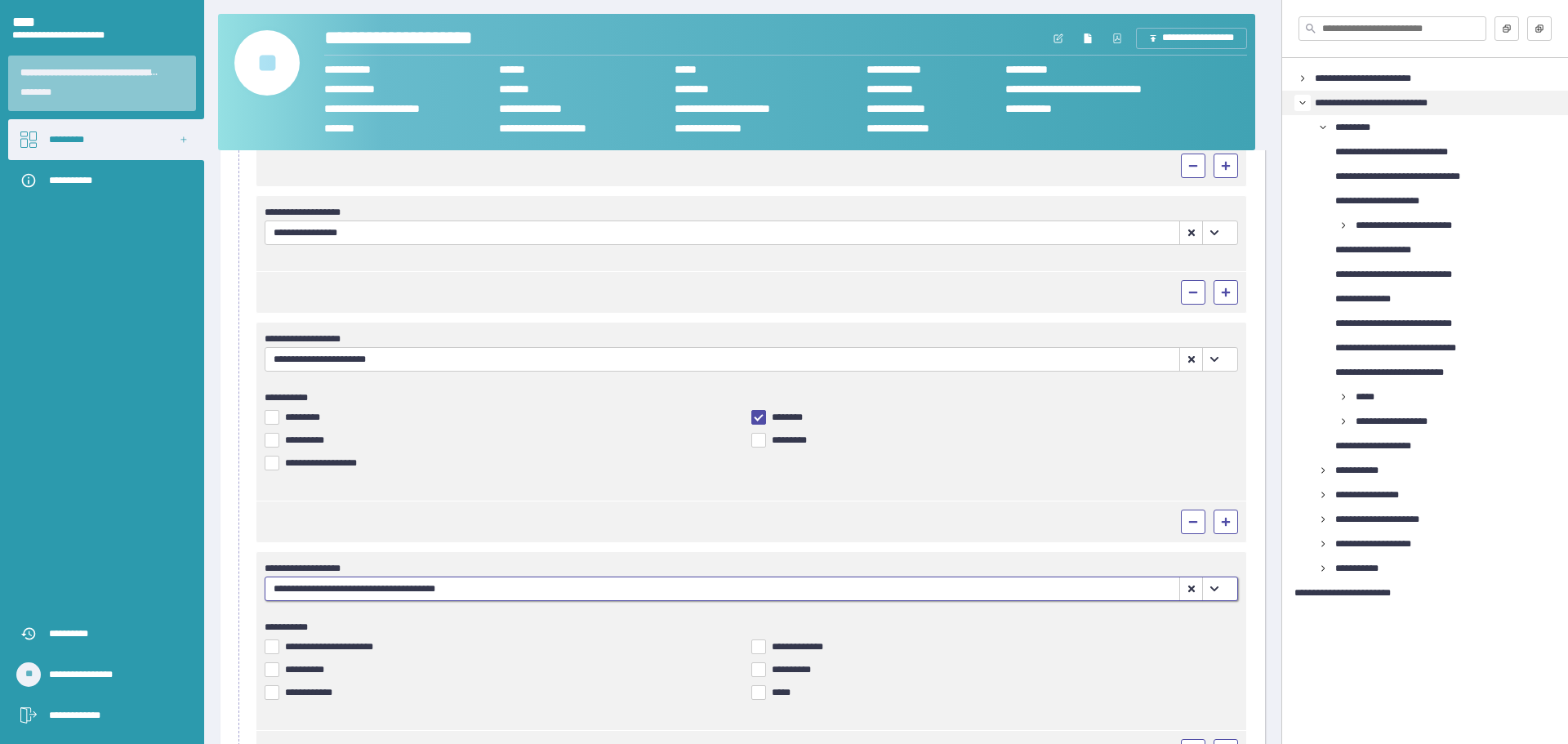 click on "**********" at bounding box center [306, 670] 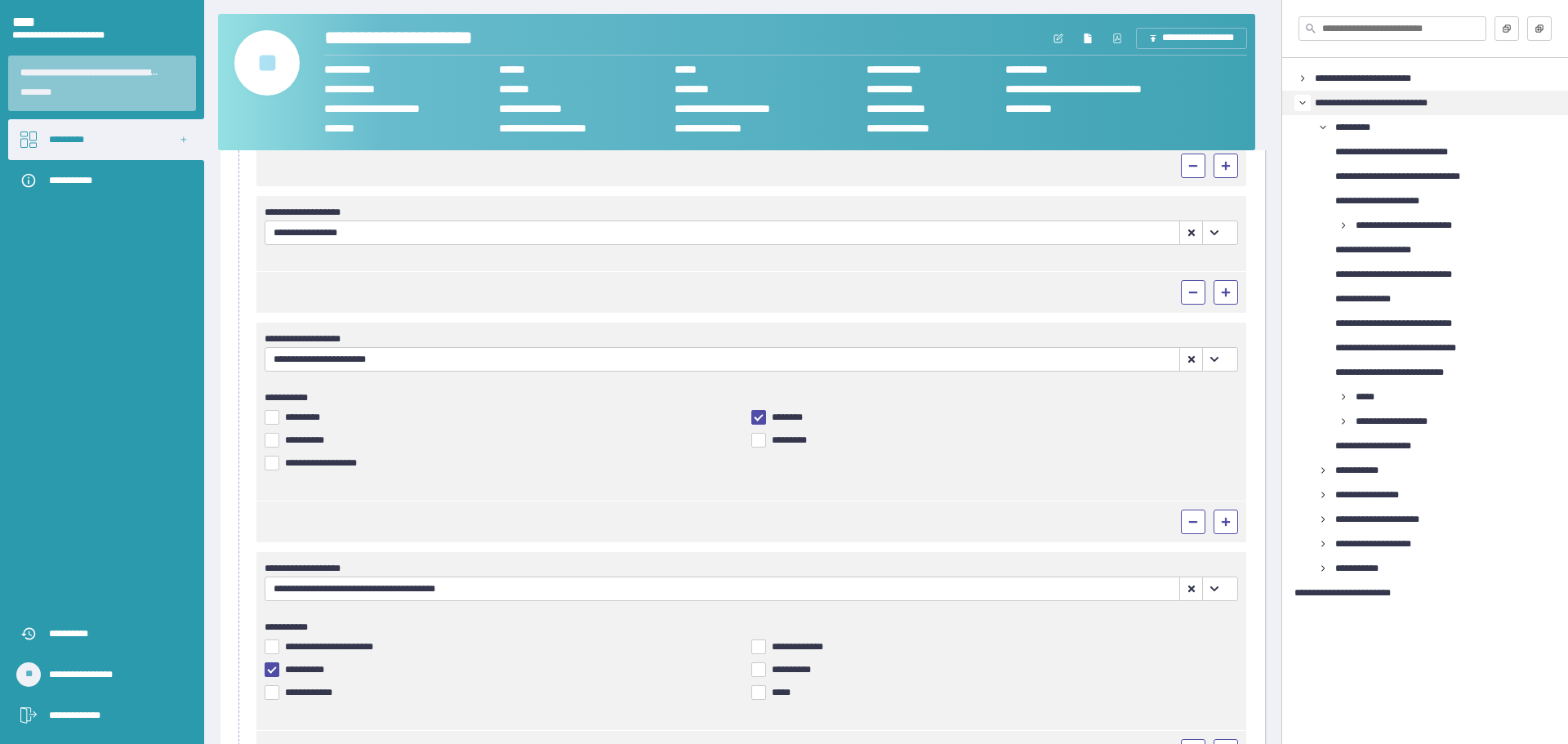 click on "********* *" at bounding box center [751, 627] 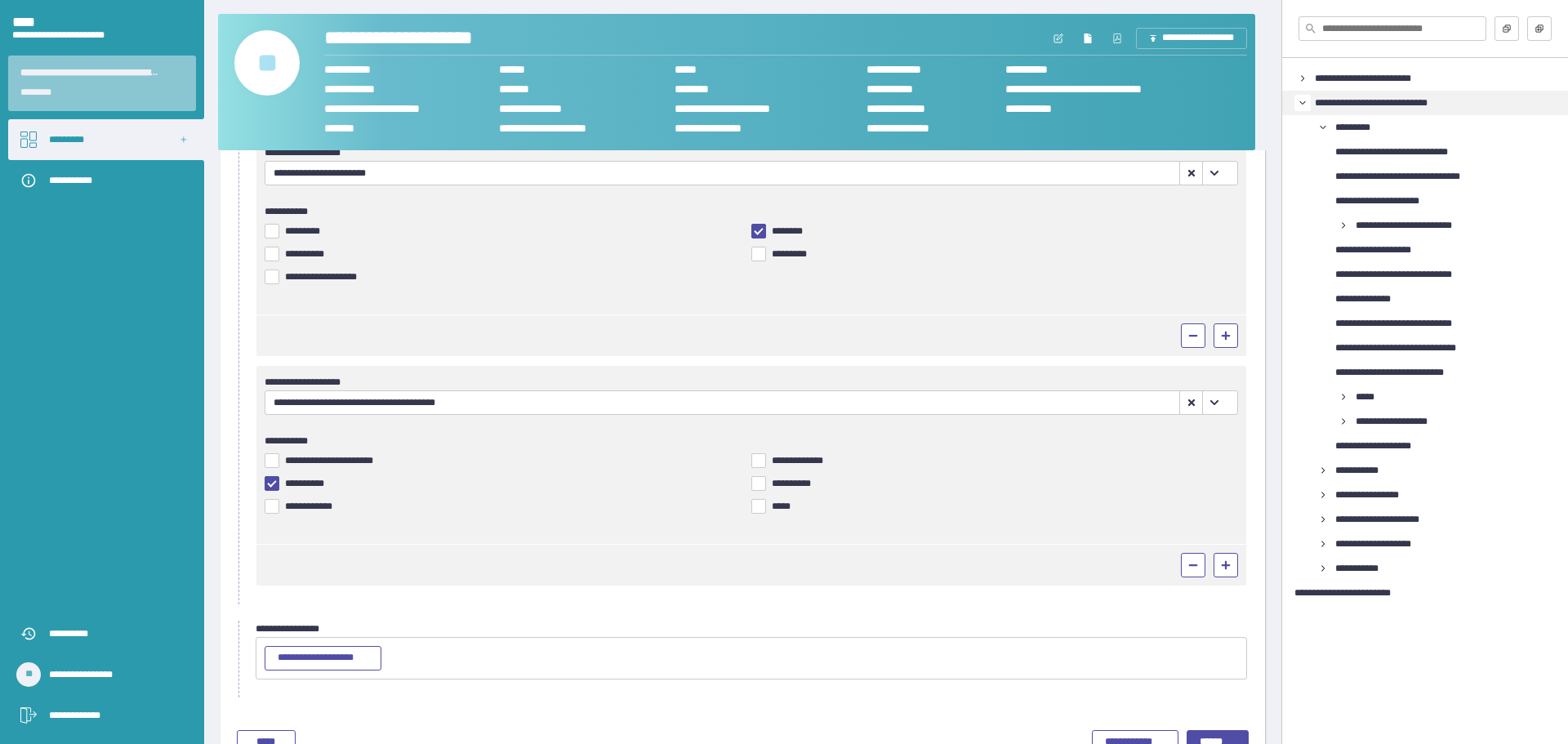 scroll, scrollTop: 465, scrollLeft: 0, axis: vertical 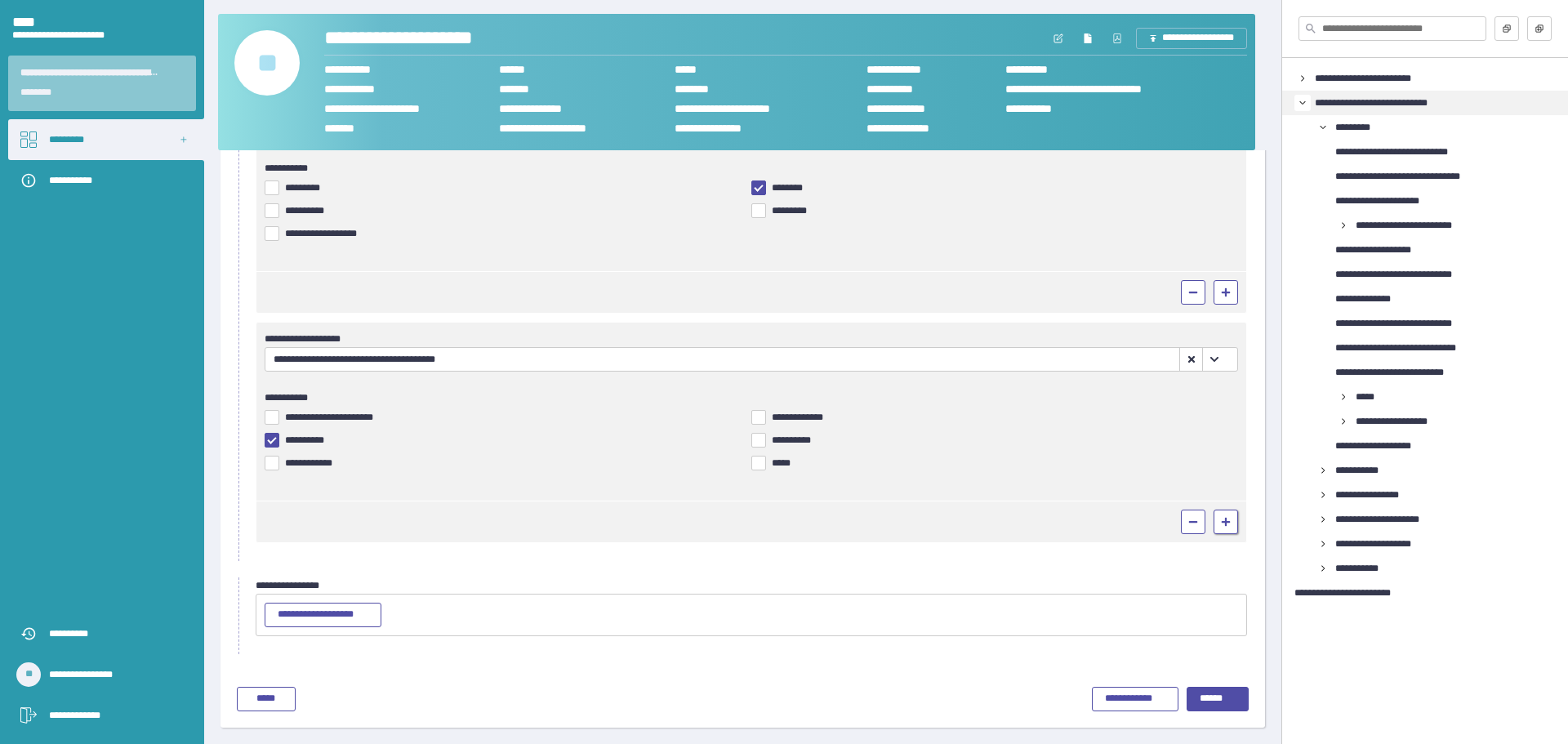 click at bounding box center (1226, 522) 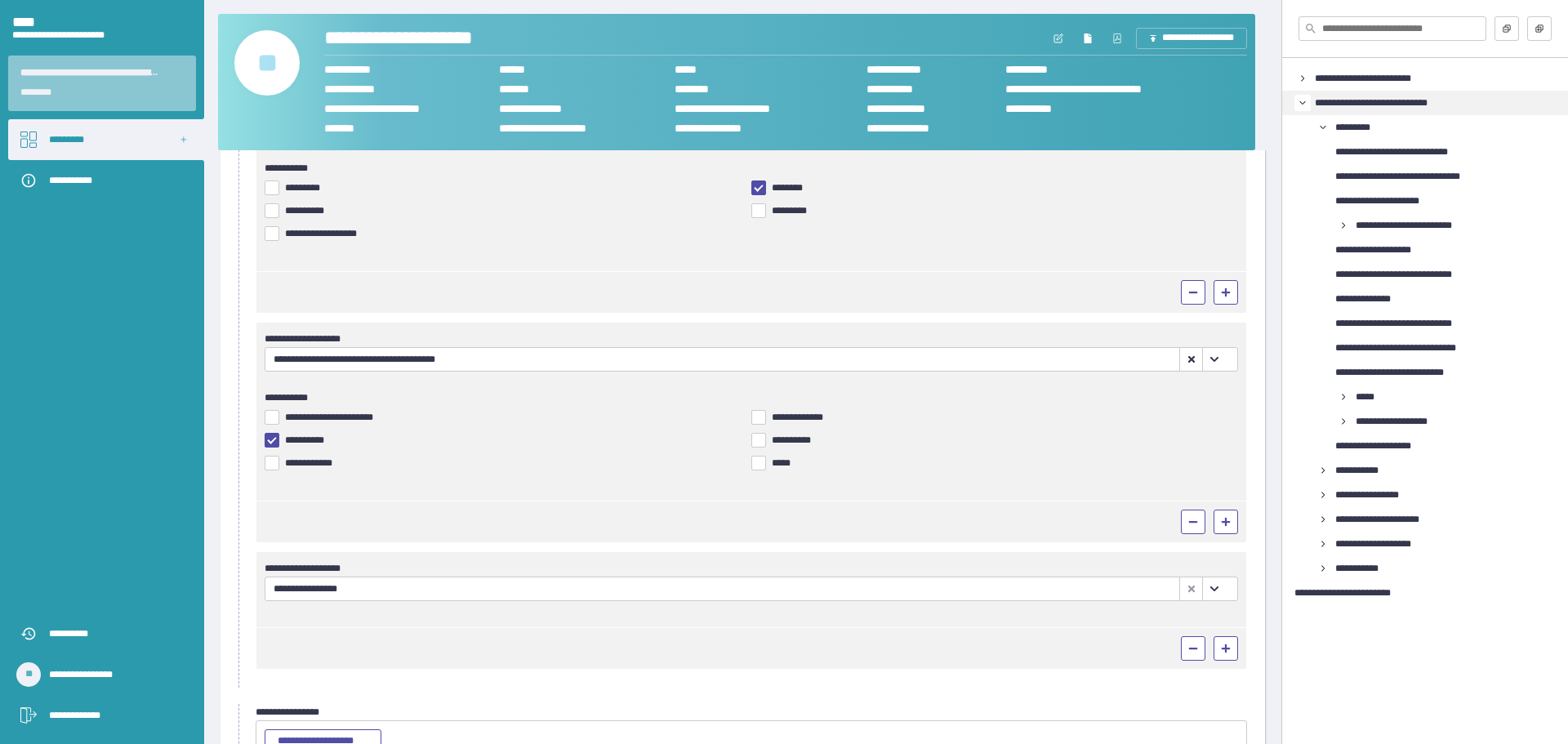 scroll, scrollTop: 0, scrollLeft: 0, axis: both 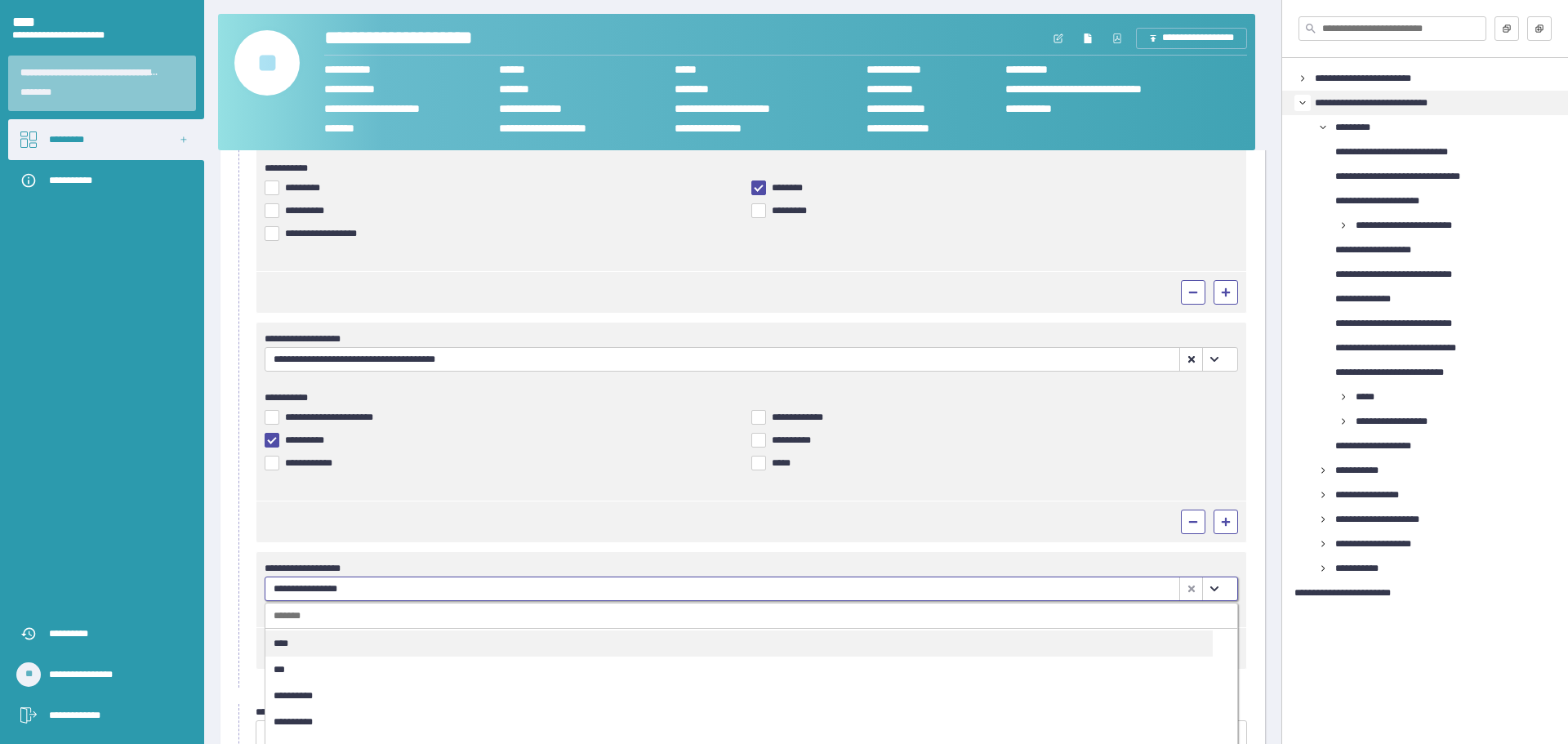 click on "**********" at bounding box center (739, 696) 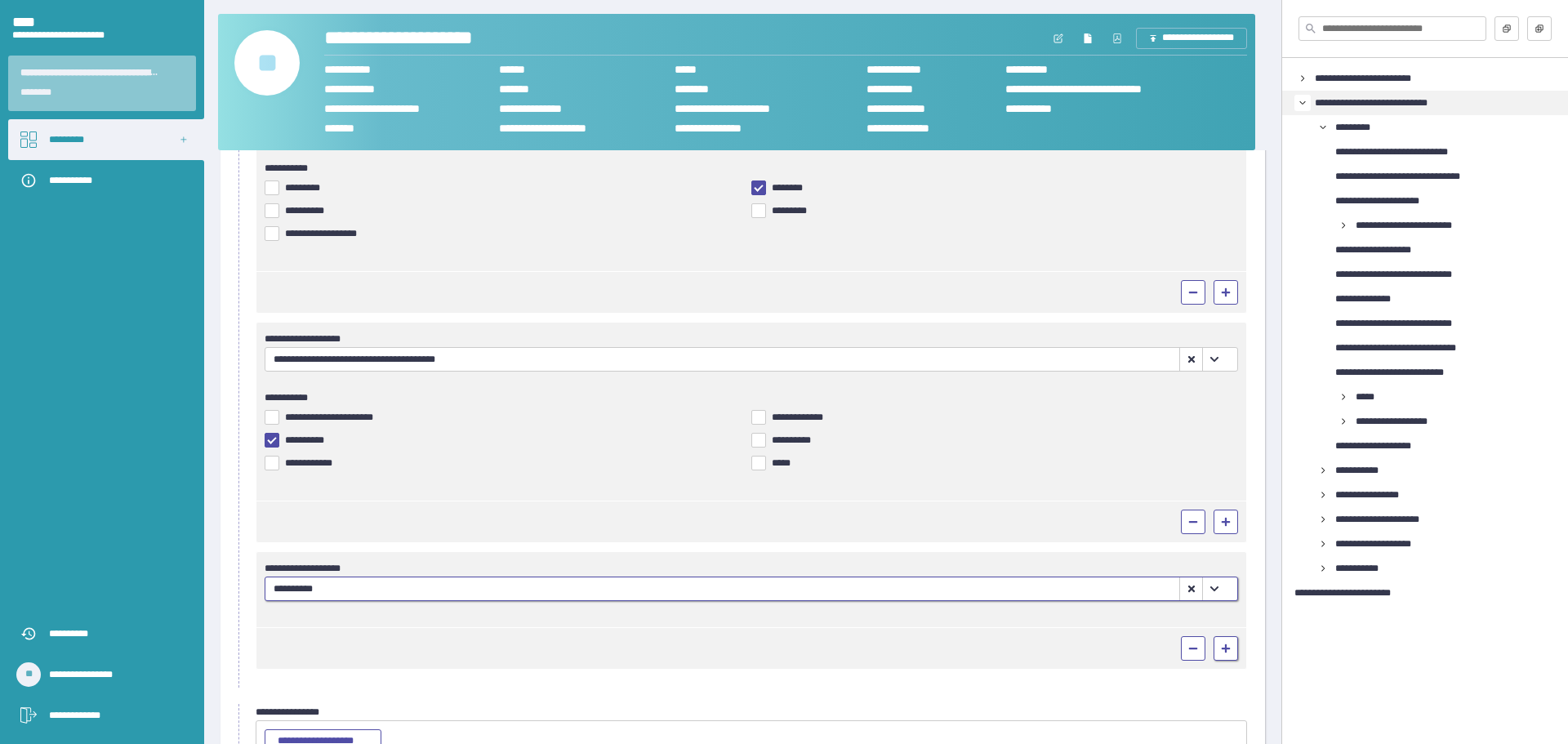 click at bounding box center [1226, 648] 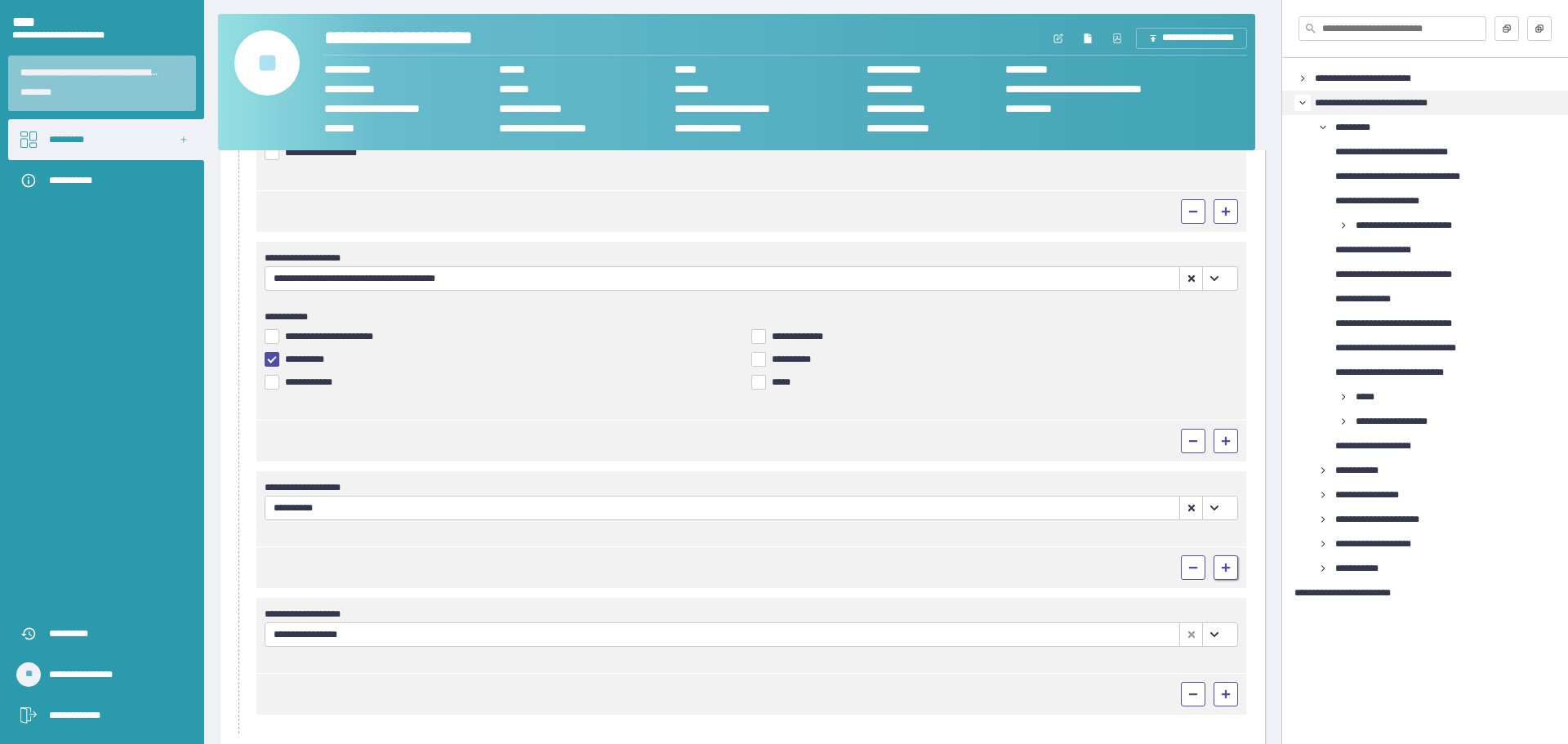 scroll, scrollTop: 546, scrollLeft: 0, axis: vertical 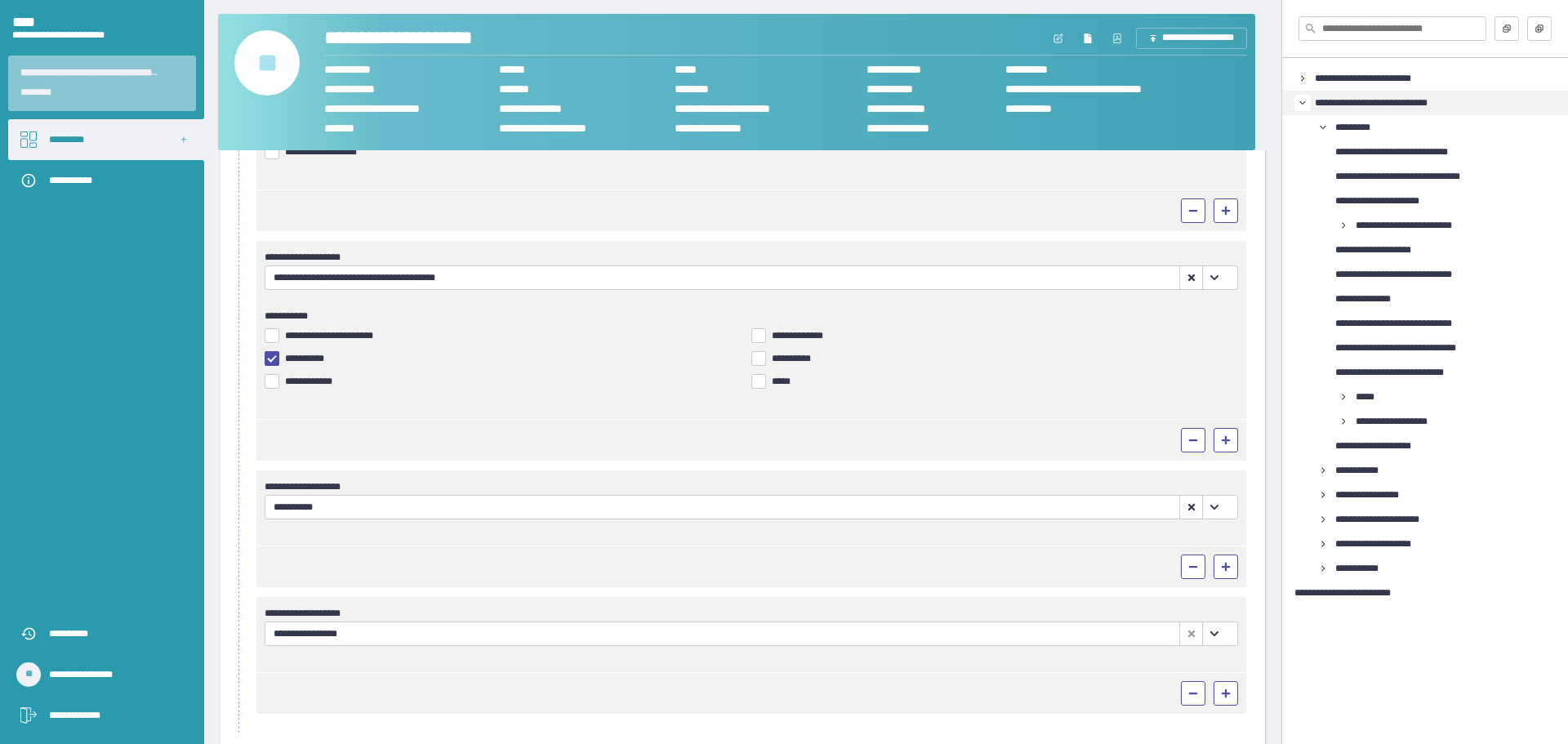 click 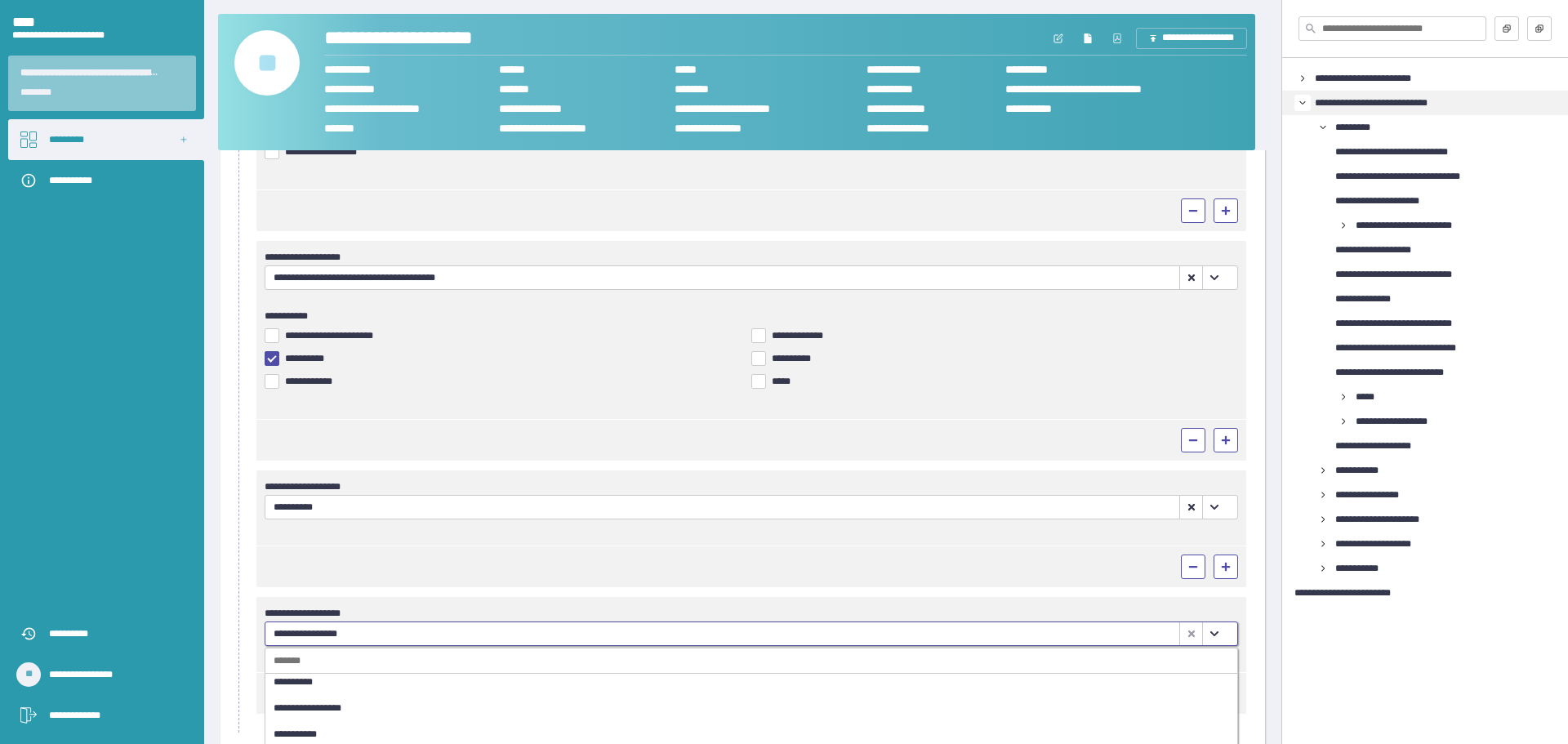 scroll, scrollTop: 221, scrollLeft: 0, axis: vertical 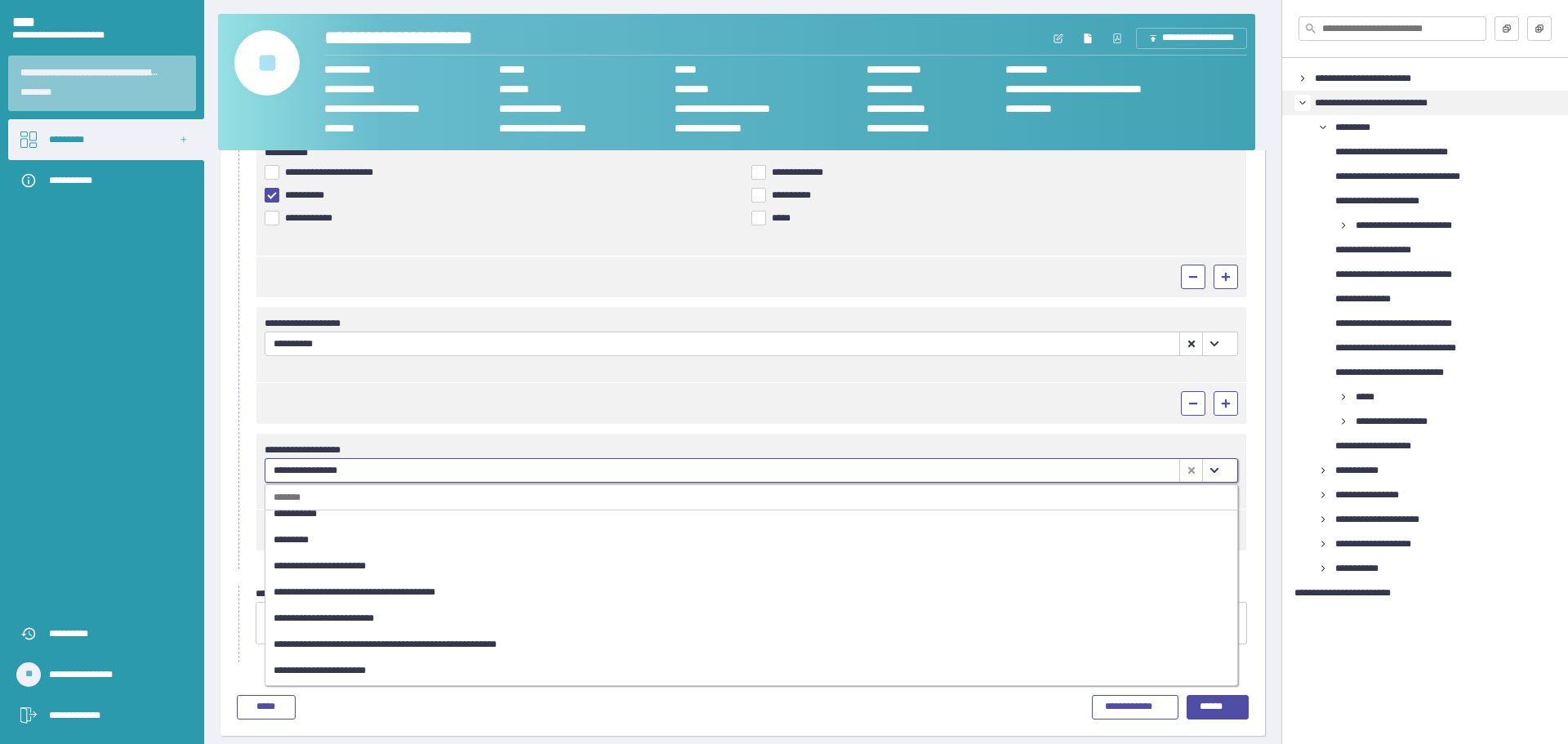 click on "**********" at bounding box center [739, 618] 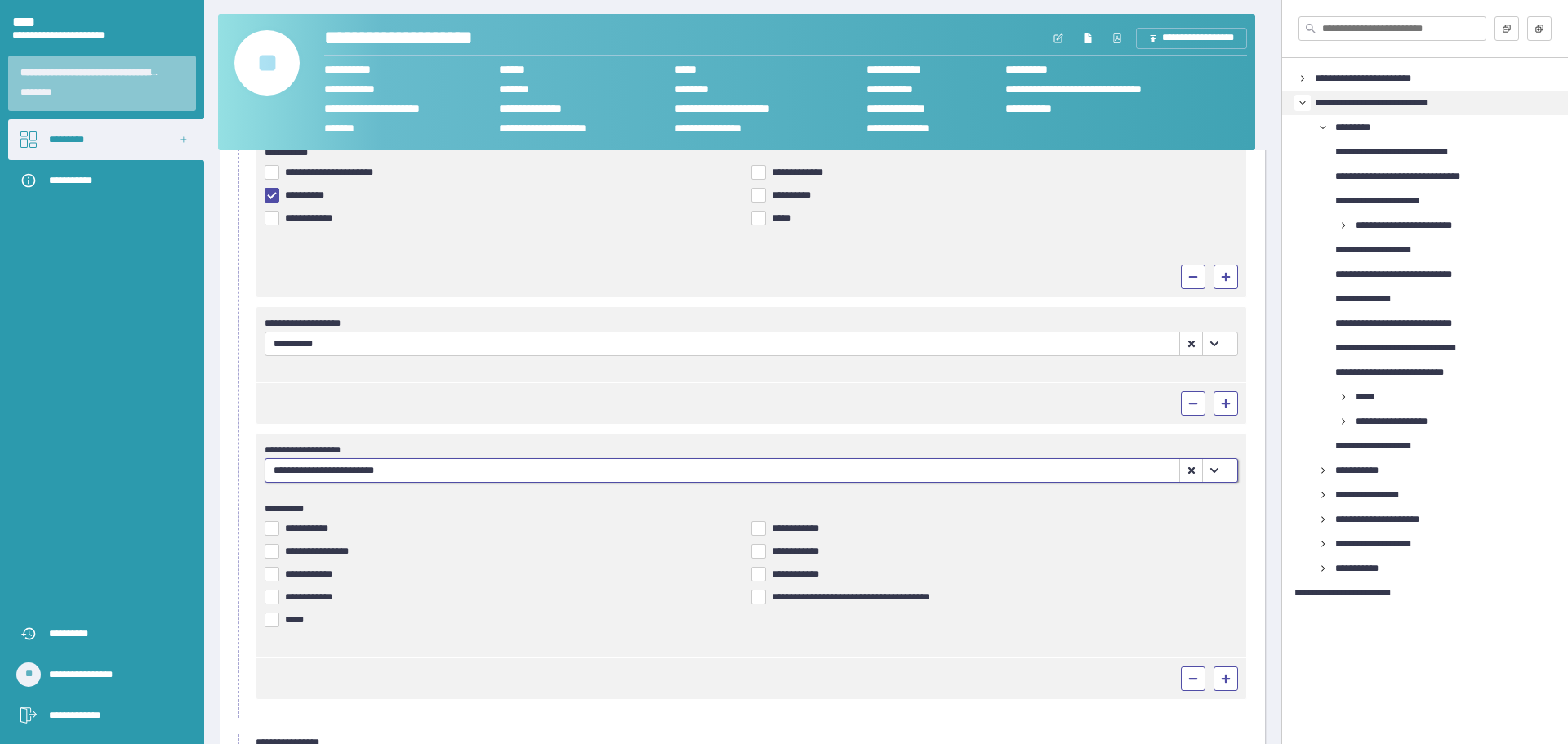 click on "**********" at bounding box center [800, 551] 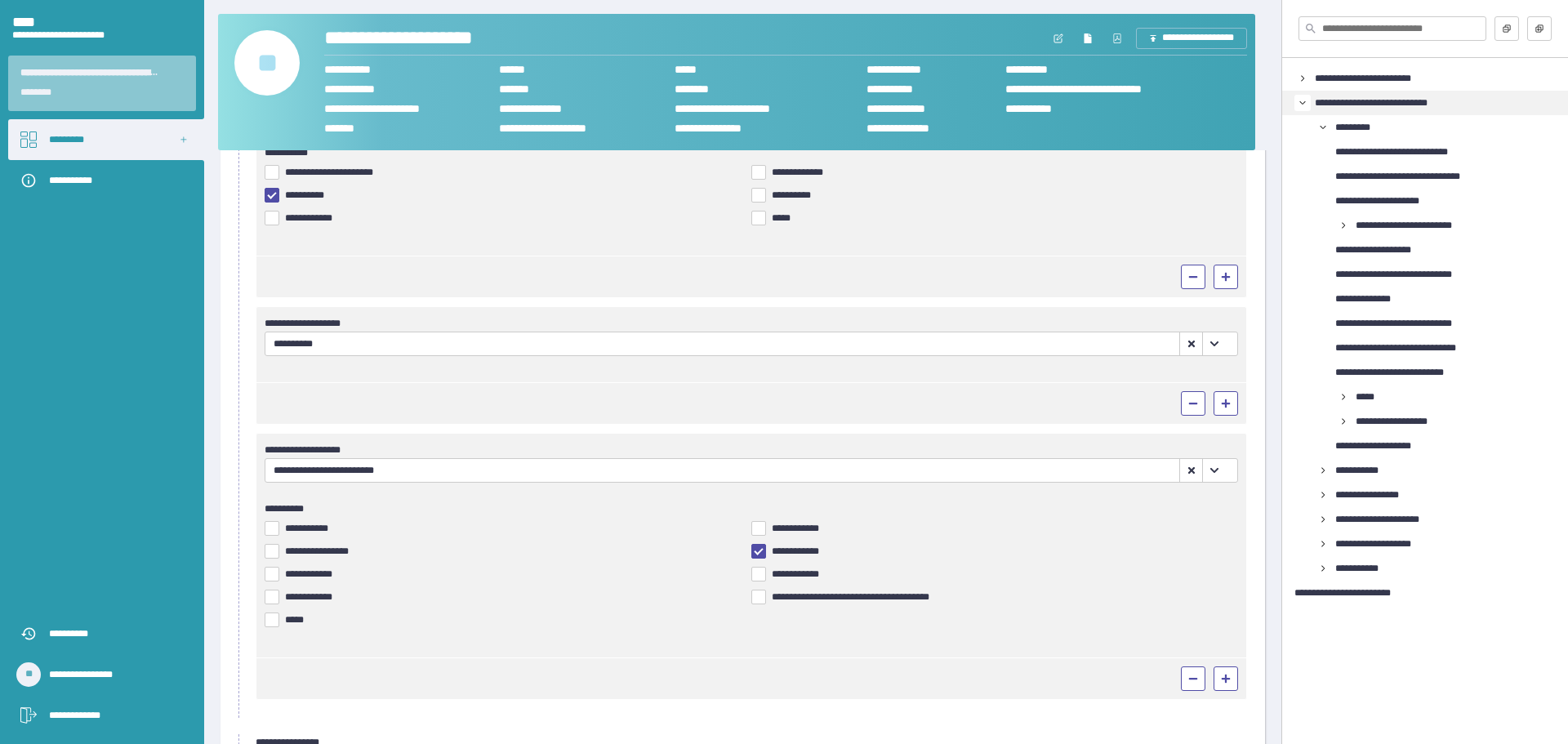 click on "**********" at bounding box center [802, 528] 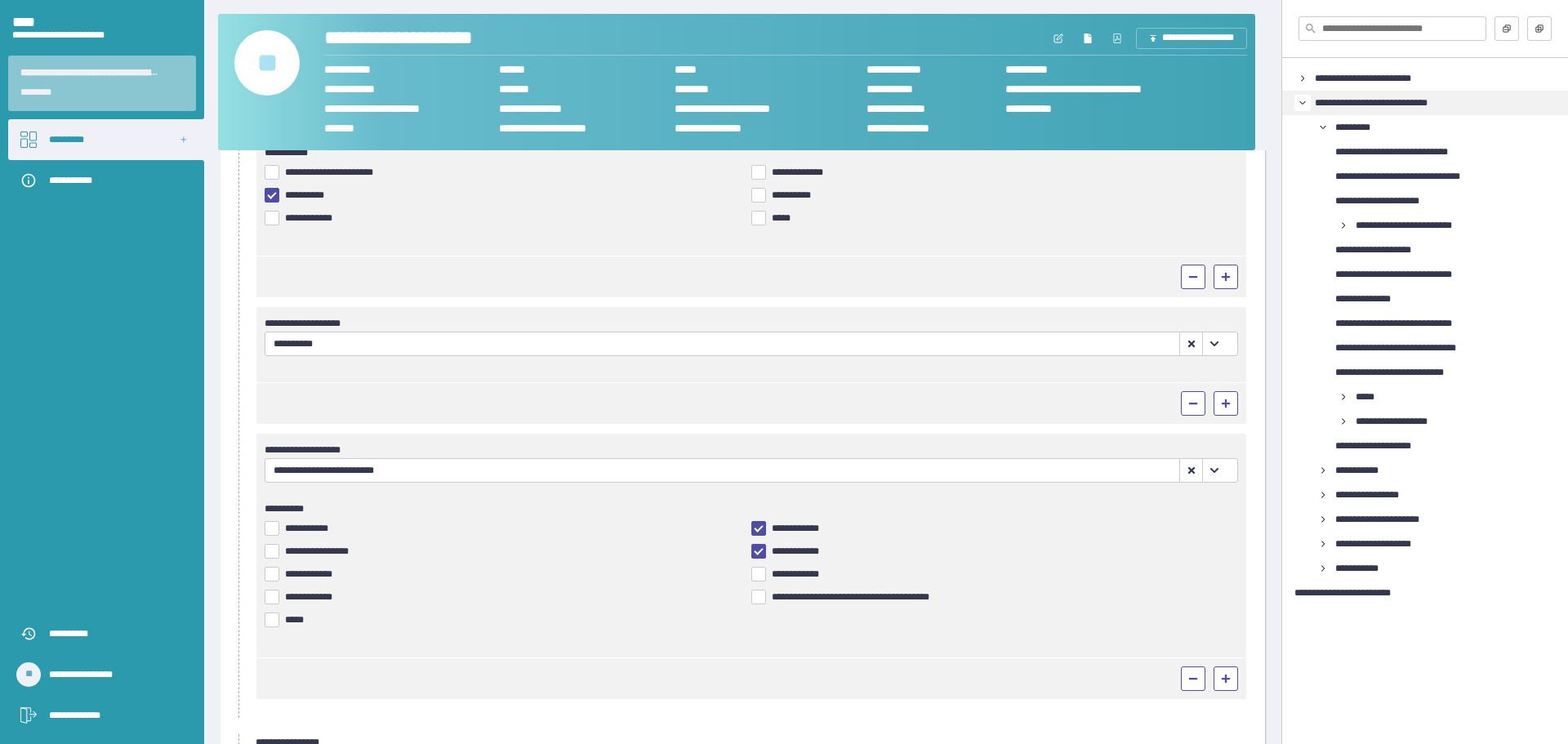 click on "**********" at bounding box center (800, 551) 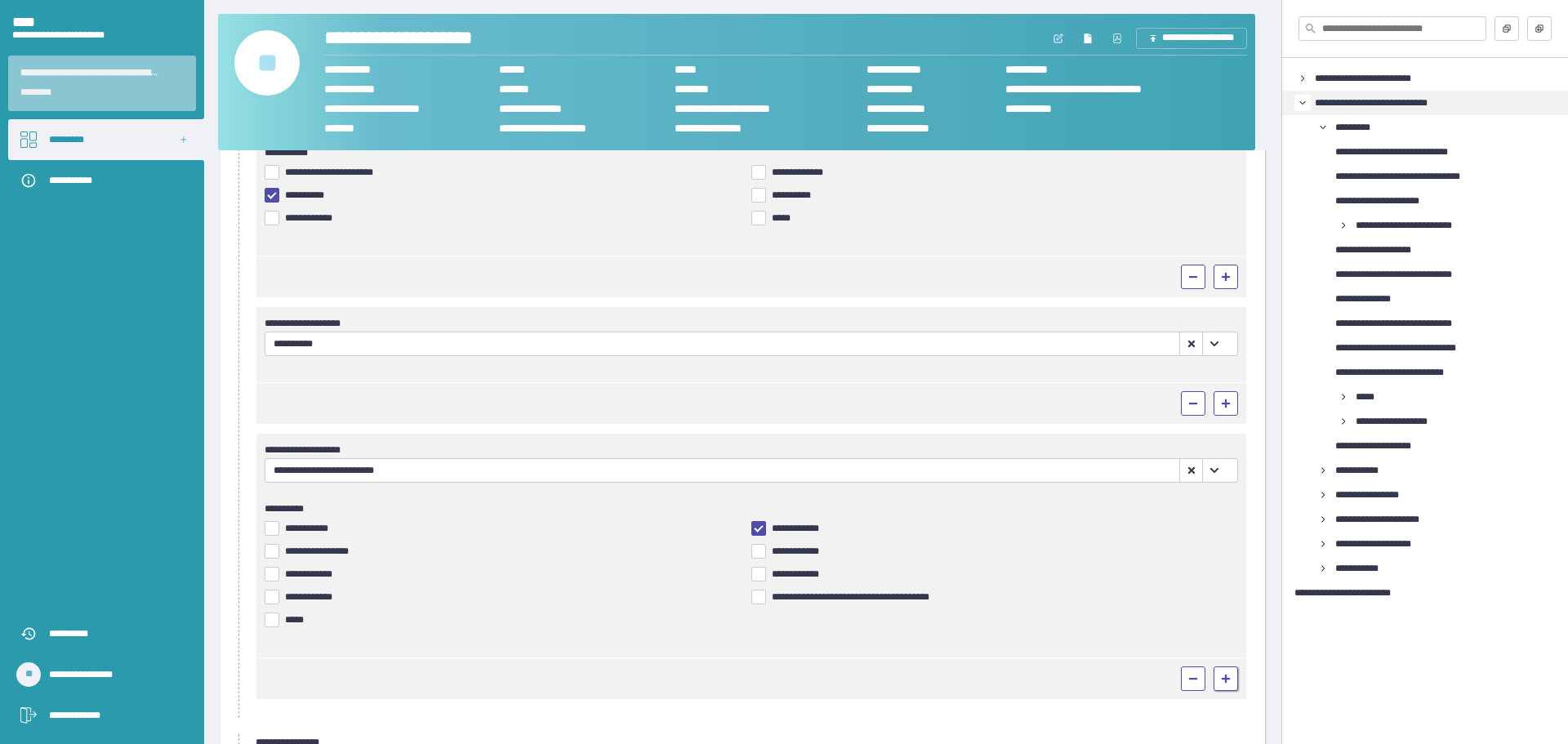 click 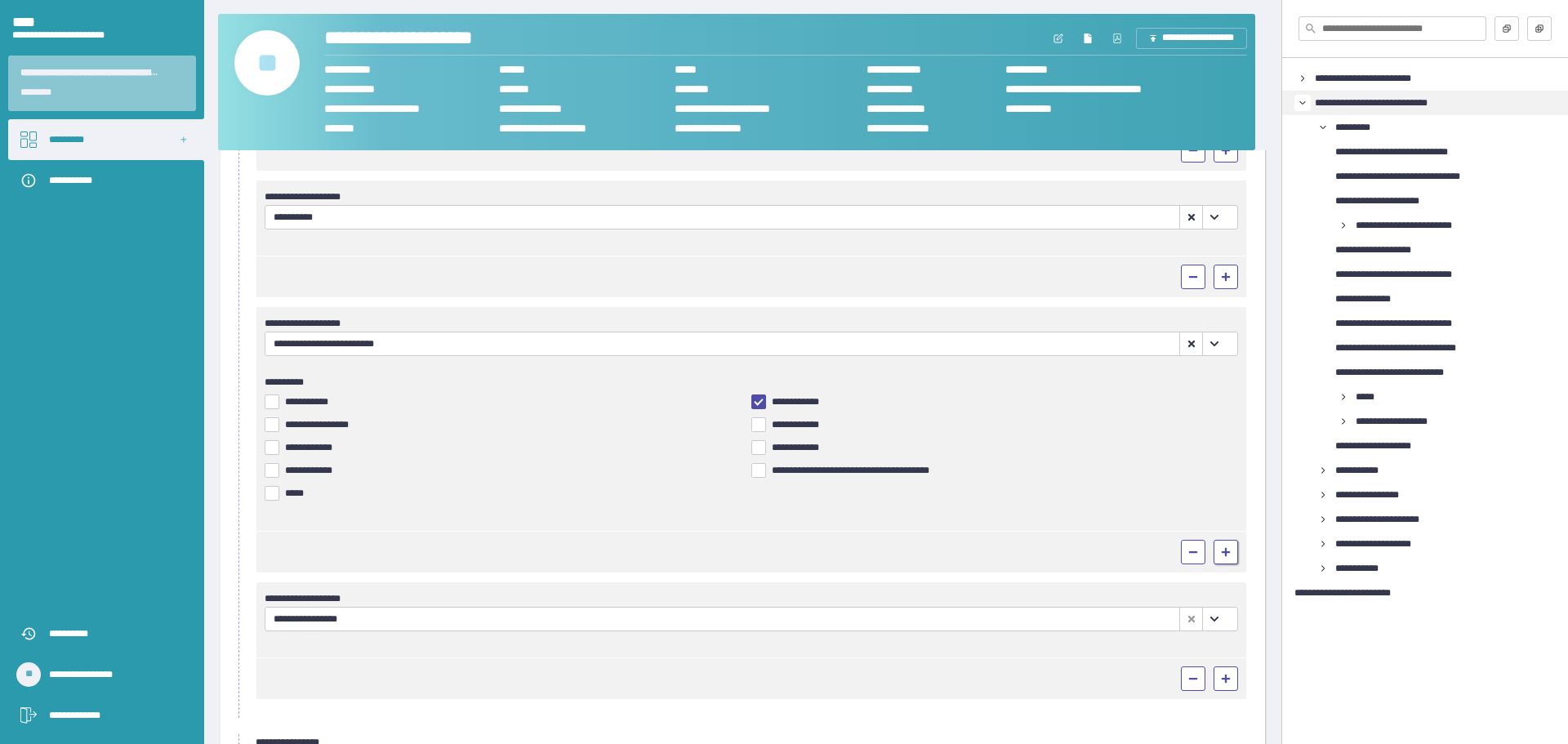 scroll, scrollTop: 873, scrollLeft: 0, axis: vertical 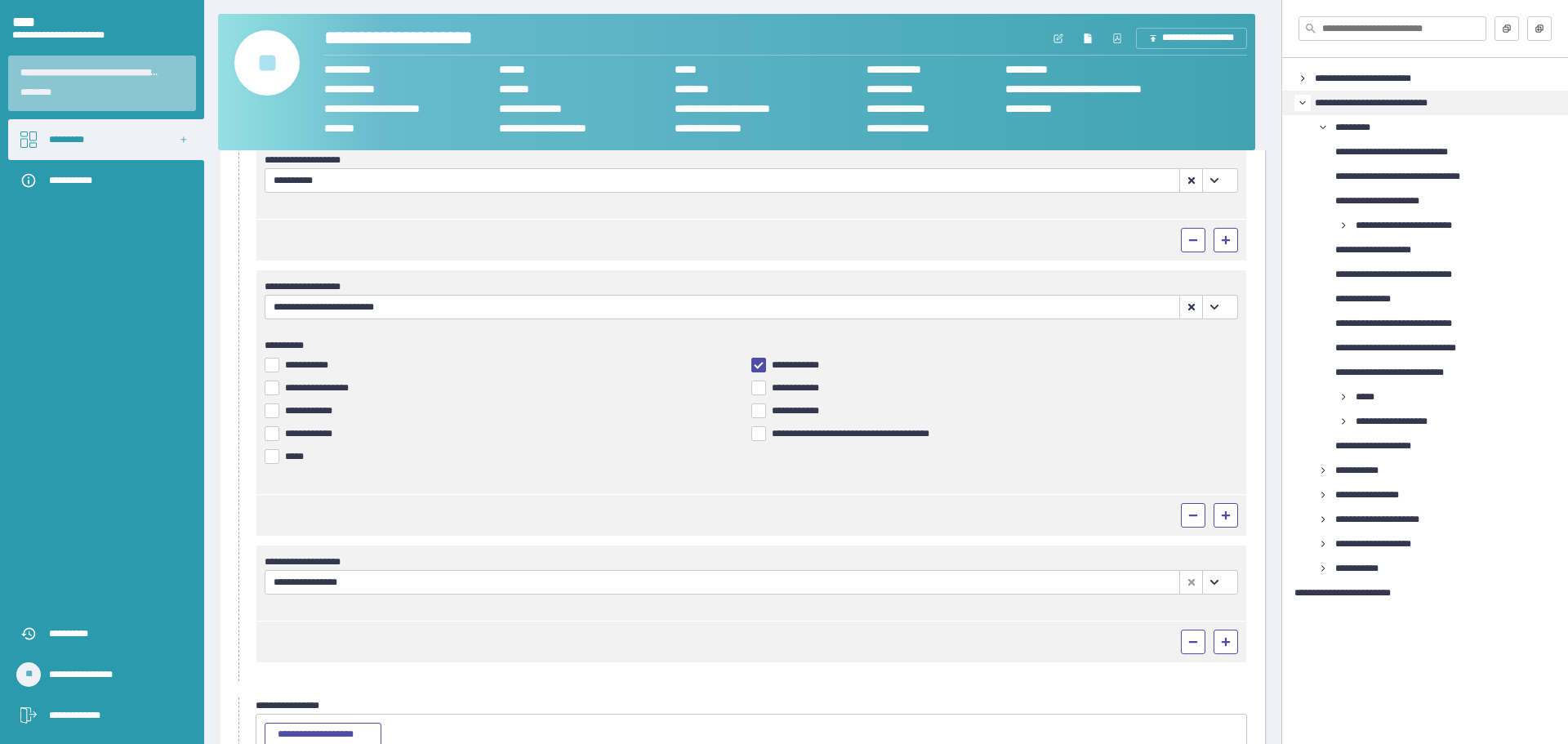 click at bounding box center [1214, 582] 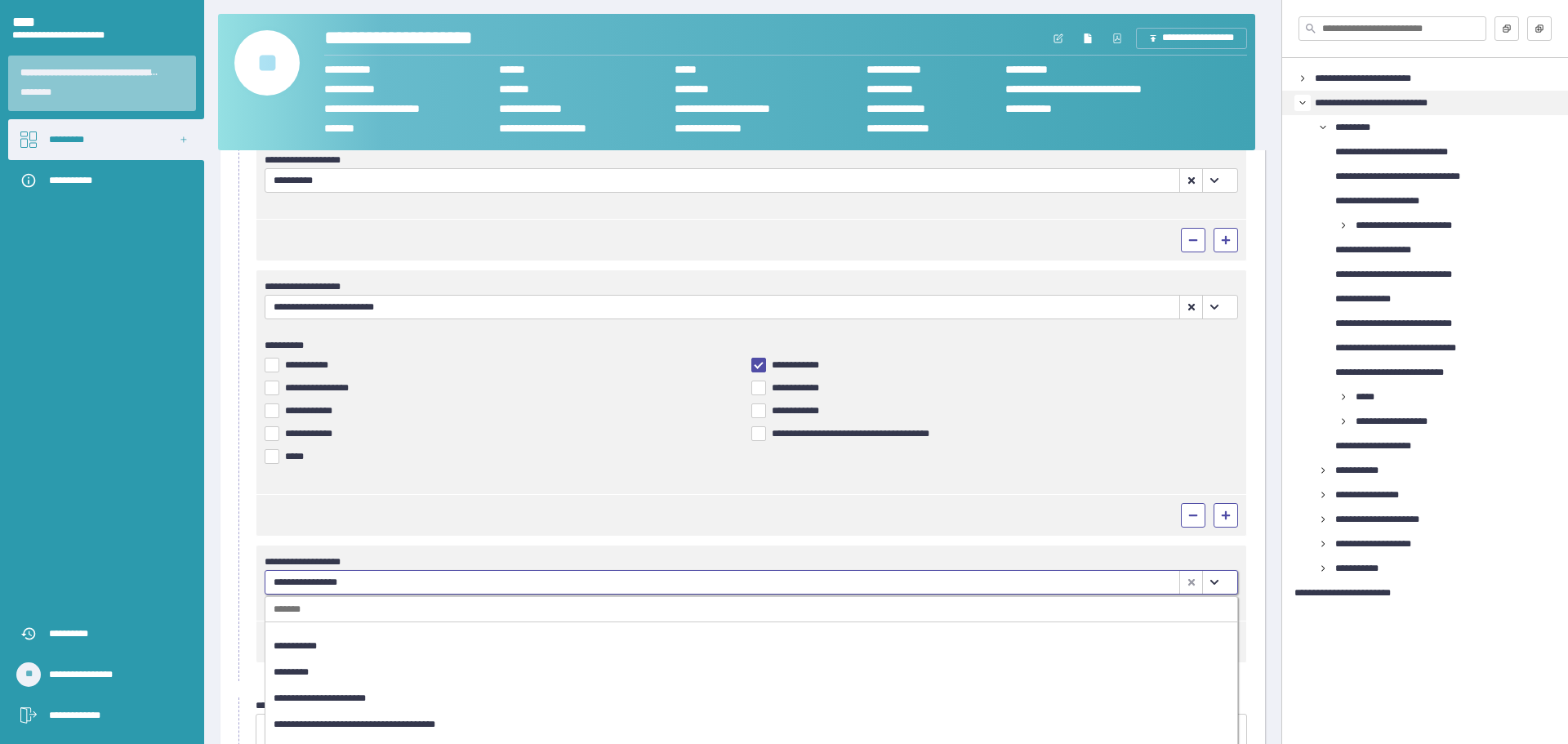 scroll, scrollTop: 221, scrollLeft: 0, axis: vertical 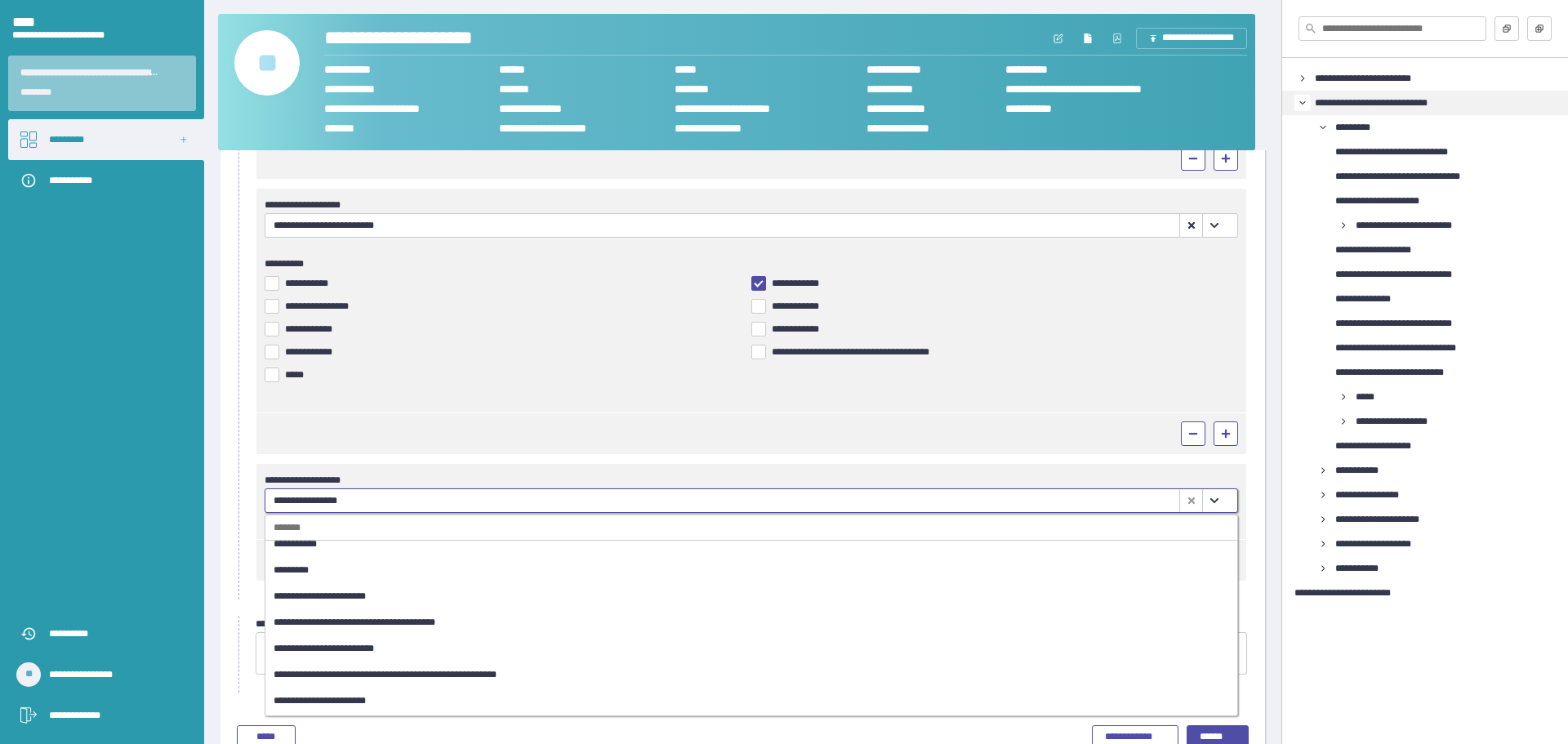 click on "**********" at bounding box center [739, 701] 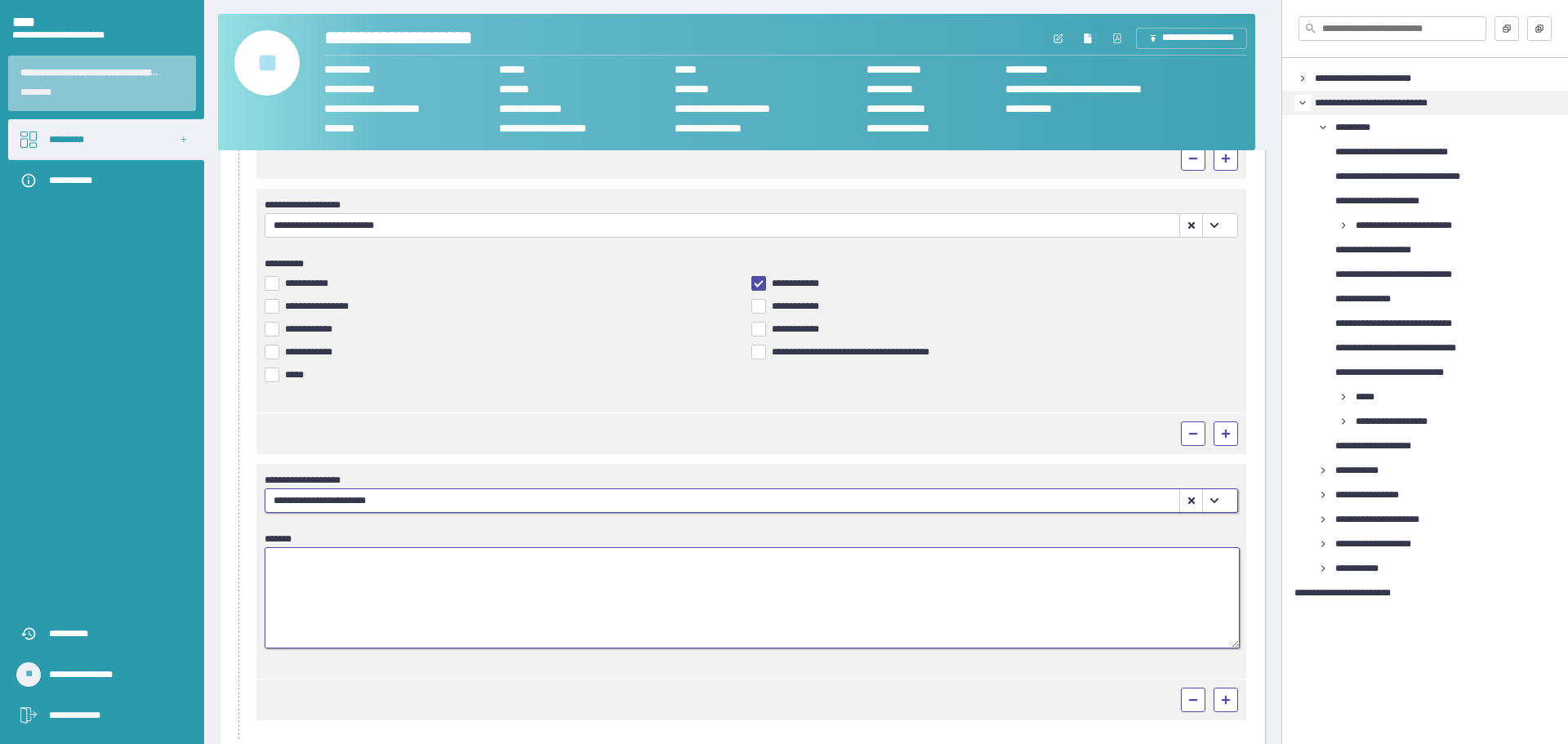 click at bounding box center (752, 598) 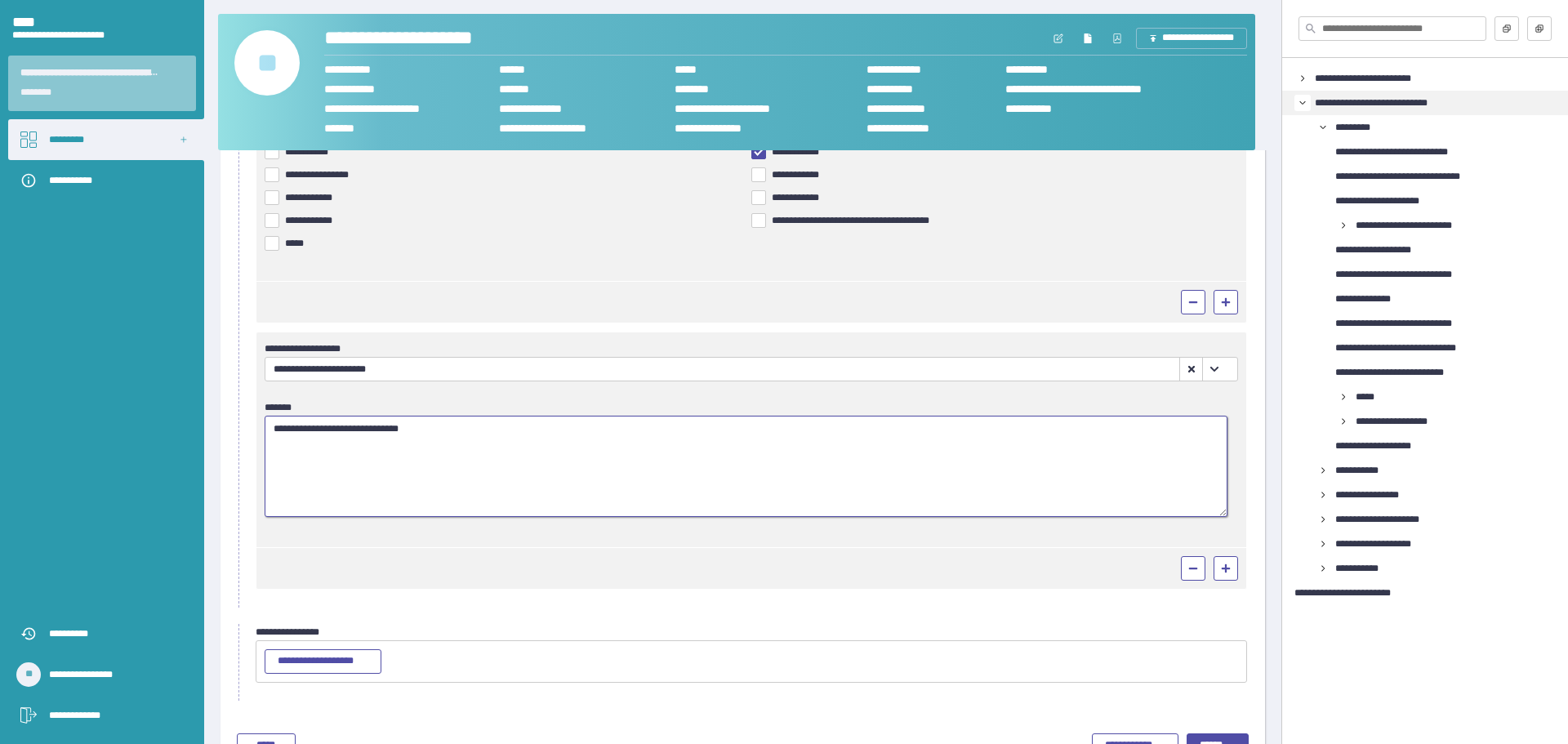 scroll, scrollTop: 1131, scrollLeft: 0, axis: vertical 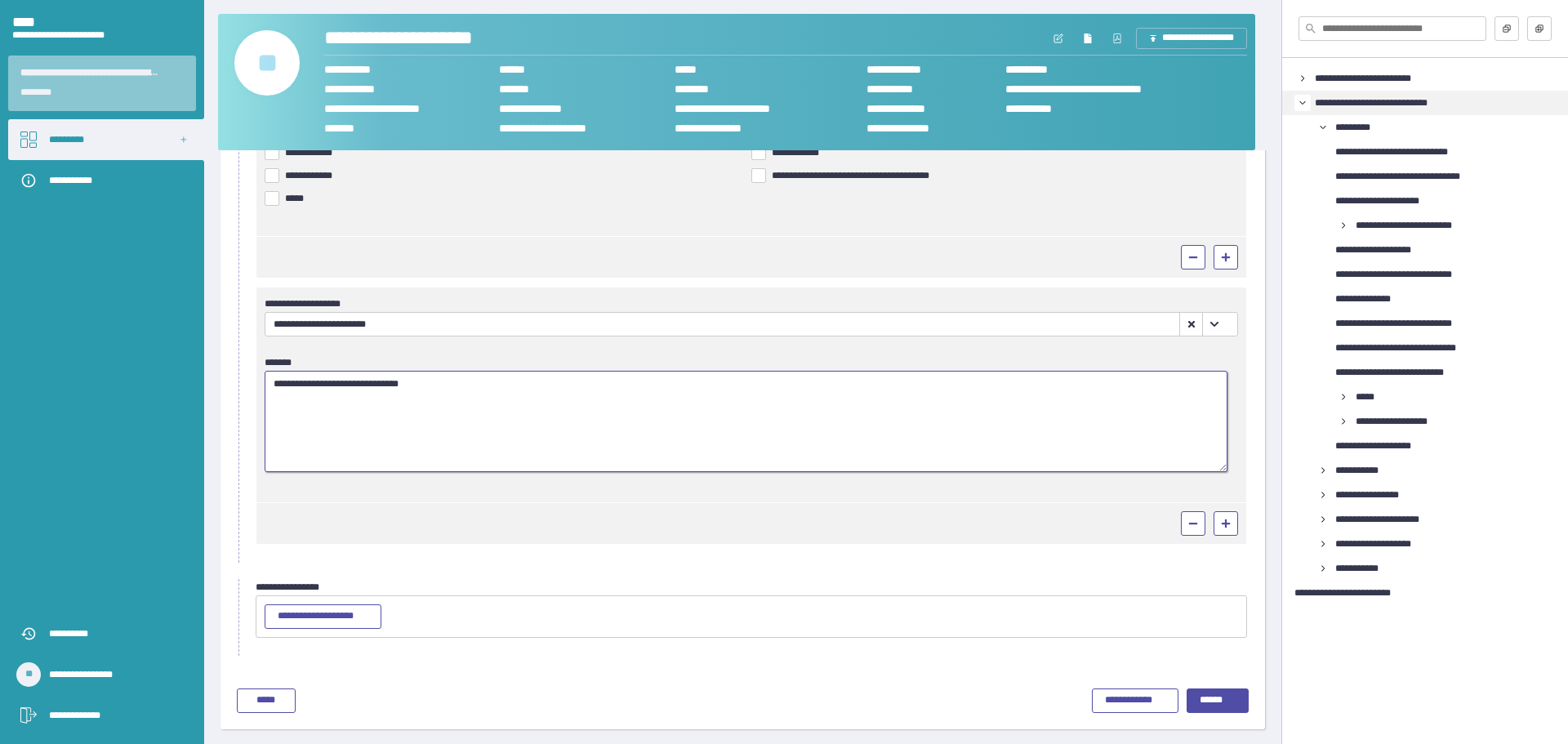type on "**********" 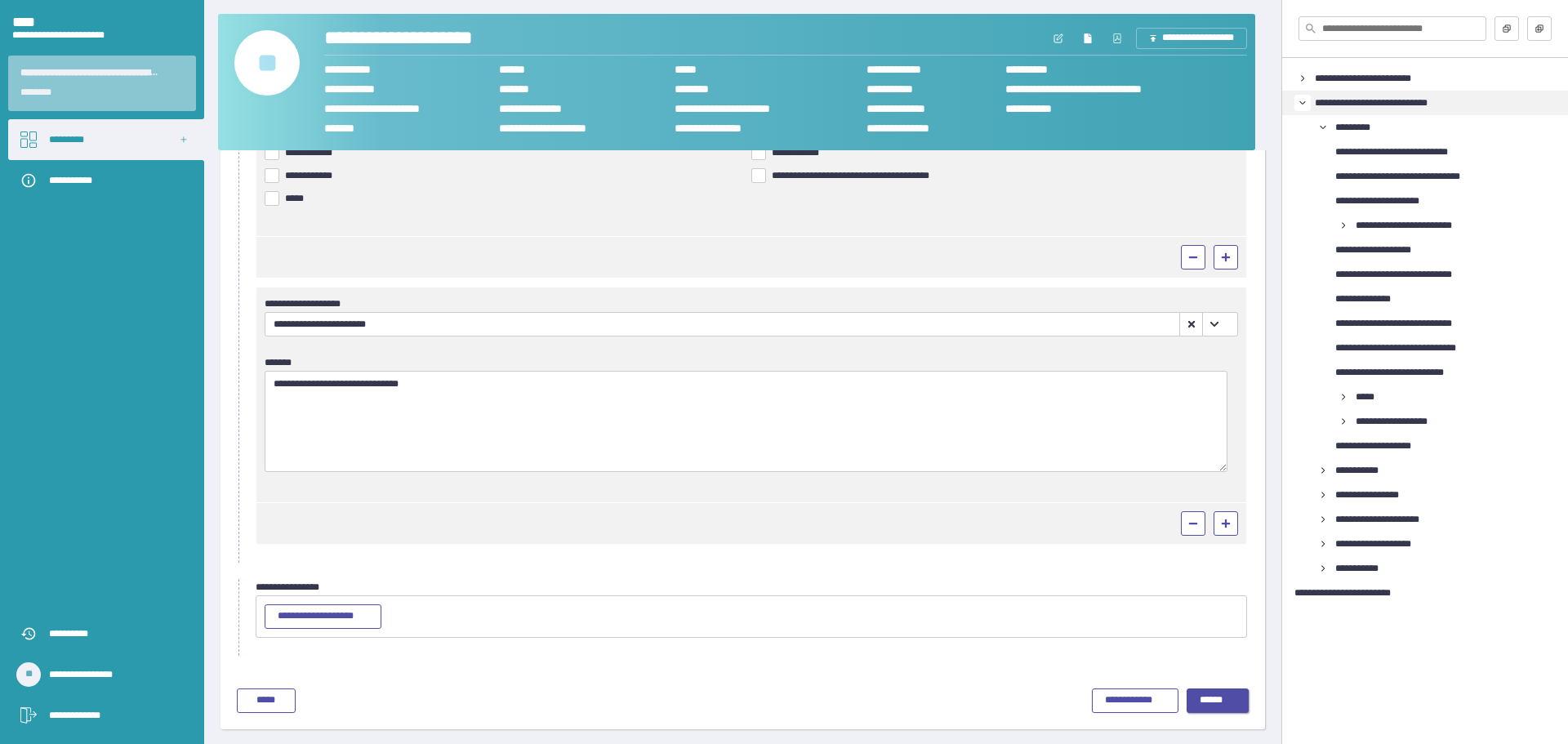 click on "******" at bounding box center [1218, 701] 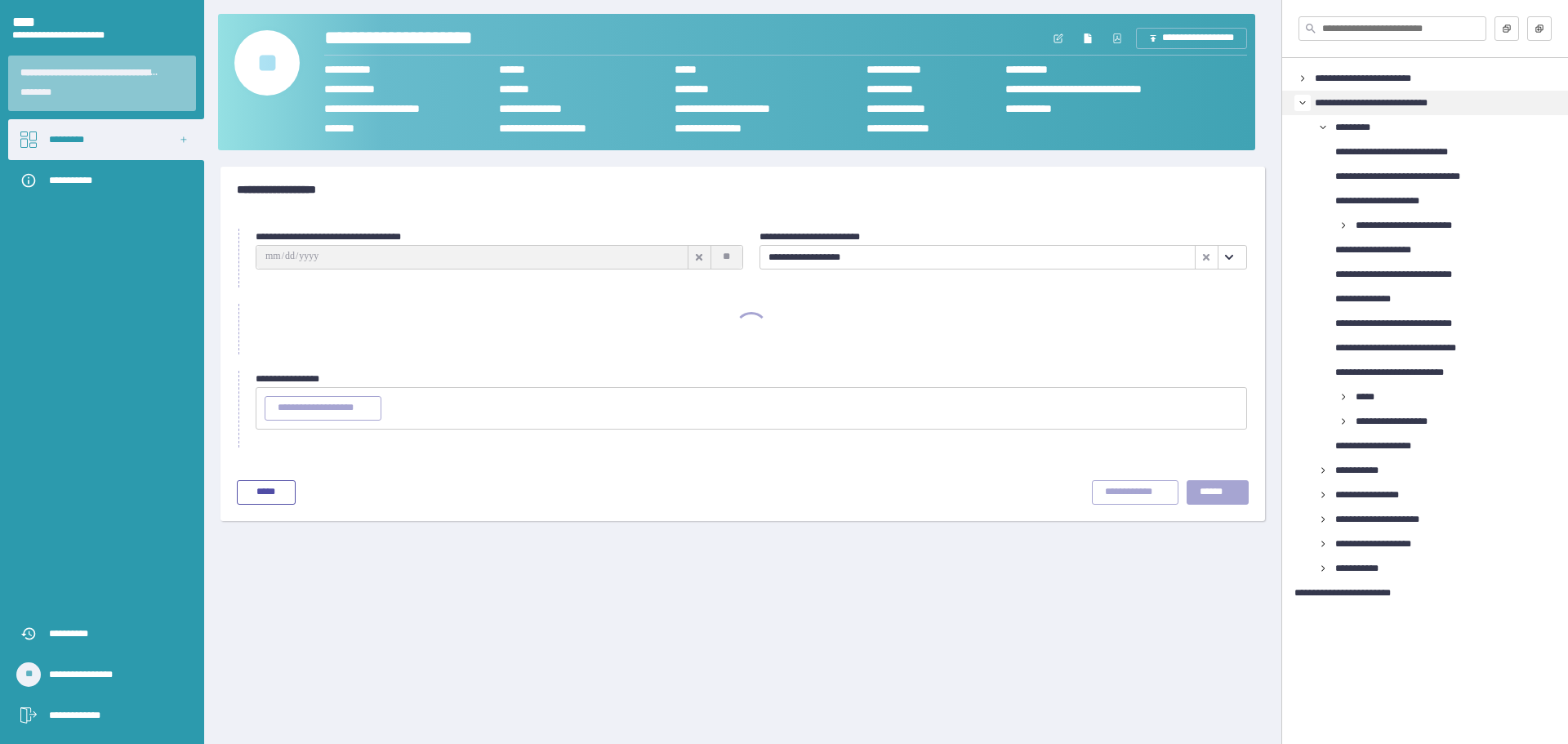 scroll, scrollTop: 0, scrollLeft: 0, axis: both 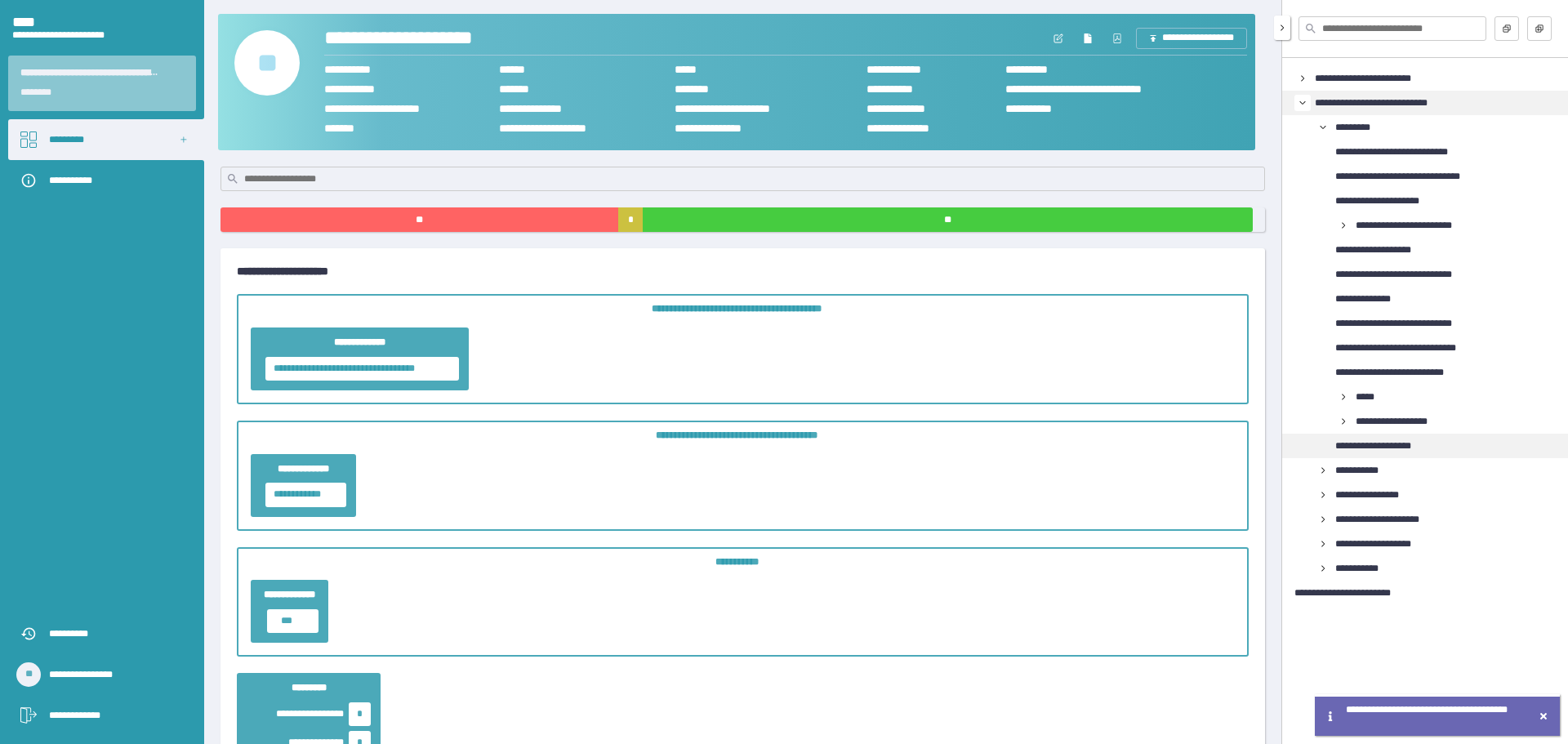 click on "**********" at bounding box center [1385, 446] 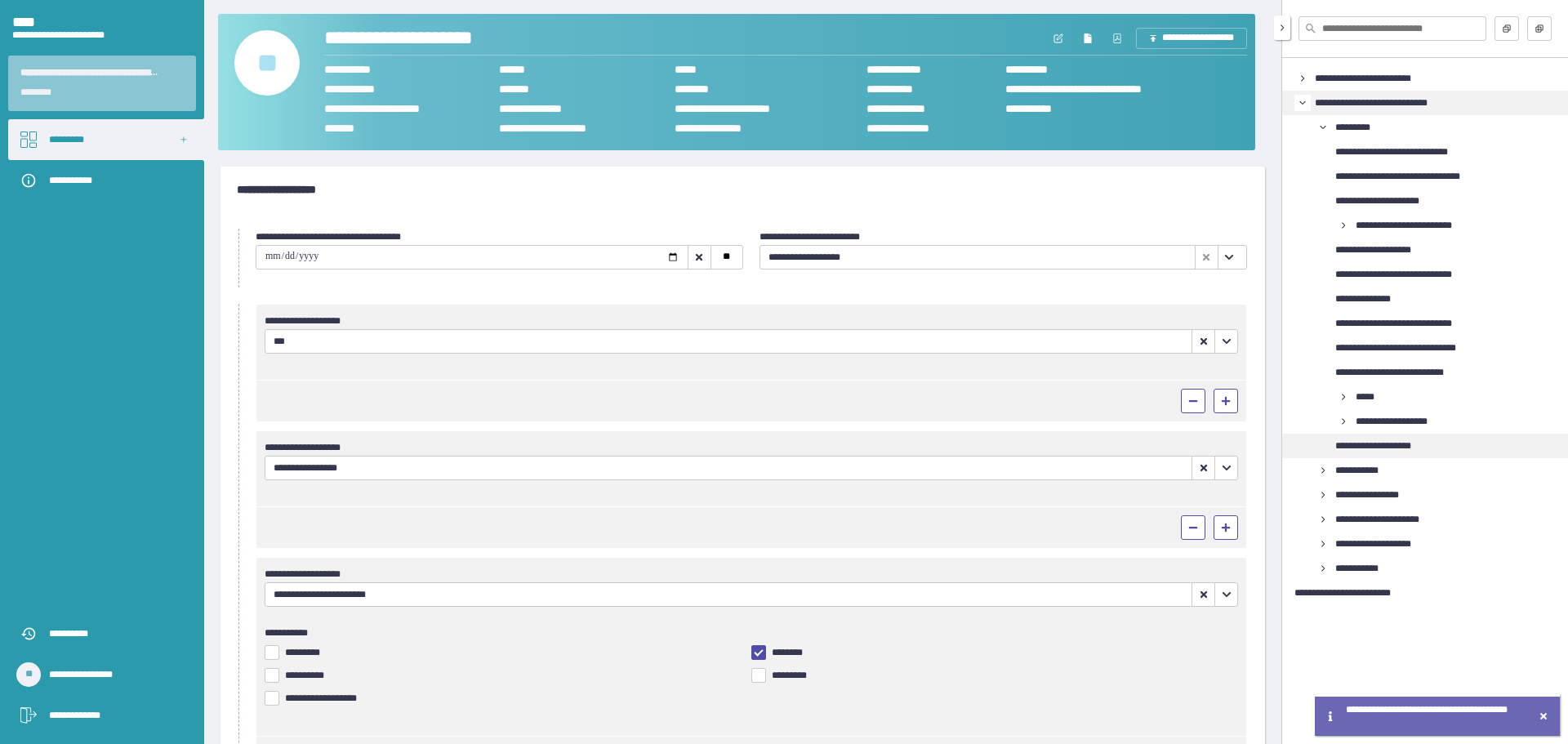 type on "**********" 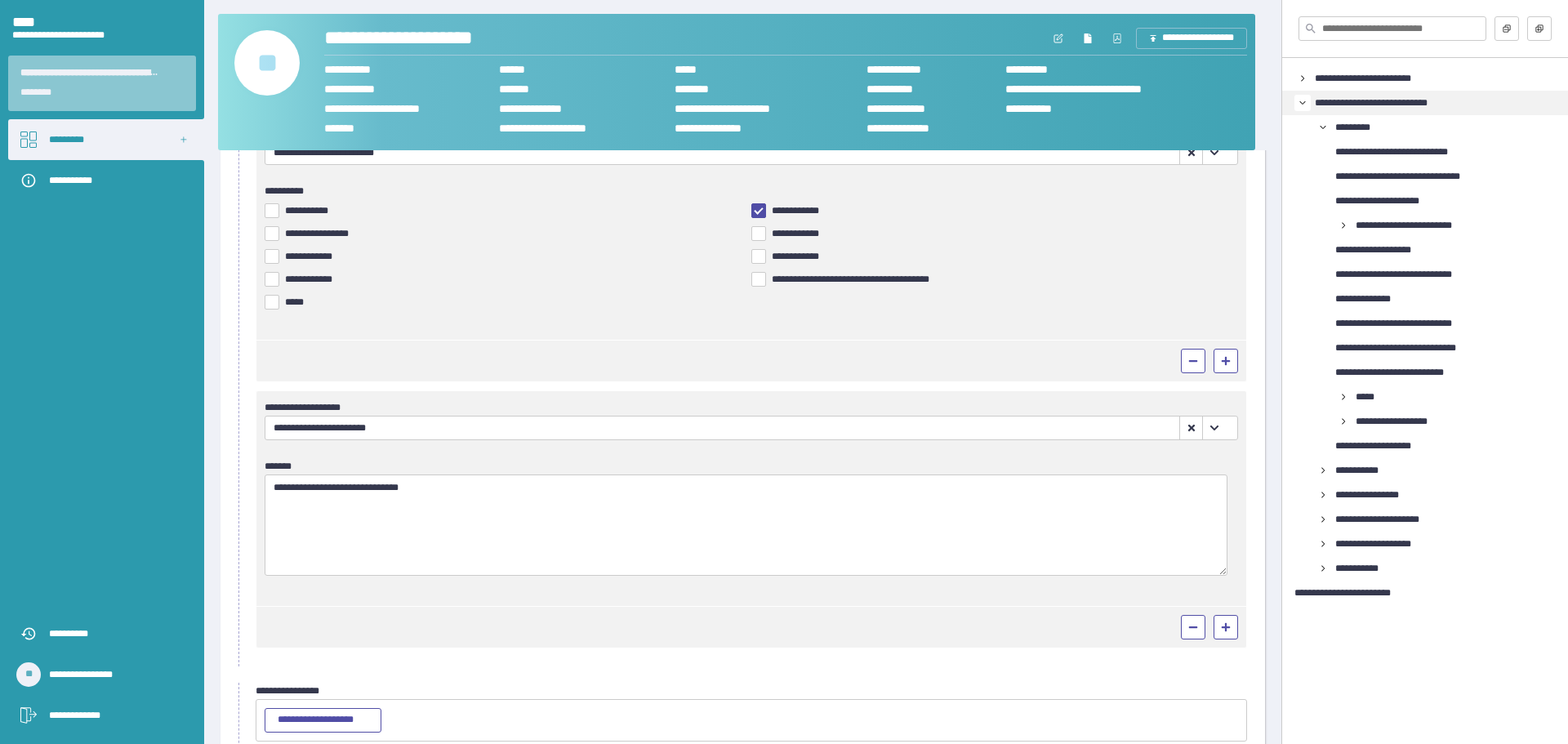 scroll, scrollTop: 1131, scrollLeft: 0, axis: vertical 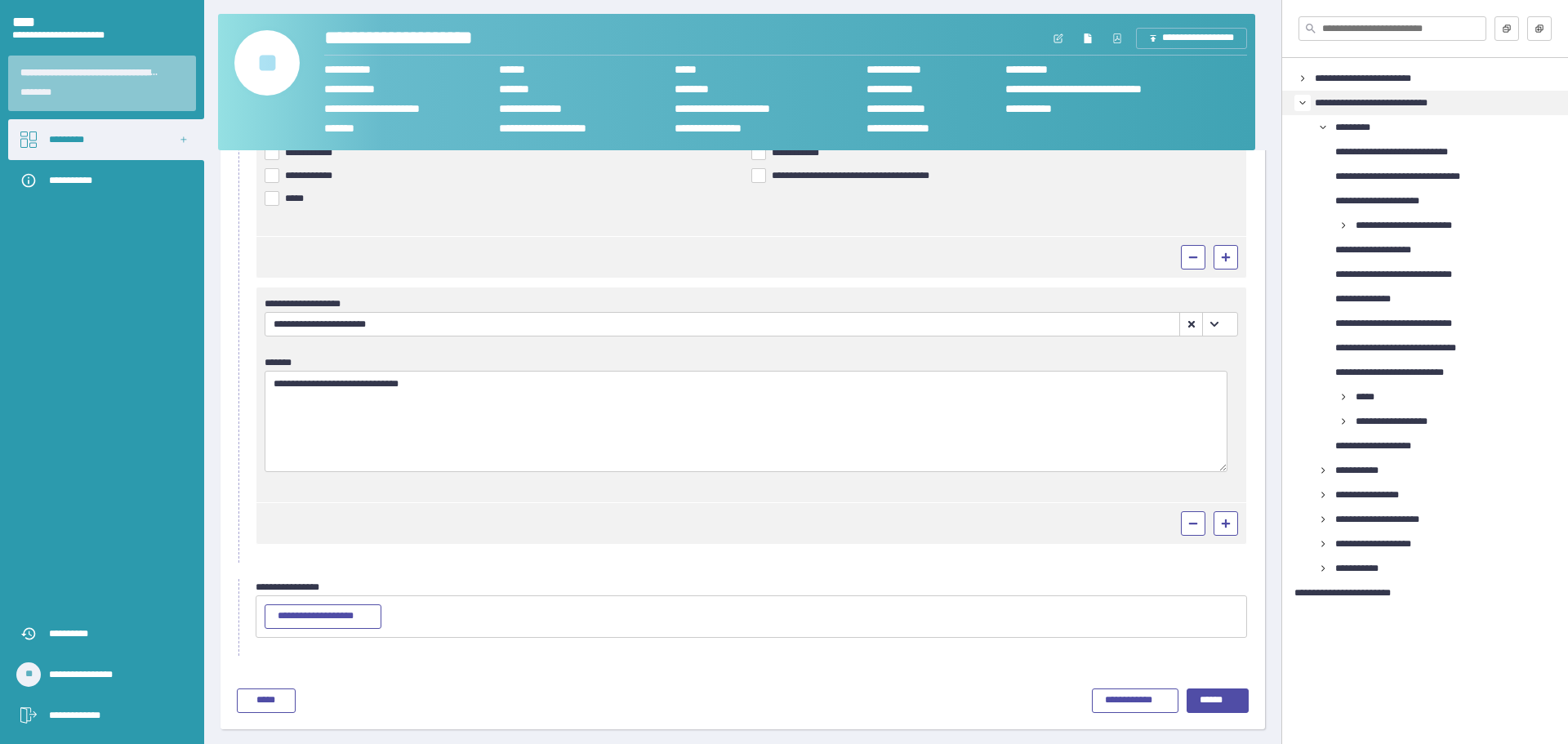 click at bounding box center [1303, 103] 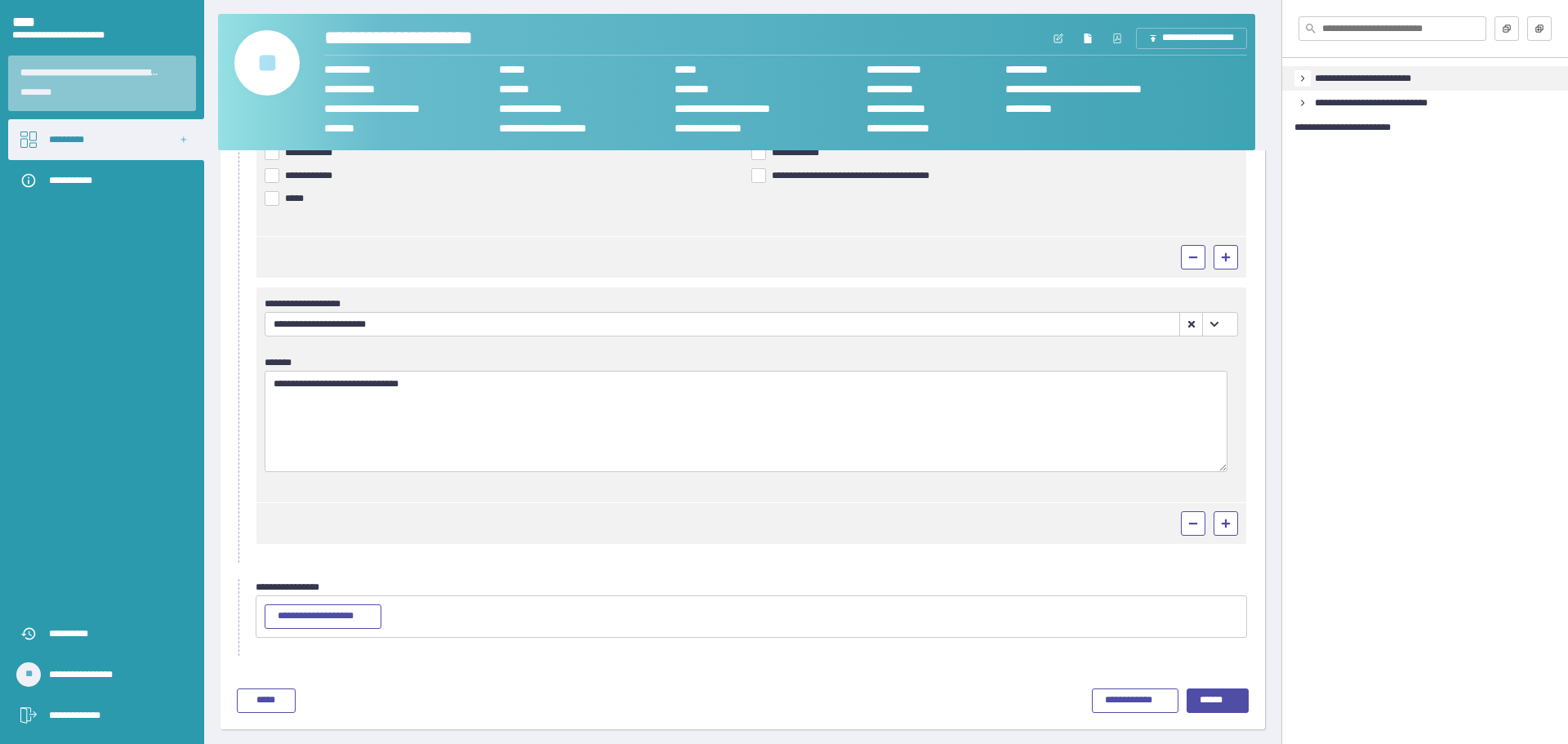 click at bounding box center (1303, 78) 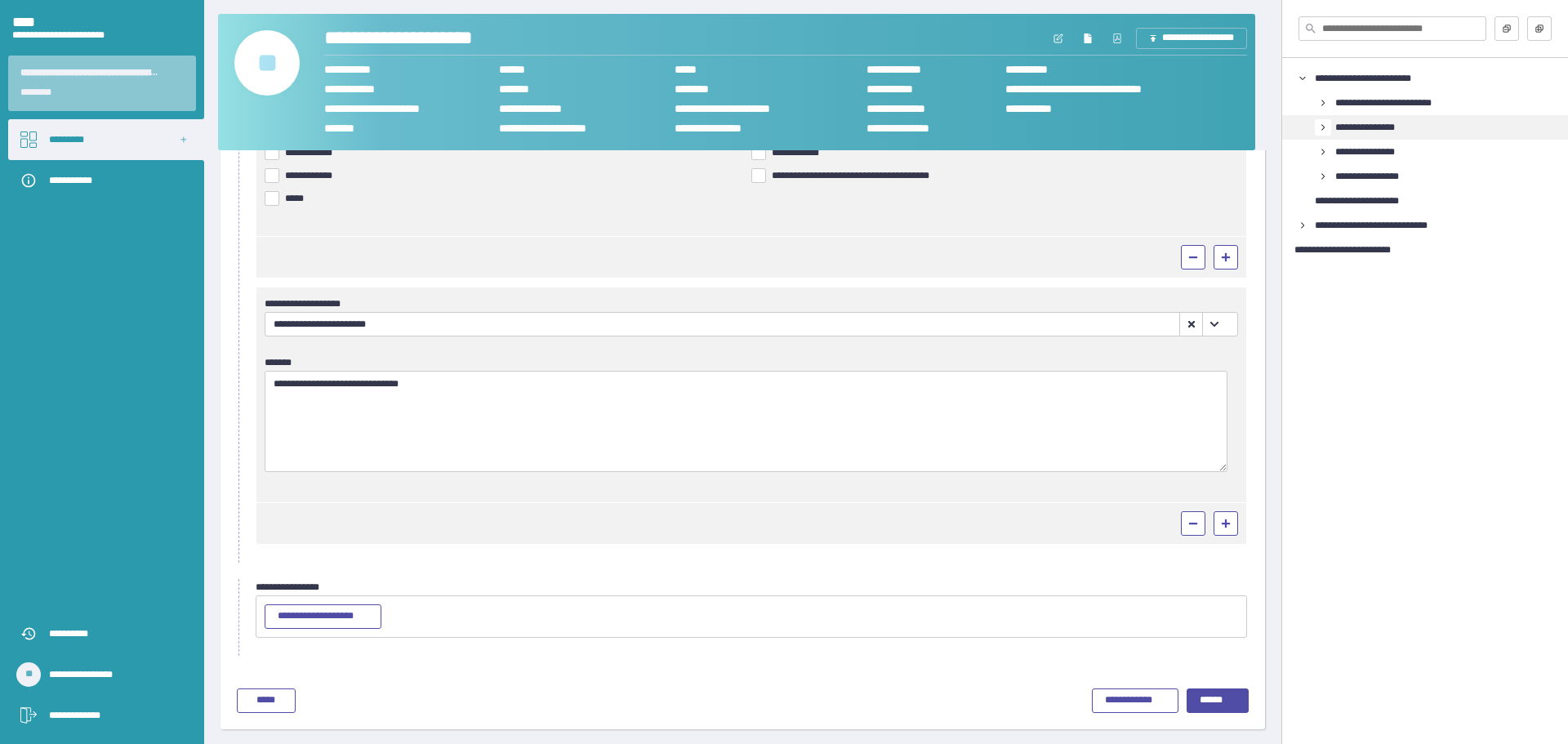 click at bounding box center [1323, 127] 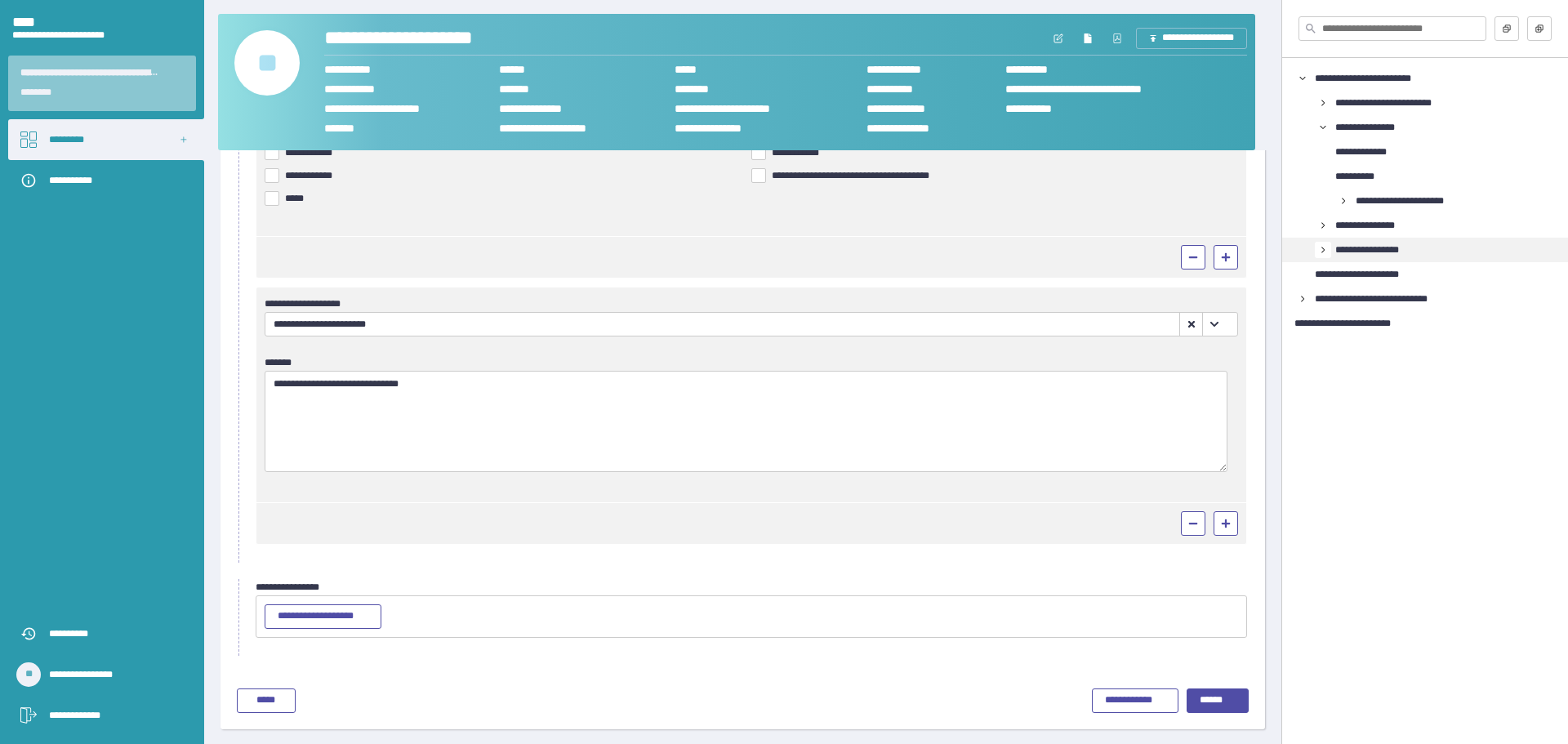 click 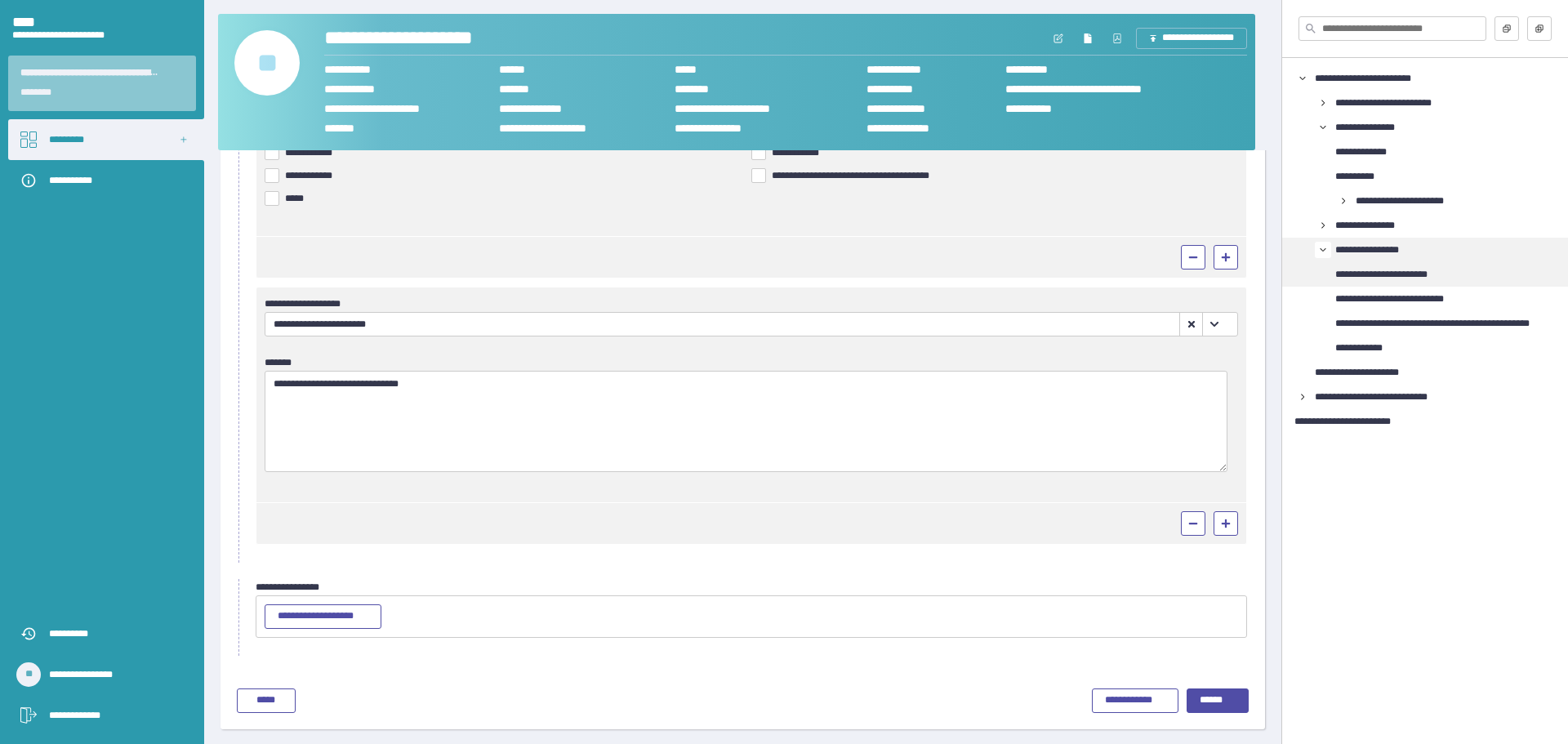 click on "**********" at bounding box center (1398, 274) 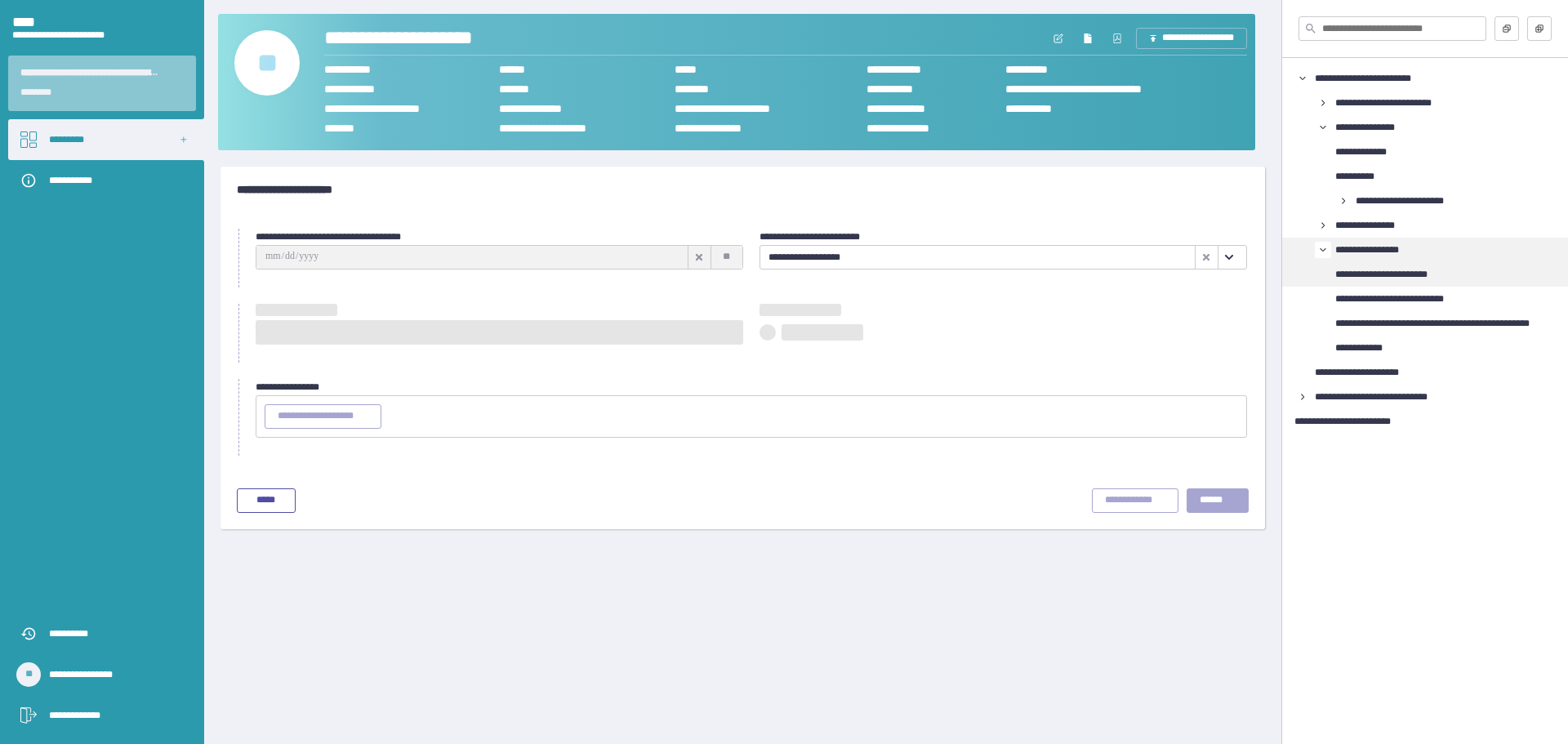 scroll, scrollTop: 0, scrollLeft: 0, axis: both 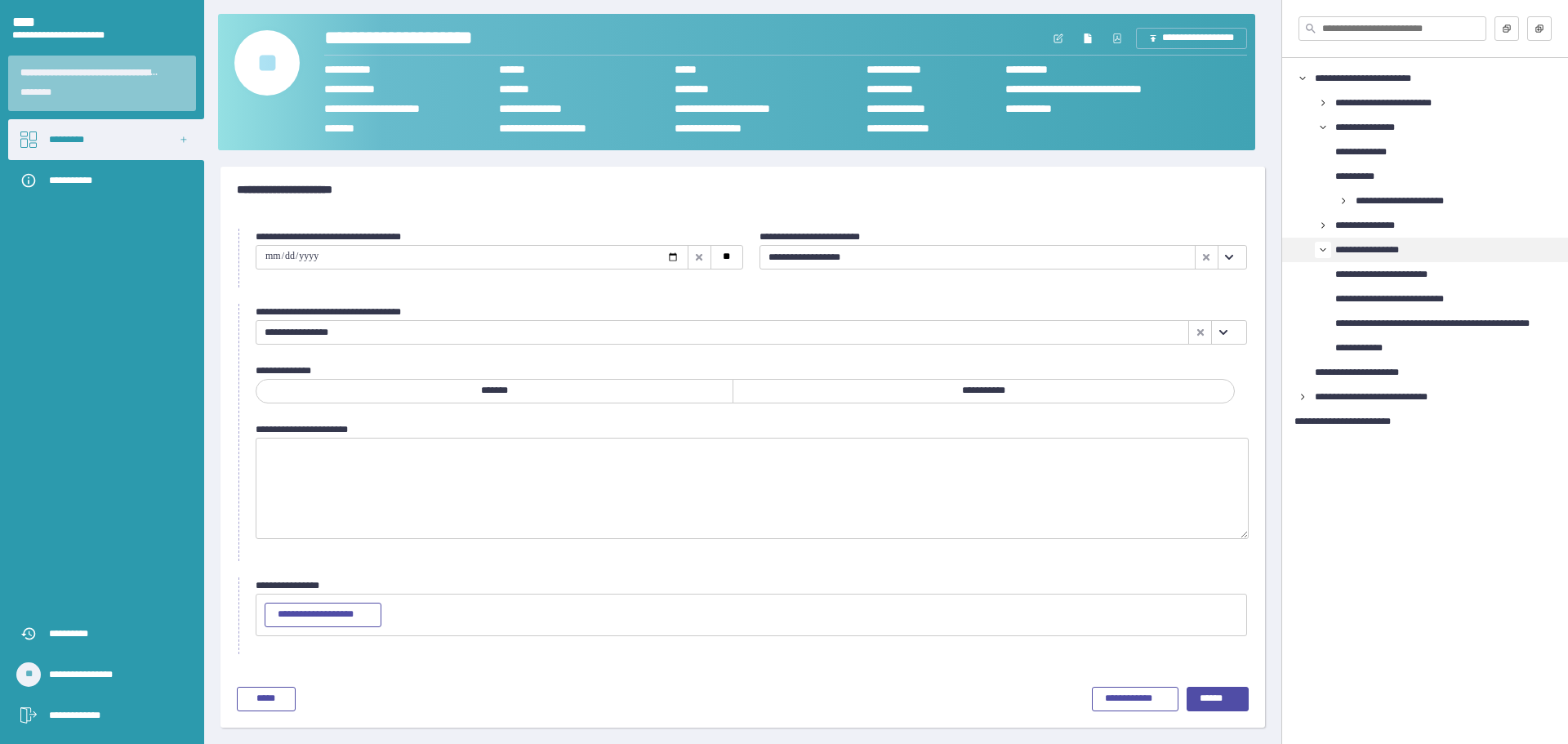 click 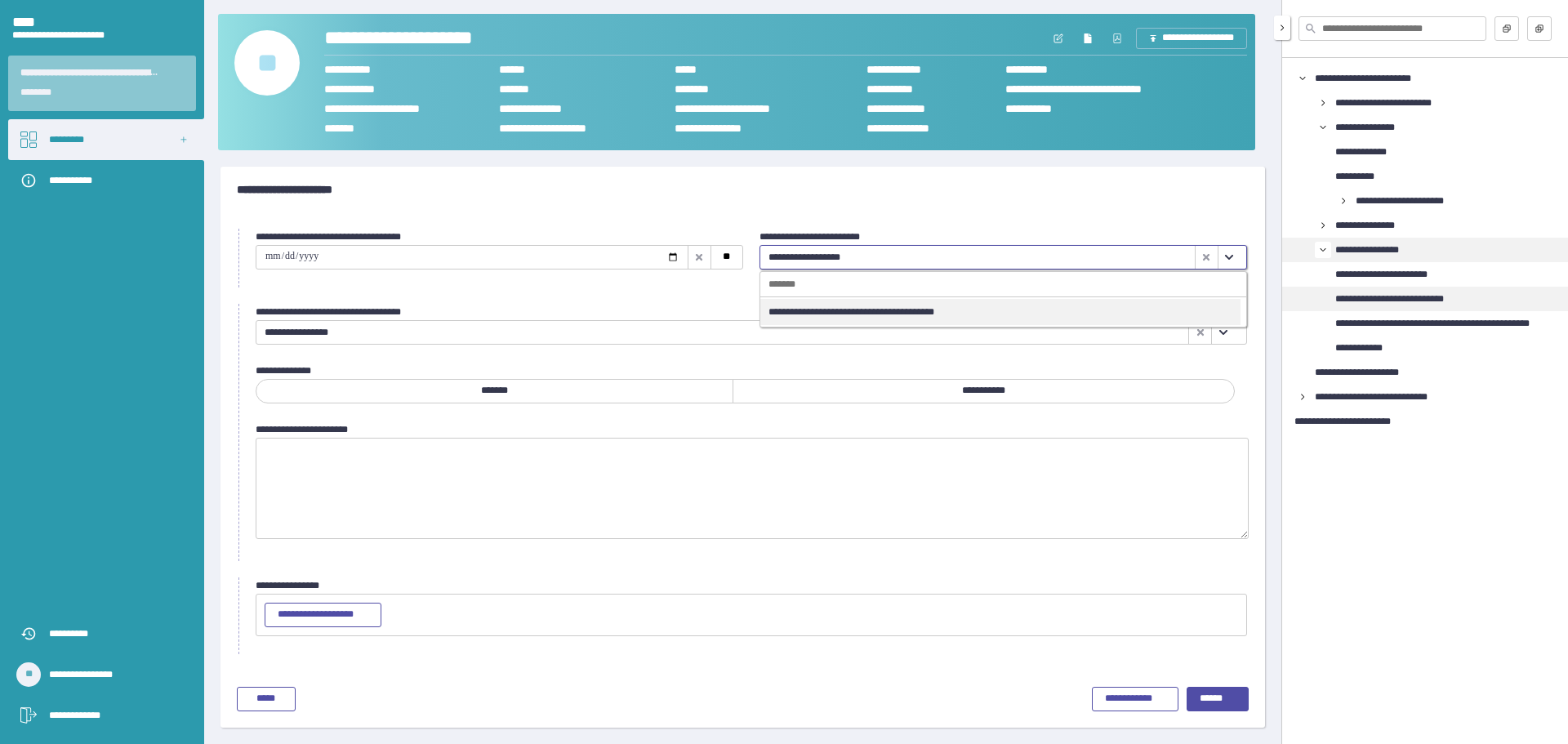 click on "**********" at bounding box center (1425, 299) 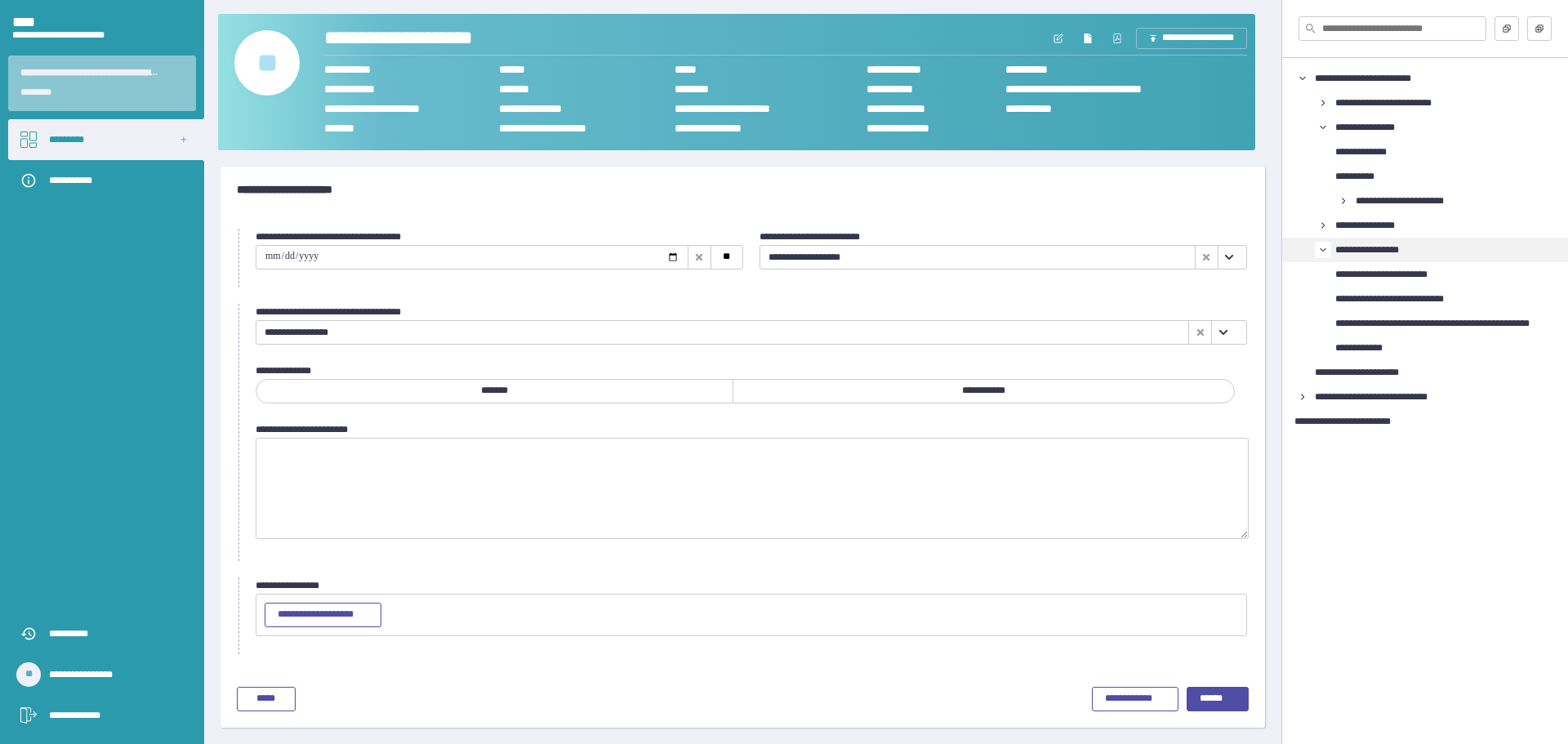 click 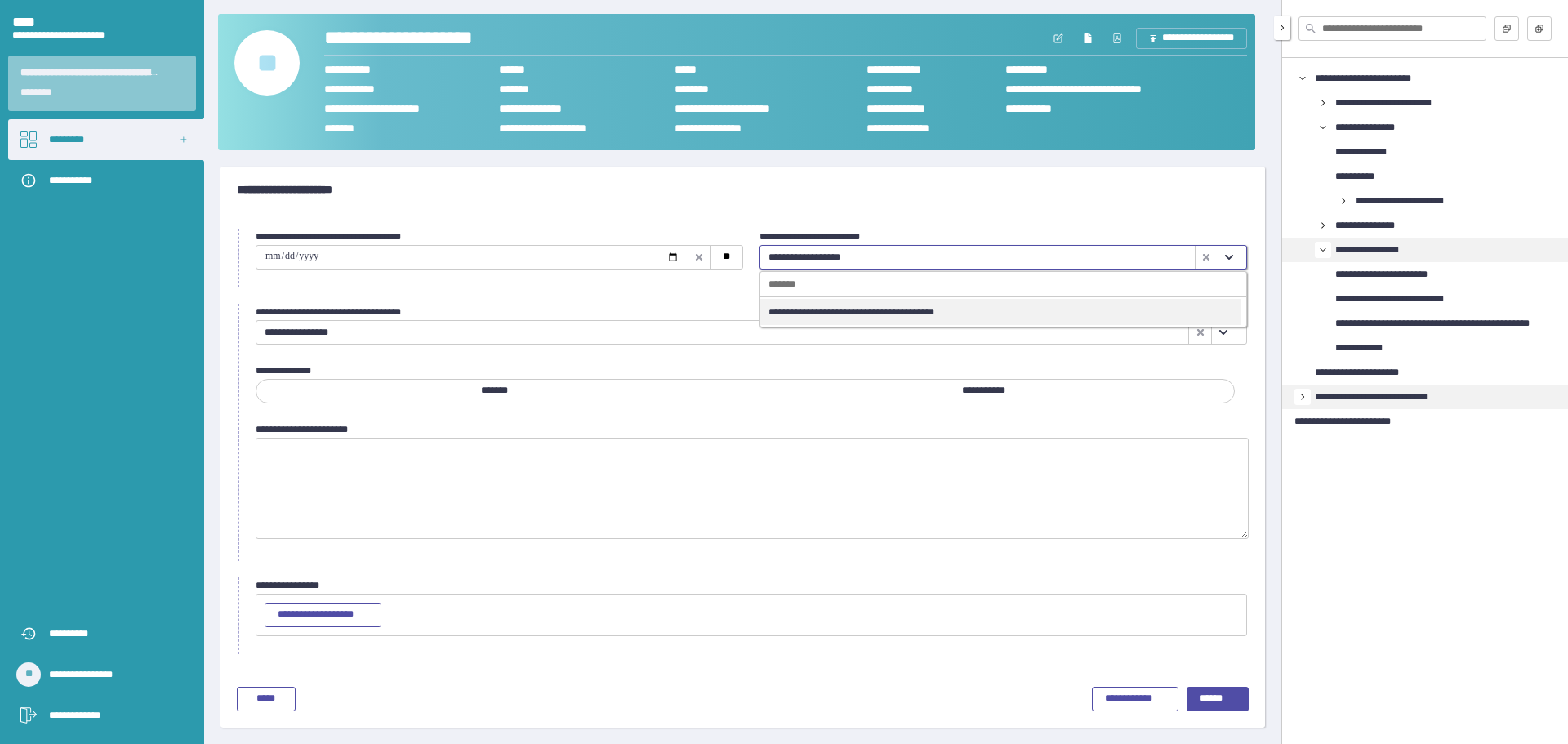 click 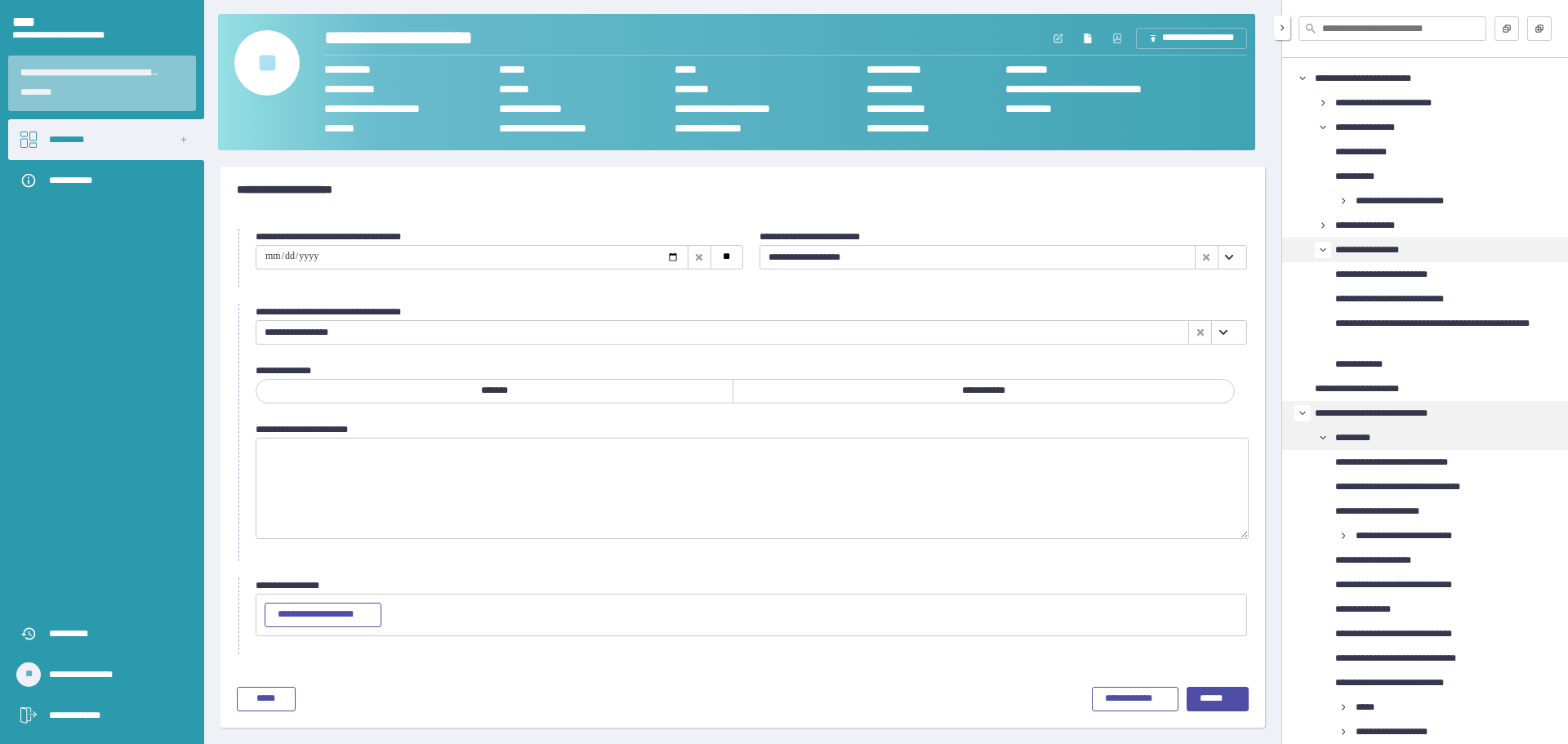 click on "*********" at bounding box center [1362, 438] 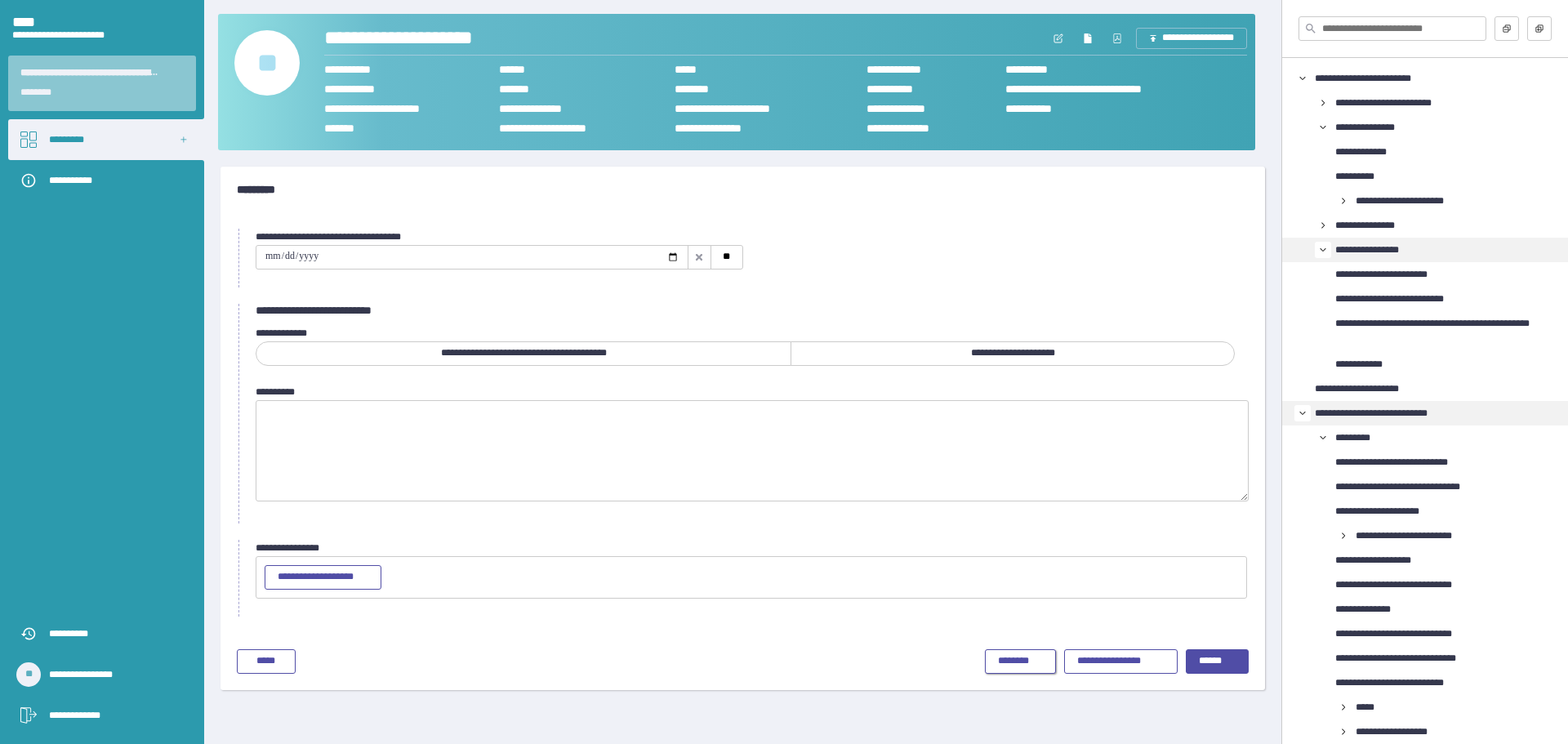 click on "********" at bounding box center (1020, 662) 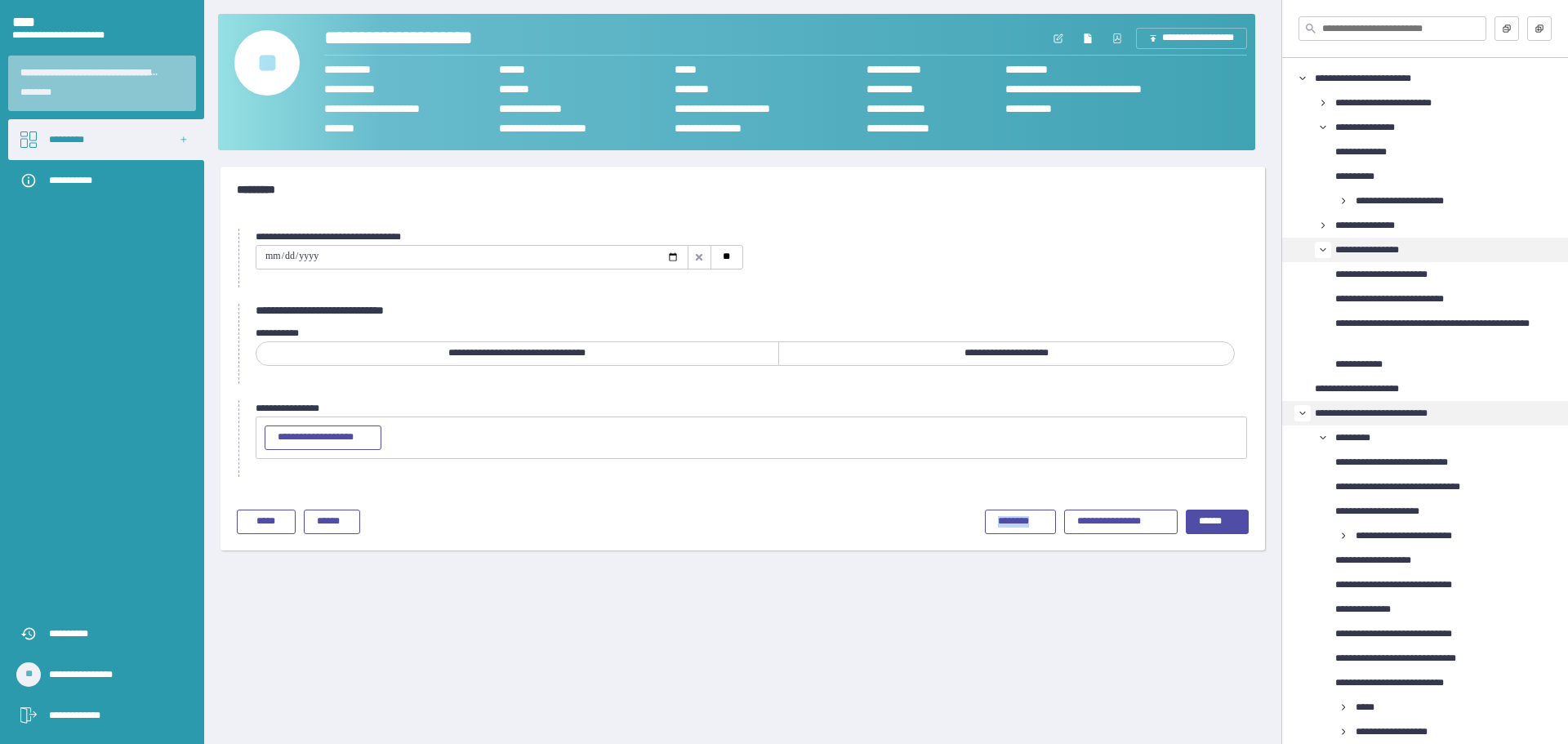 click on "**********" at bounding box center (742, 372) 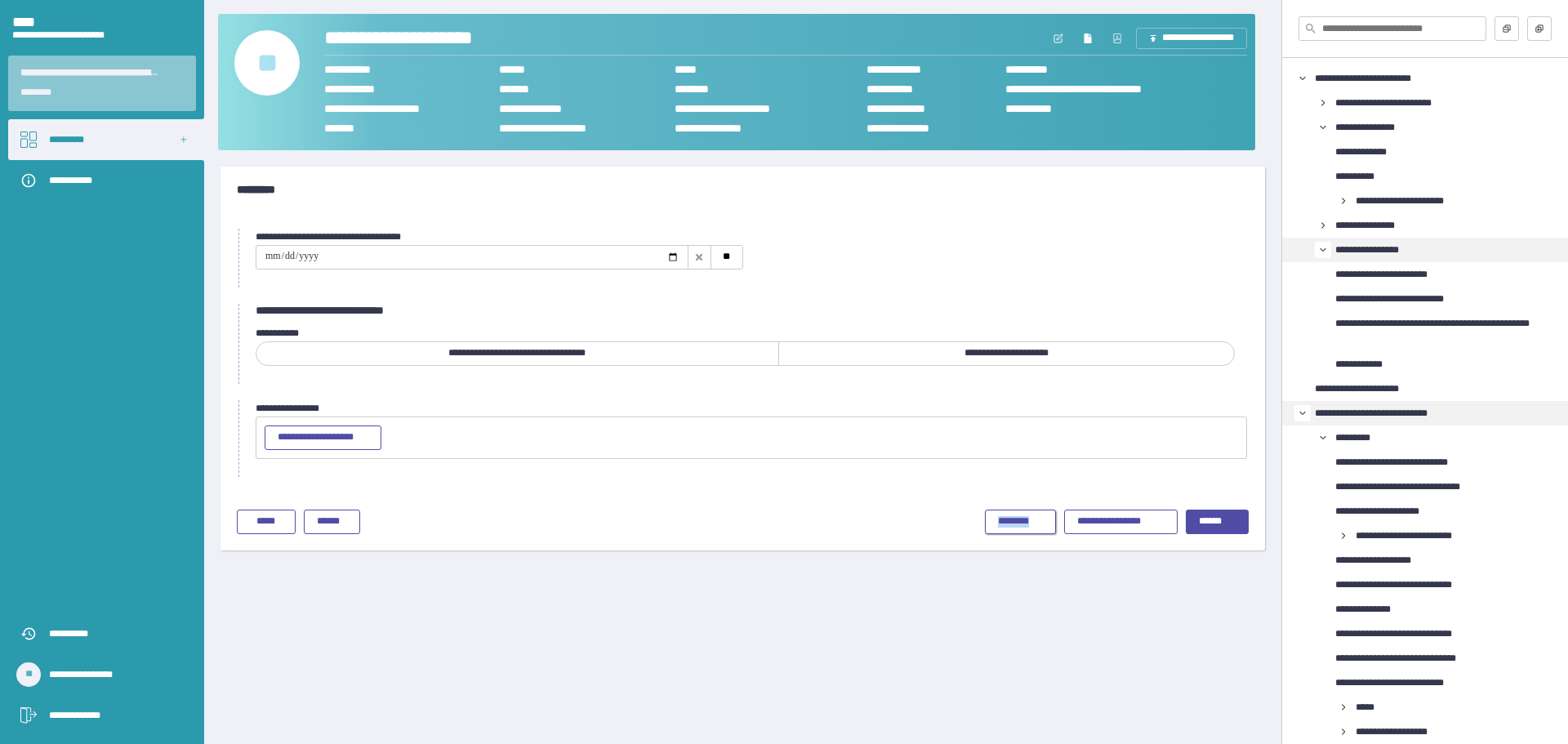 click on "********" at bounding box center [1020, 522] 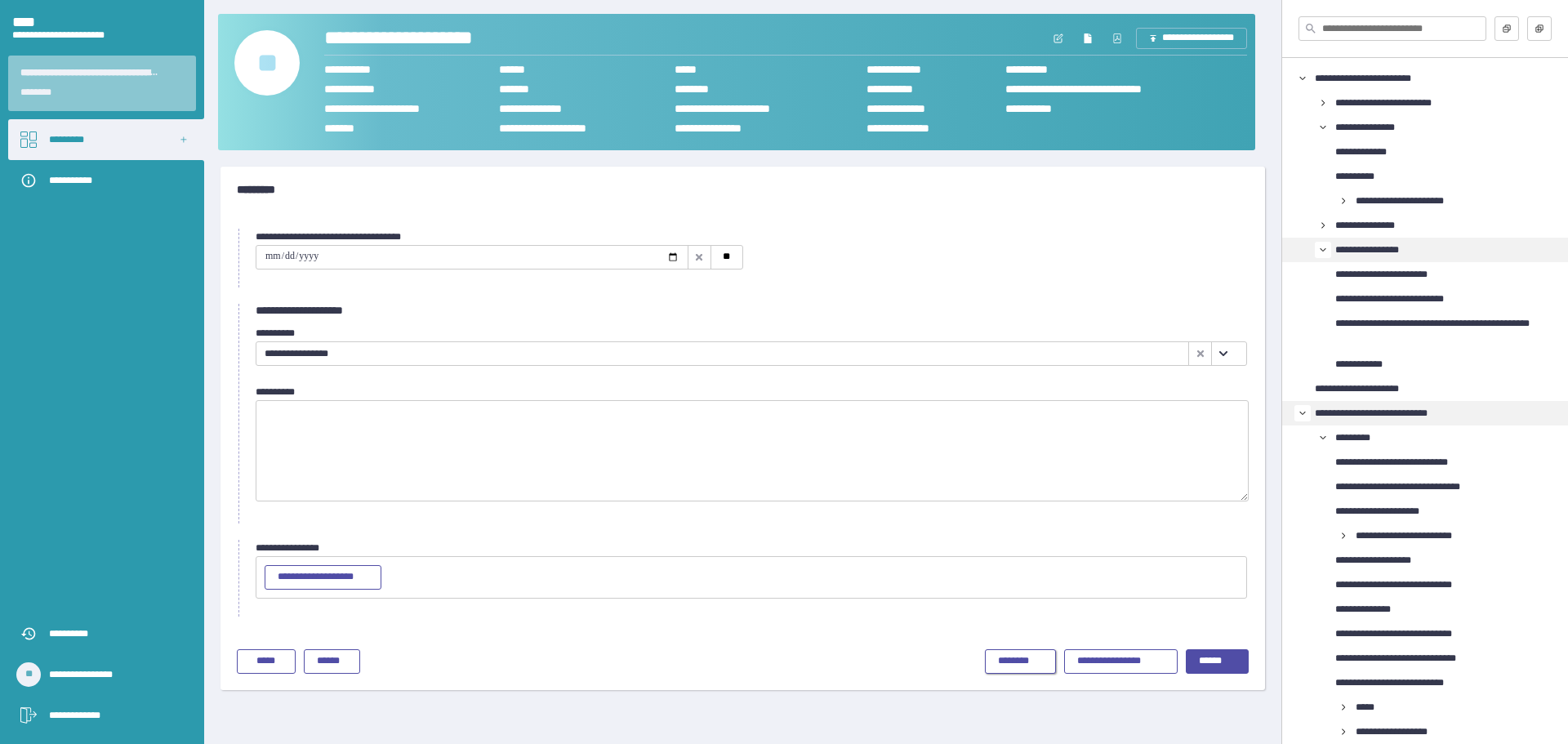 click on "********" at bounding box center (1020, 662) 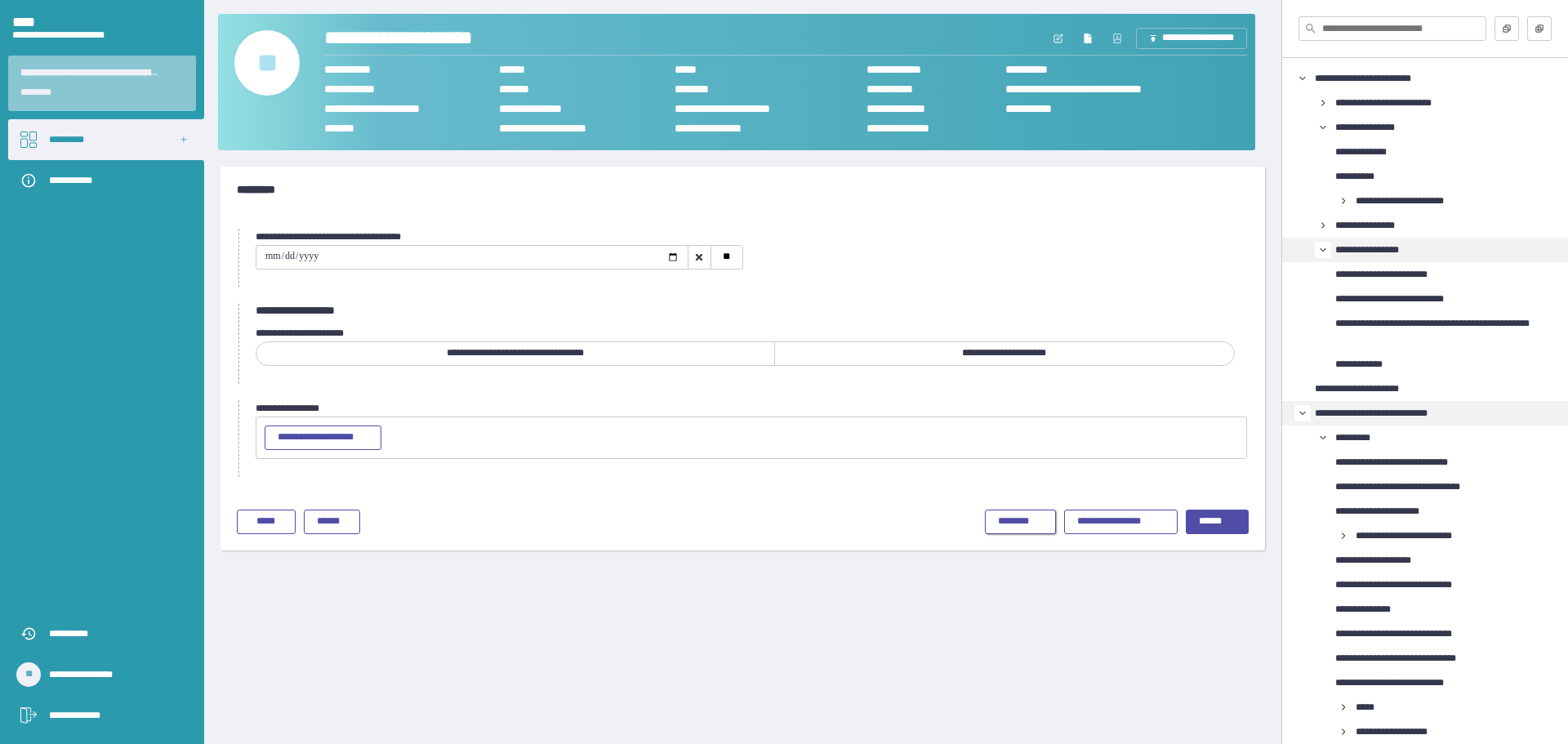 click on "********" at bounding box center [1020, 522] 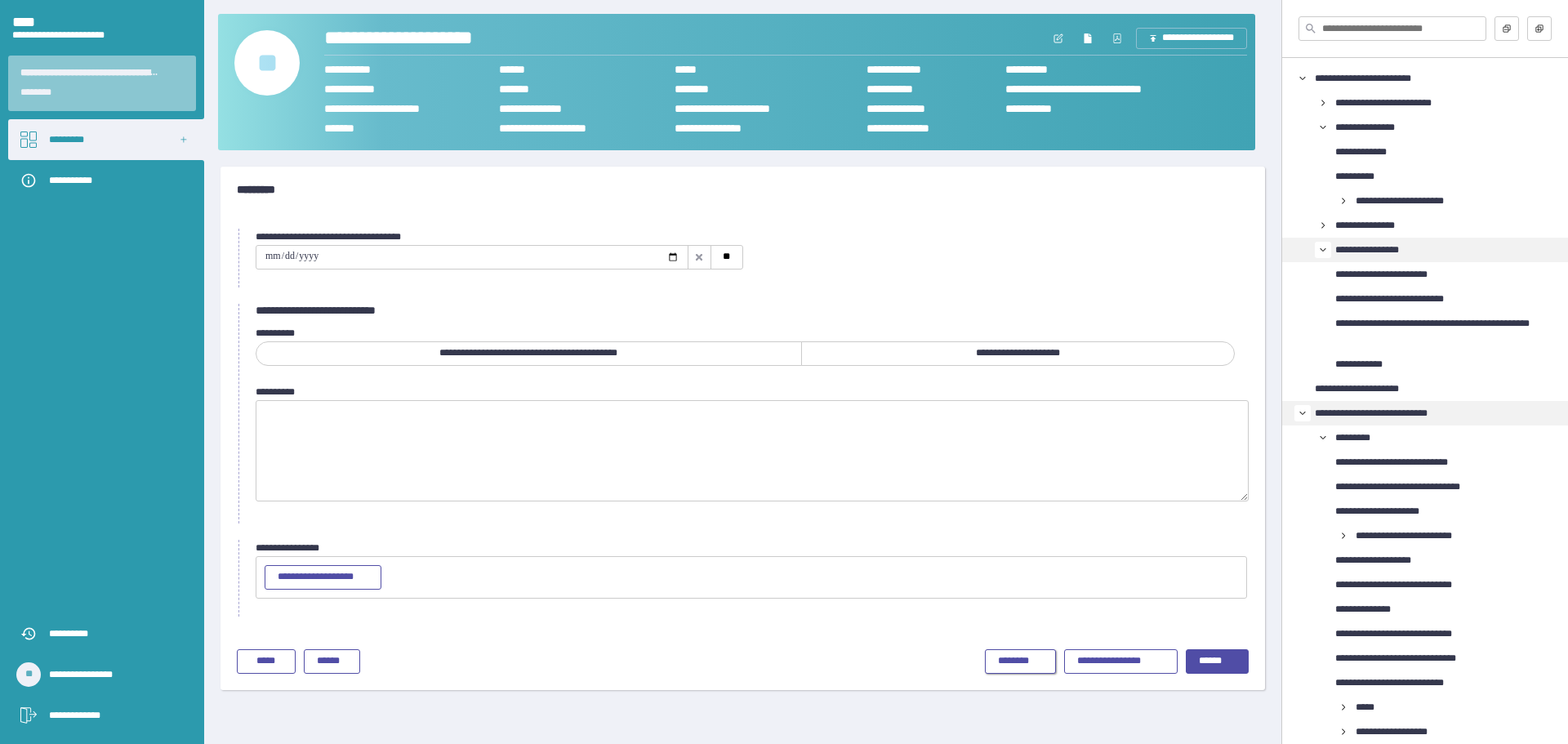 click on "********" at bounding box center [1020, 662] 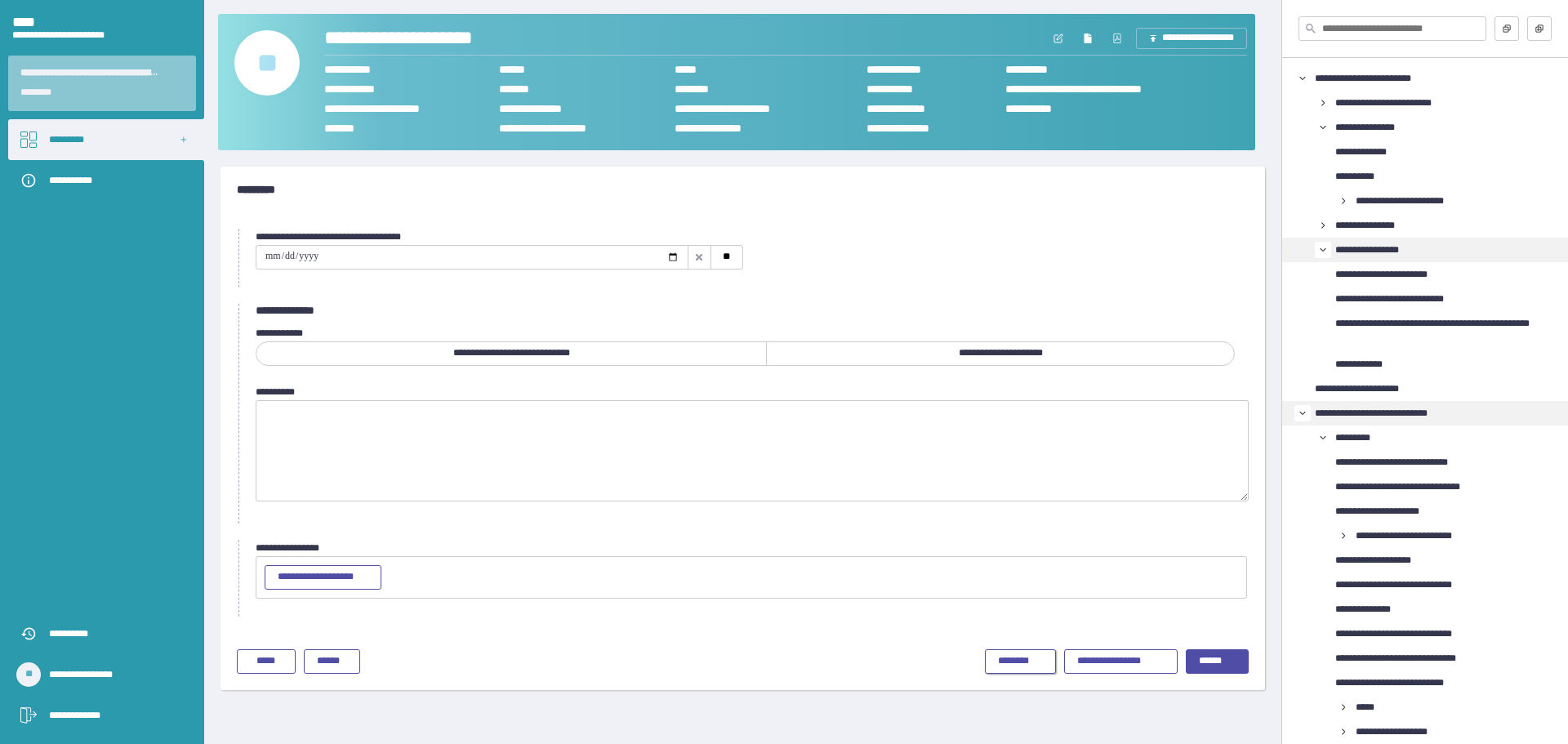 click on "********" at bounding box center (1020, 662) 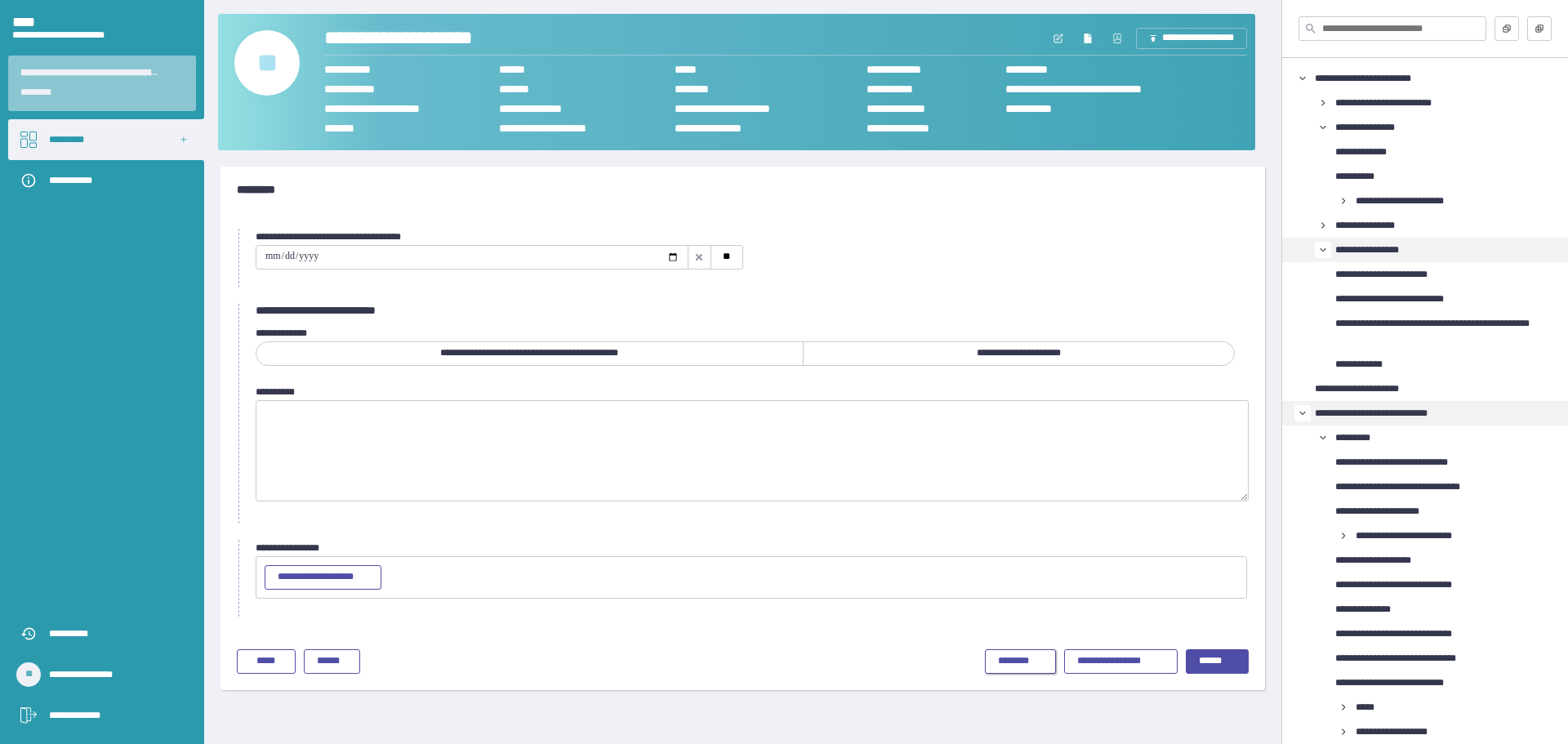 click on "********" at bounding box center (1020, 662) 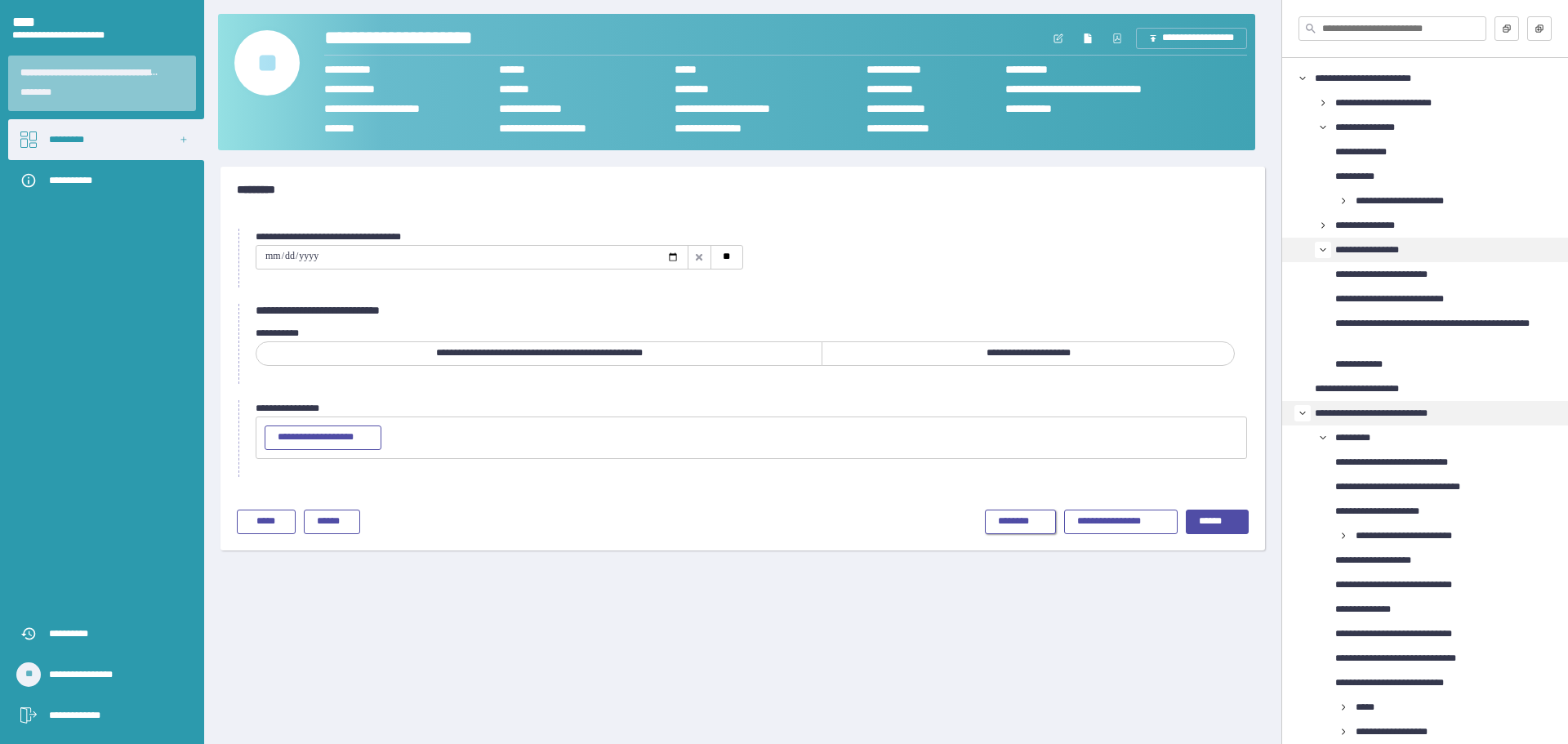 click on "********" at bounding box center (1020, 522) 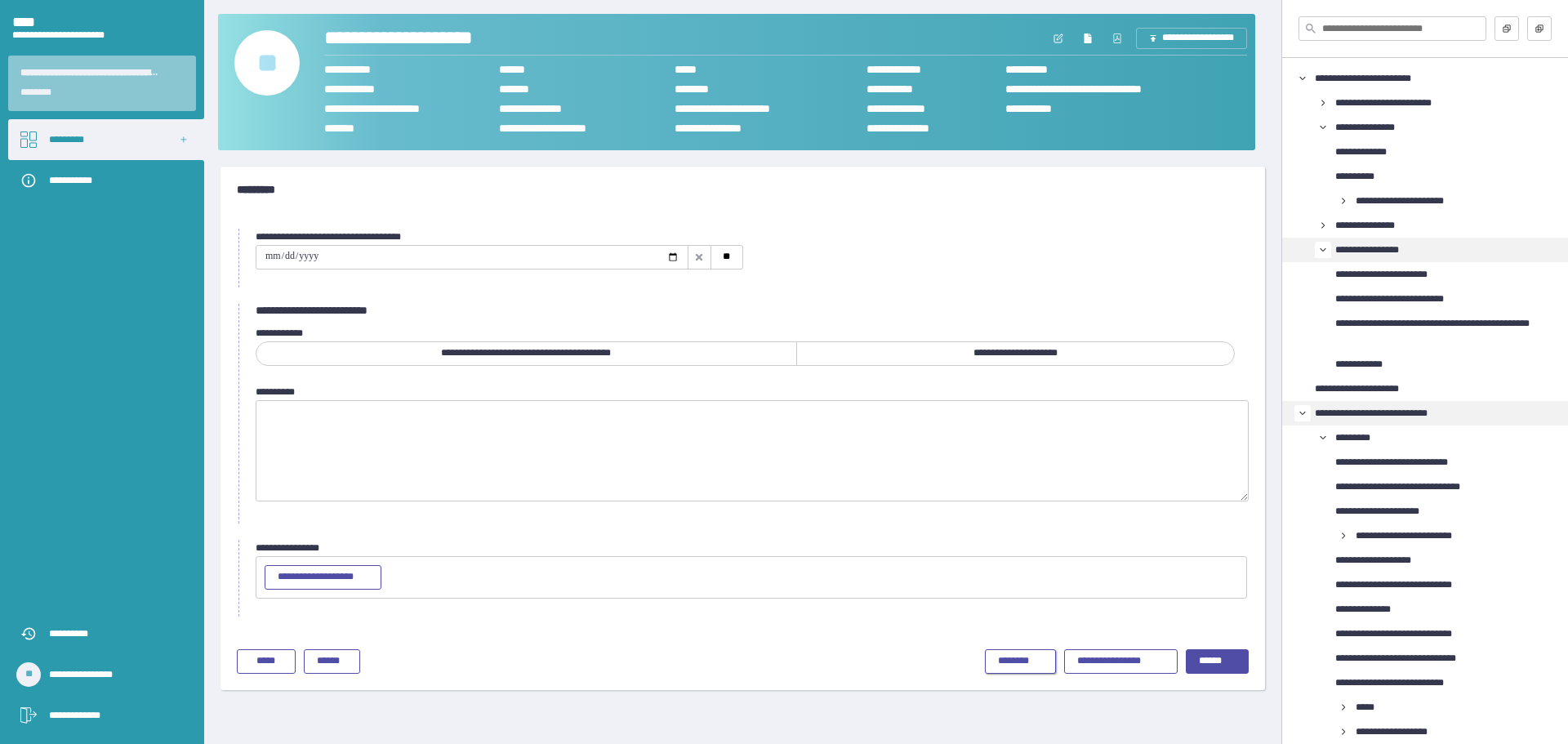 click on "********" at bounding box center (1020, 662) 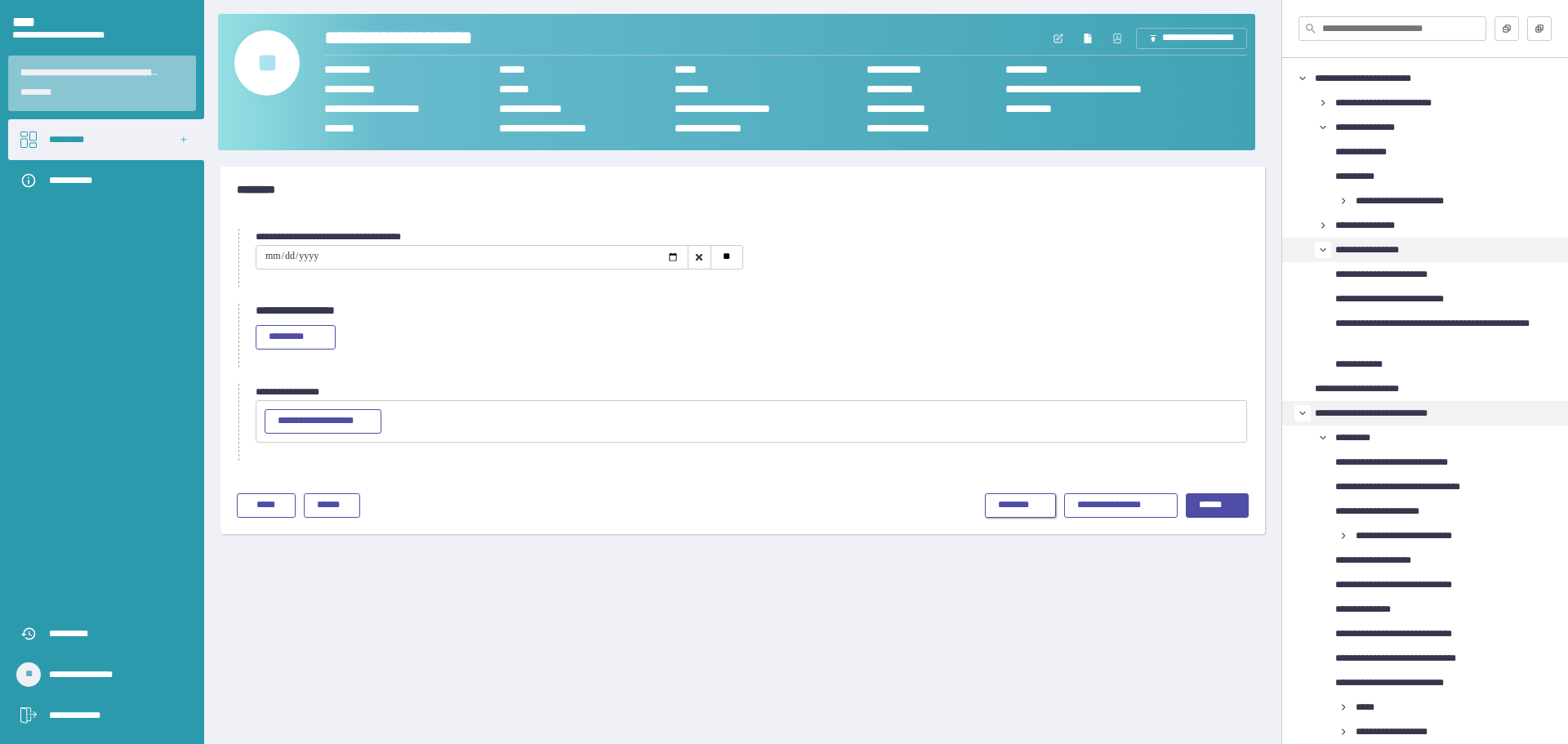 click on "********" at bounding box center [1020, 506] 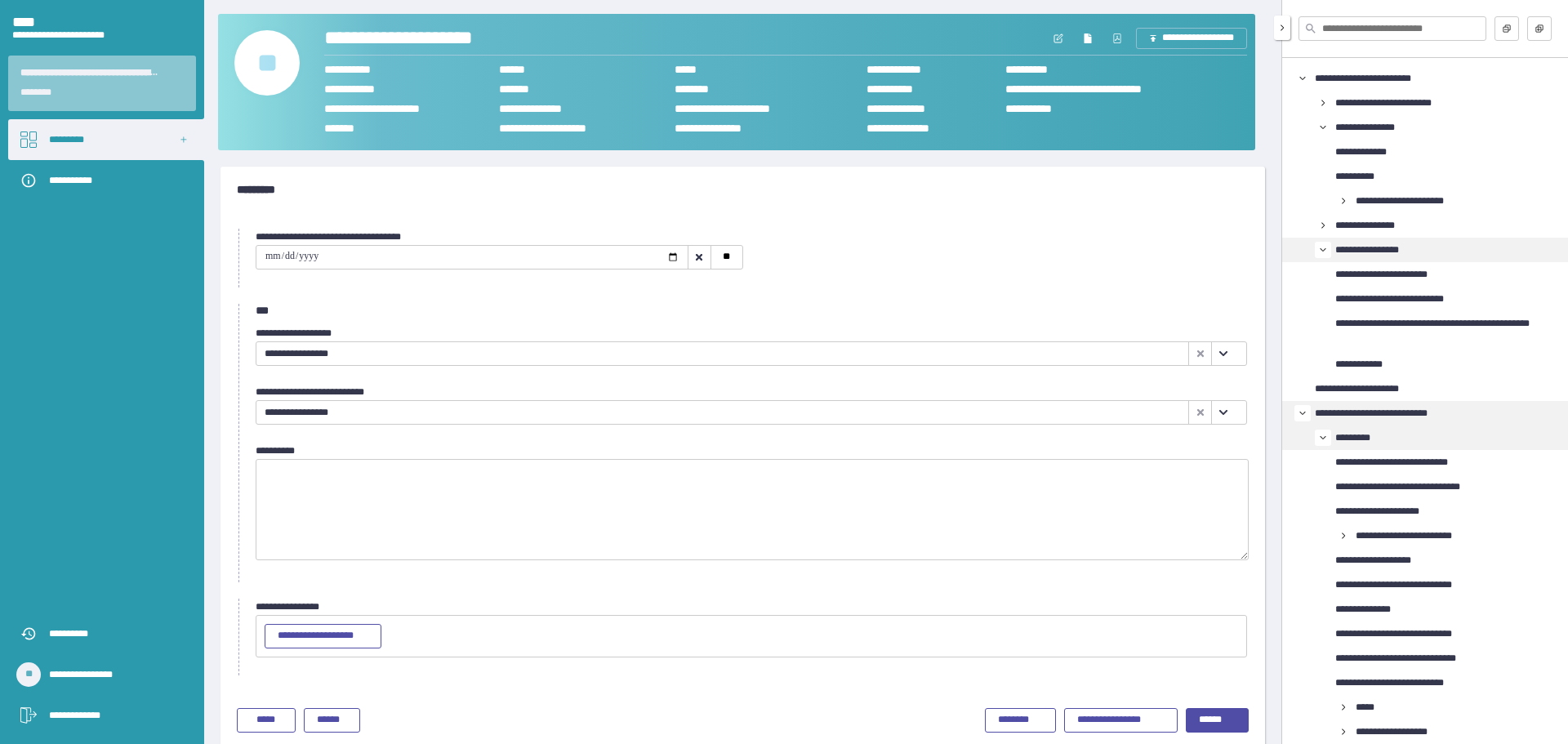 click at bounding box center [1323, 438] 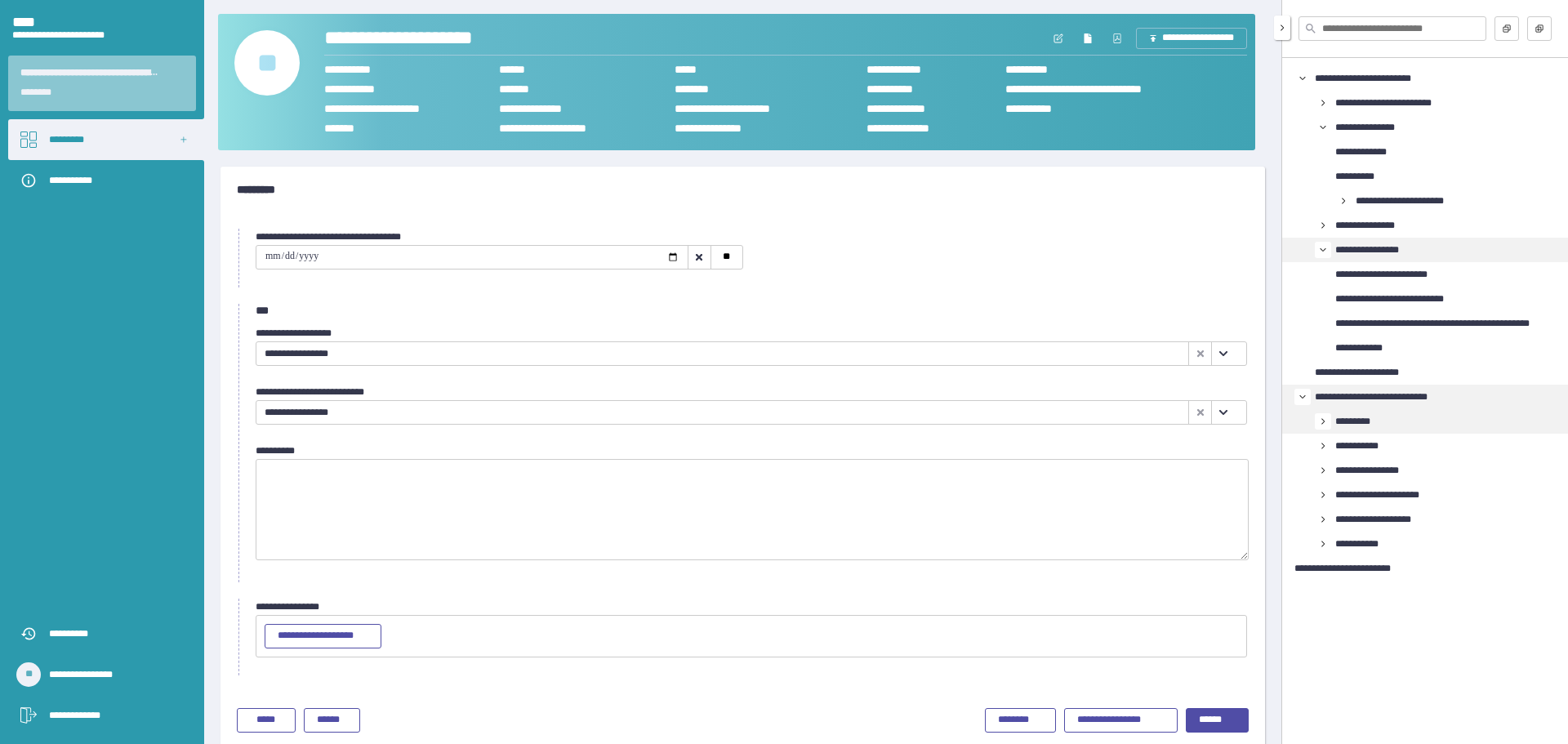 click at bounding box center [1323, 421] 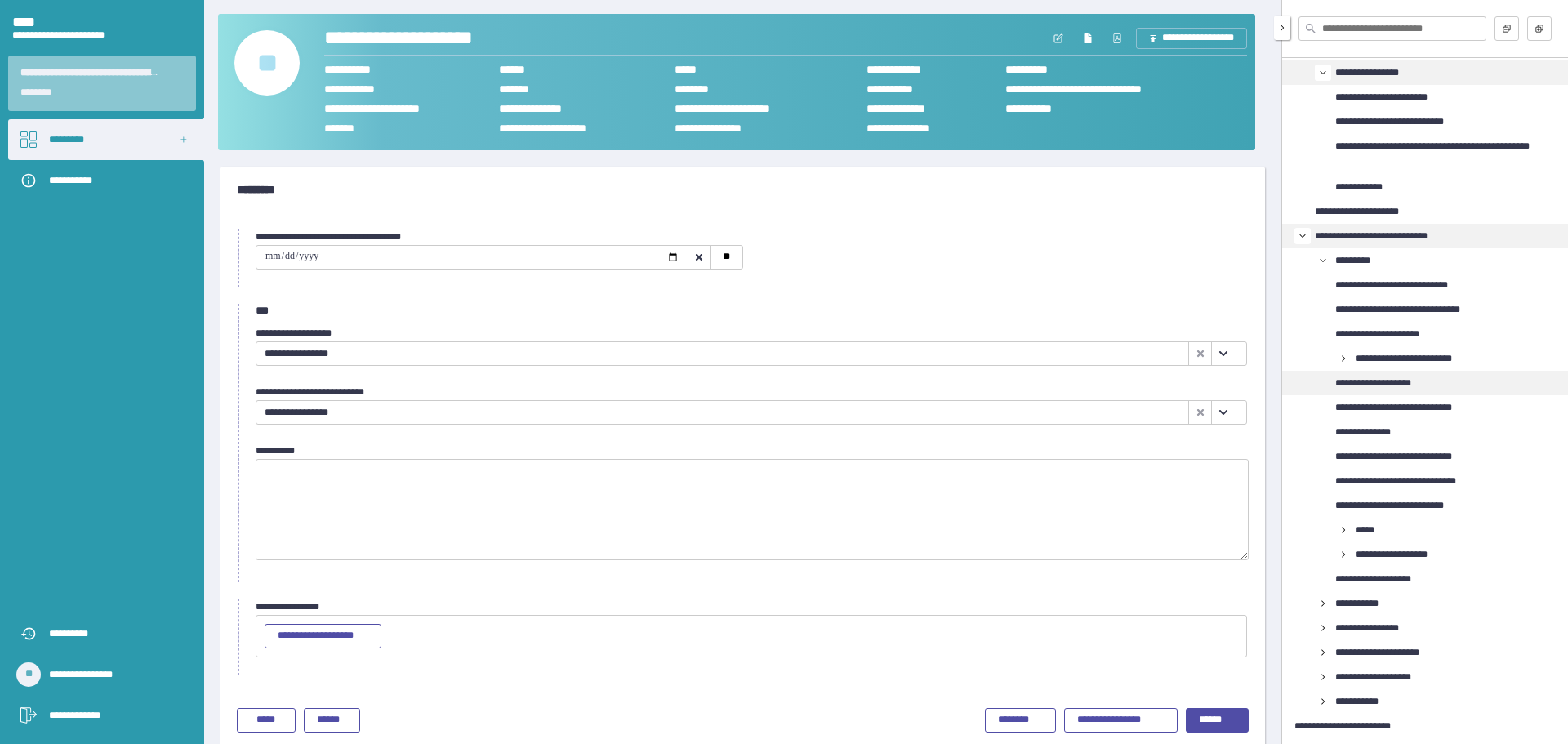 scroll, scrollTop: 180, scrollLeft: 0, axis: vertical 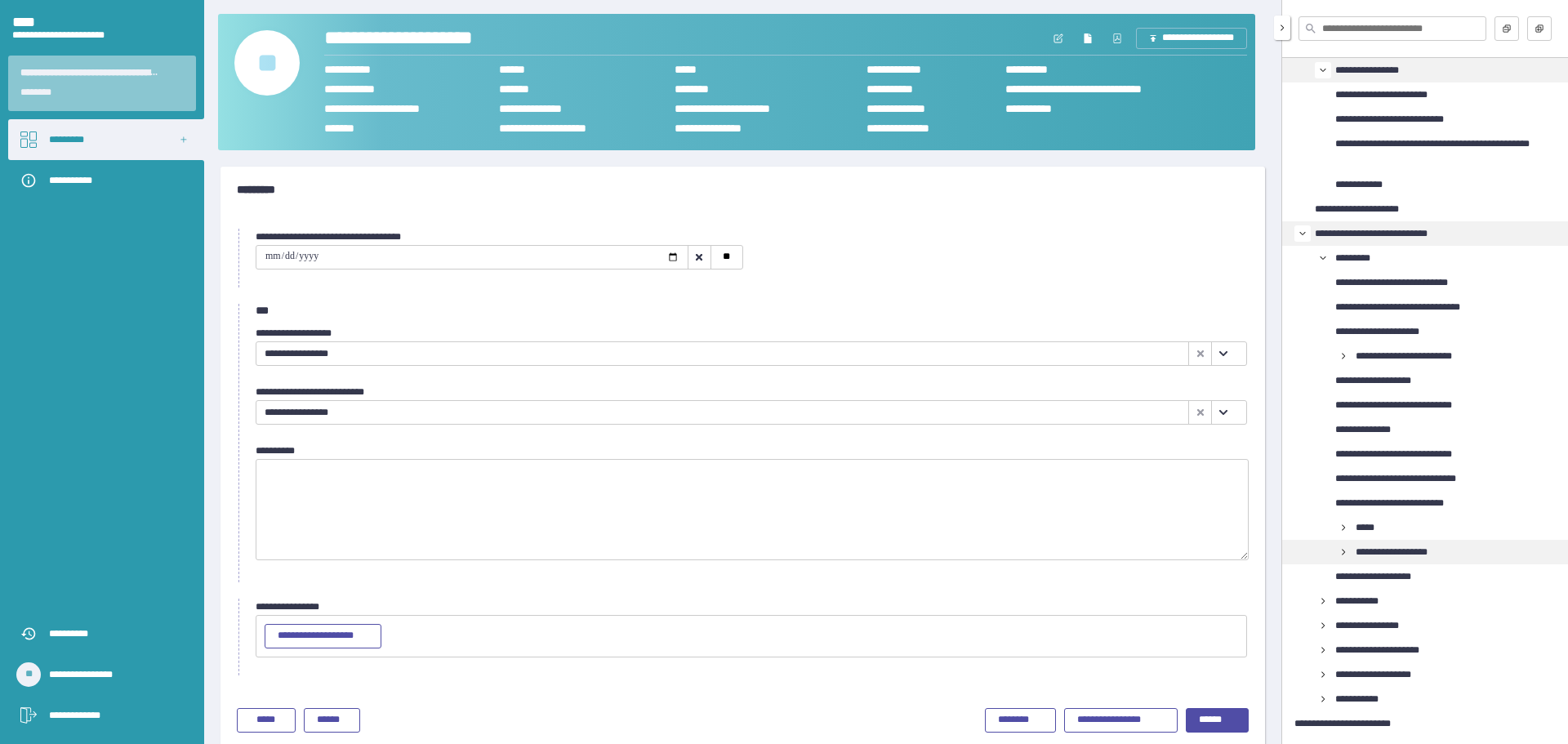 click on "**********" at bounding box center [1425, 552] 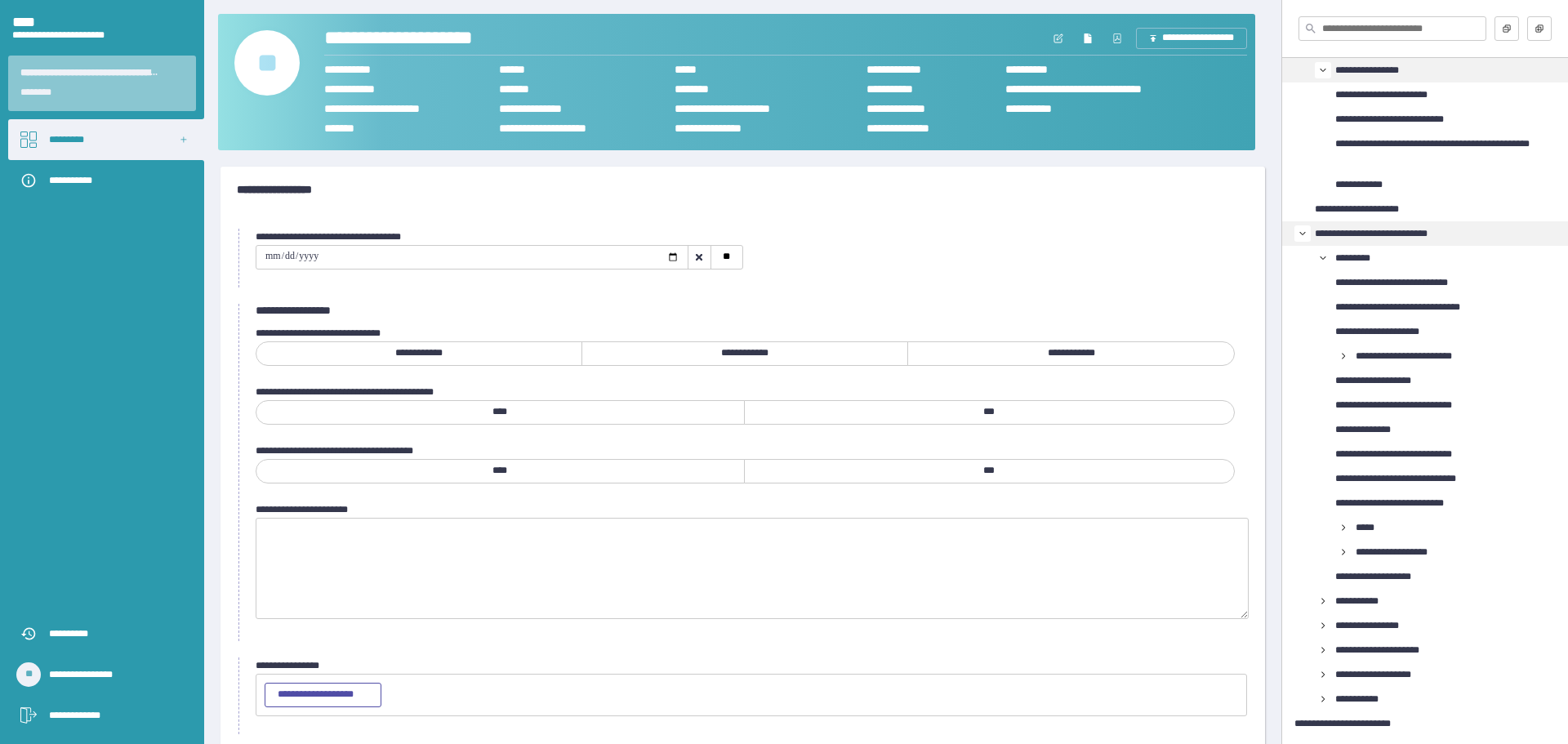 click on "**********" at bounding box center [751, 258] 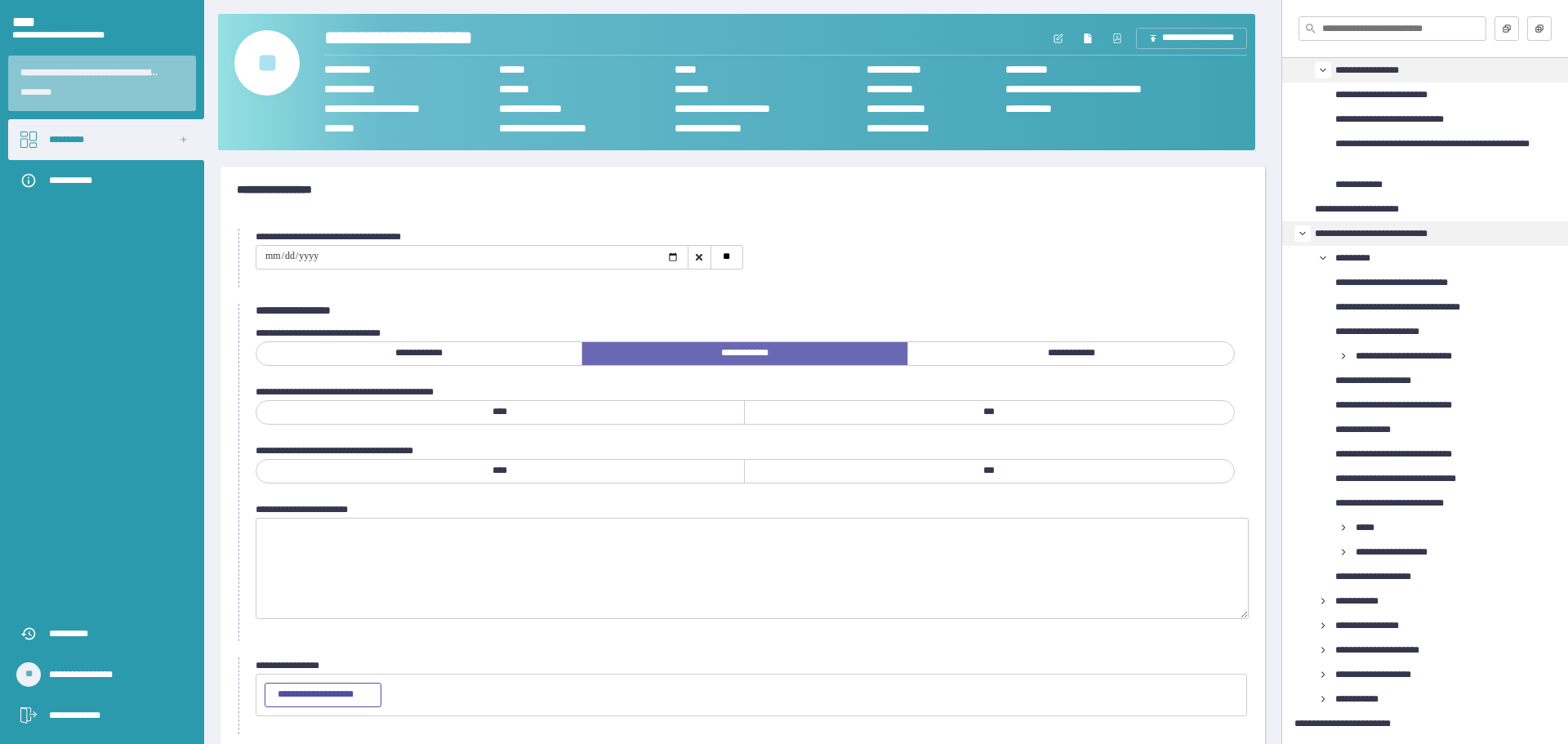 click on "***" at bounding box center [989, 412] 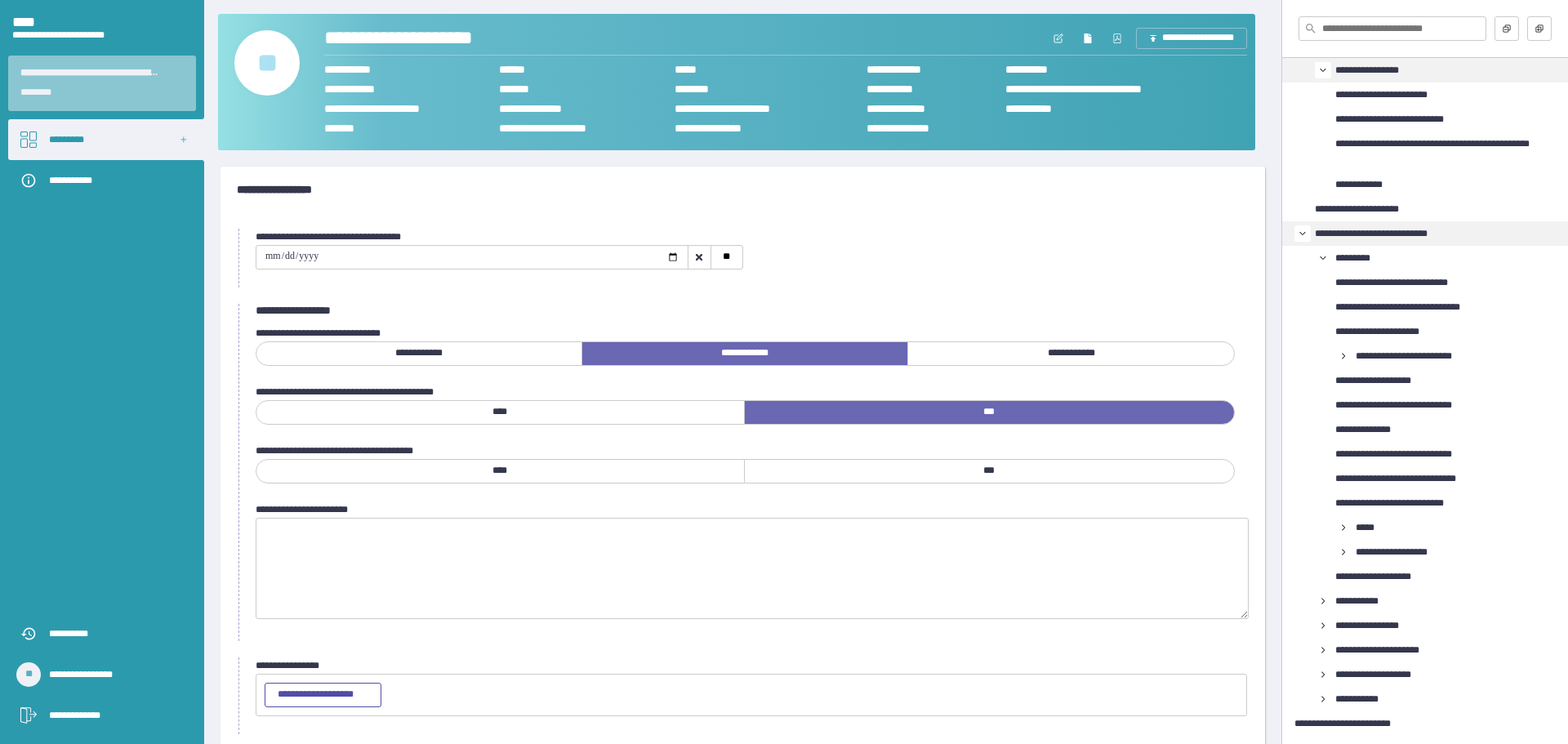 click on "***" at bounding box center (989, 471) 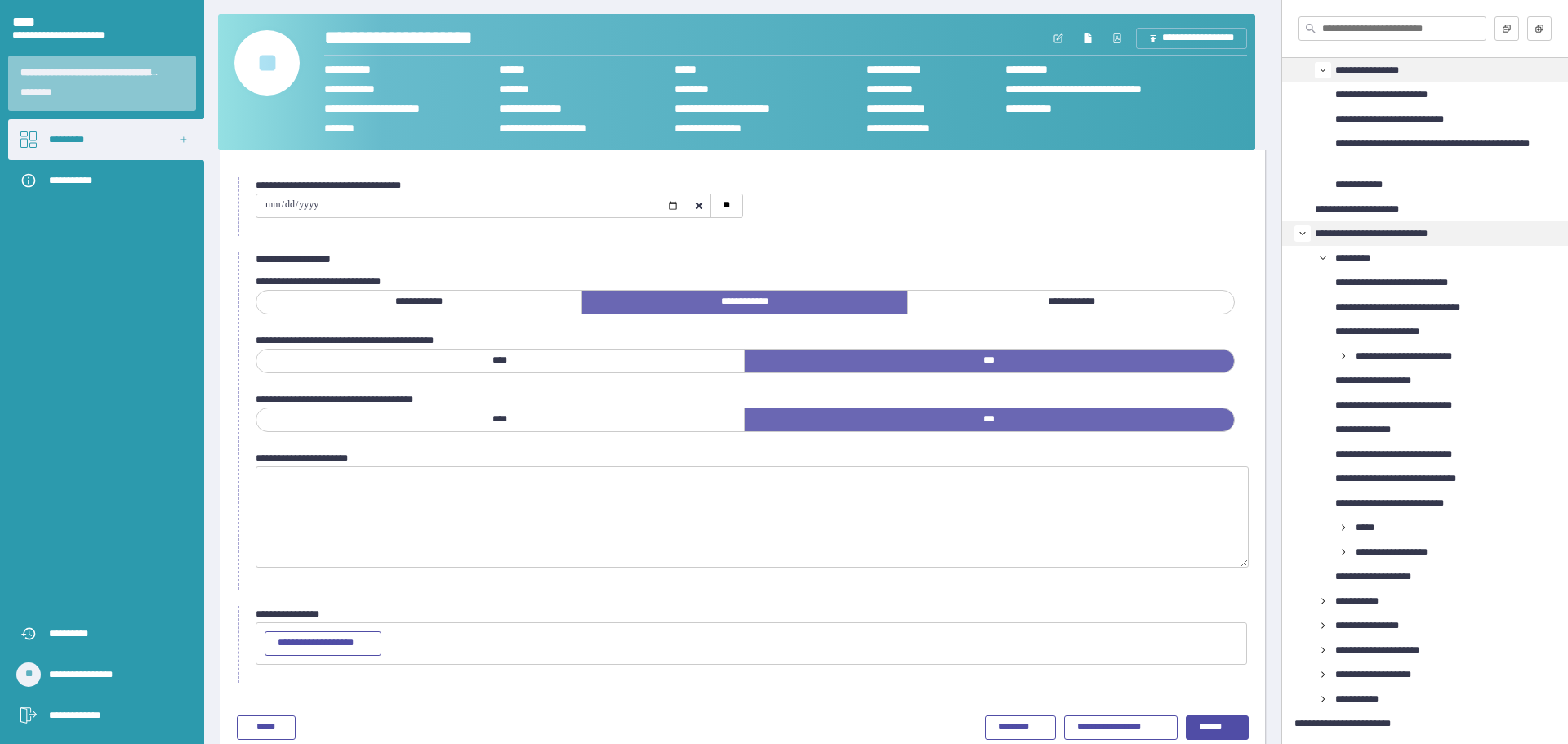 scroll, scrollTop: 78, scrollLeft: 0, axis: vertical 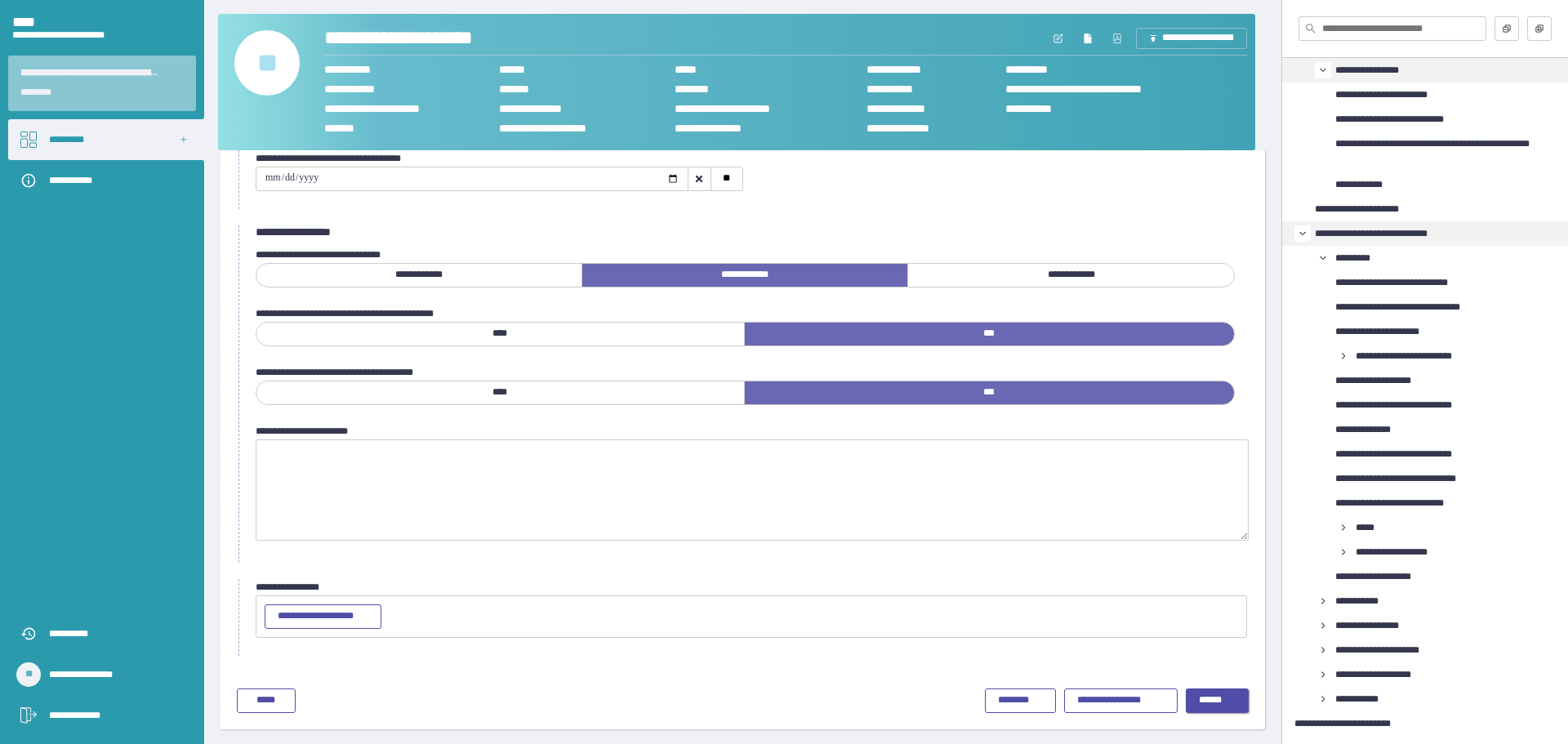 click on "******" at bounding box center (1217, 701) 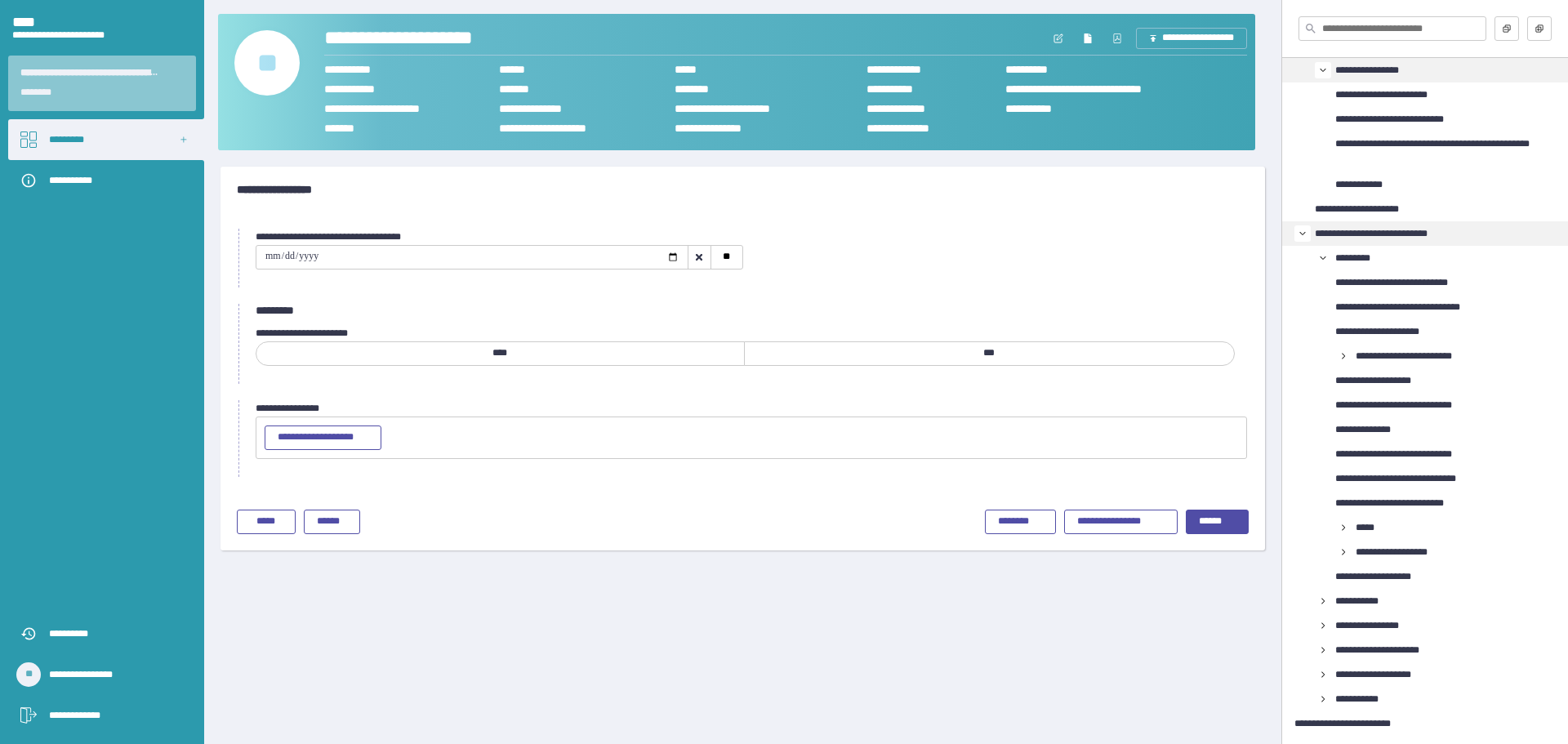 scroll, scrollTop: 0, scrollLeft: 0, axis: both 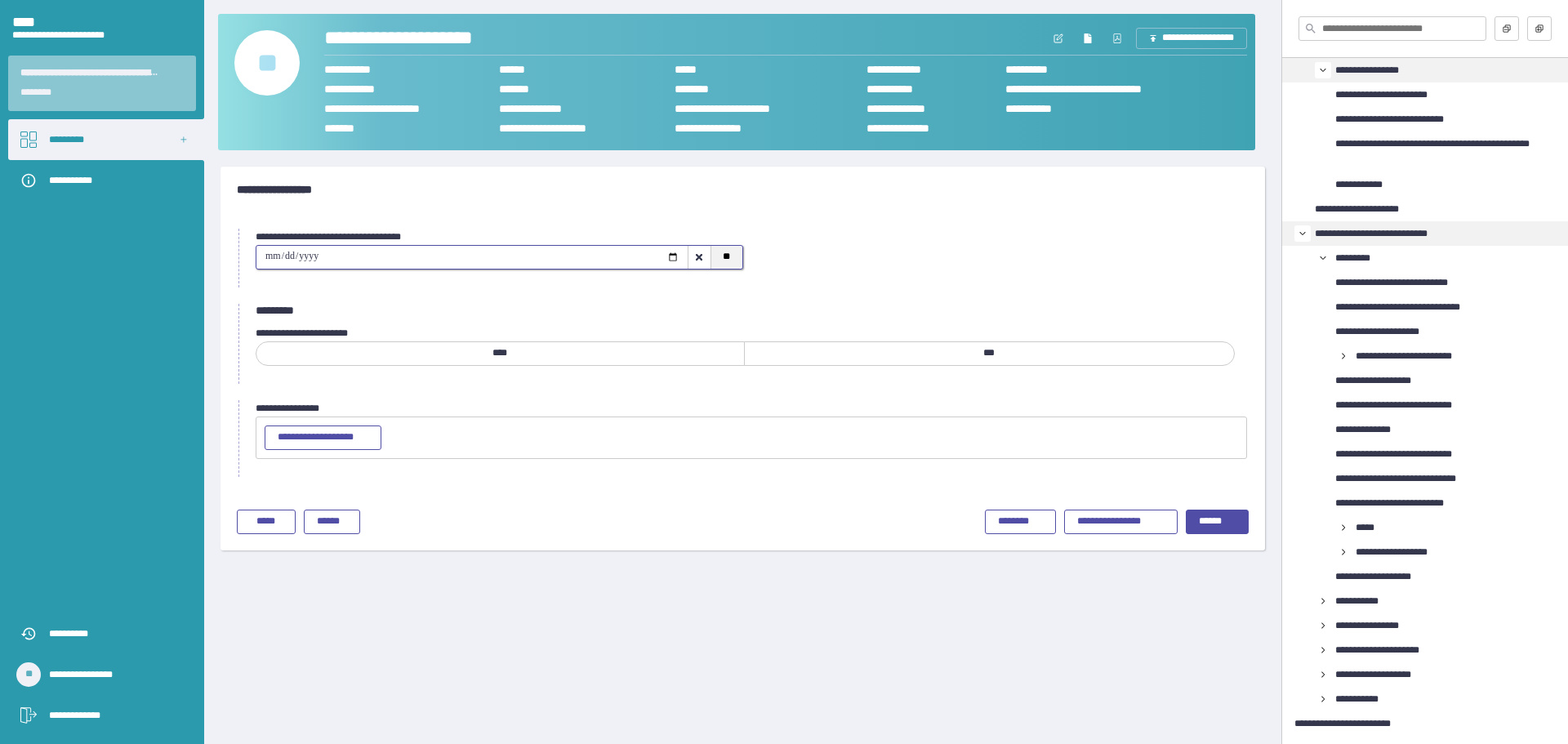 click on "**" at bounding box center [726, 257] 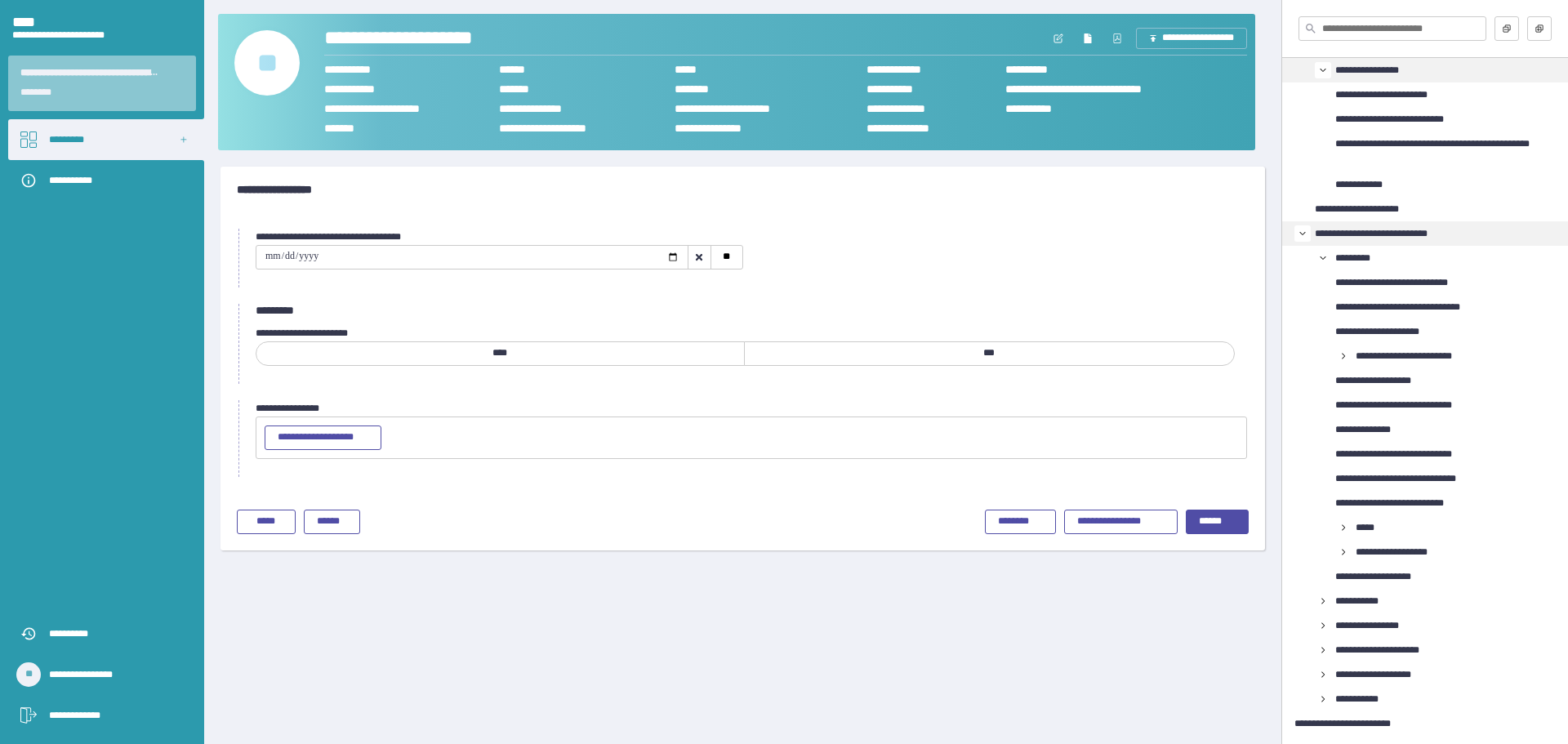 click on "****" at bounding box center [500, 354] 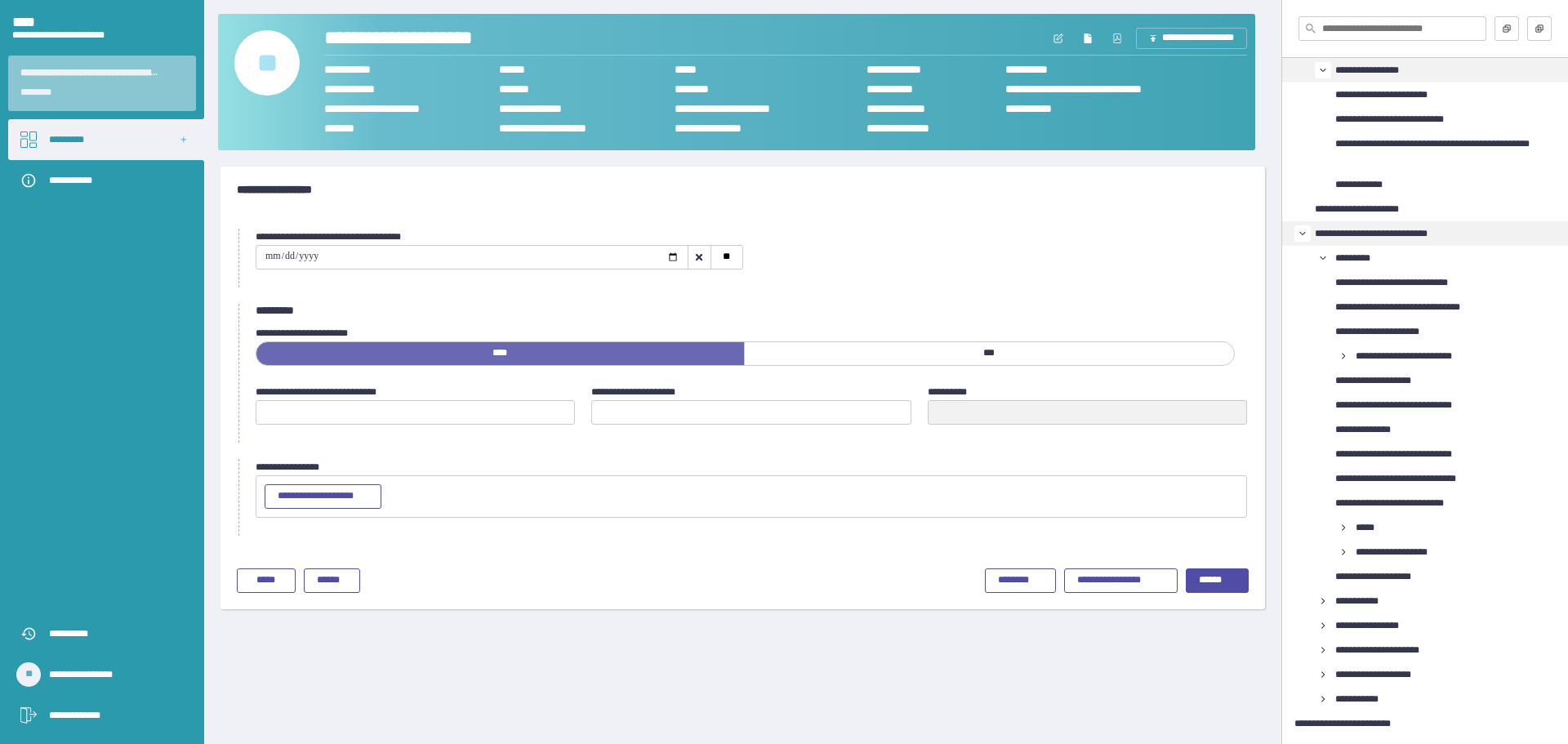click at bounding box center [415, 412] 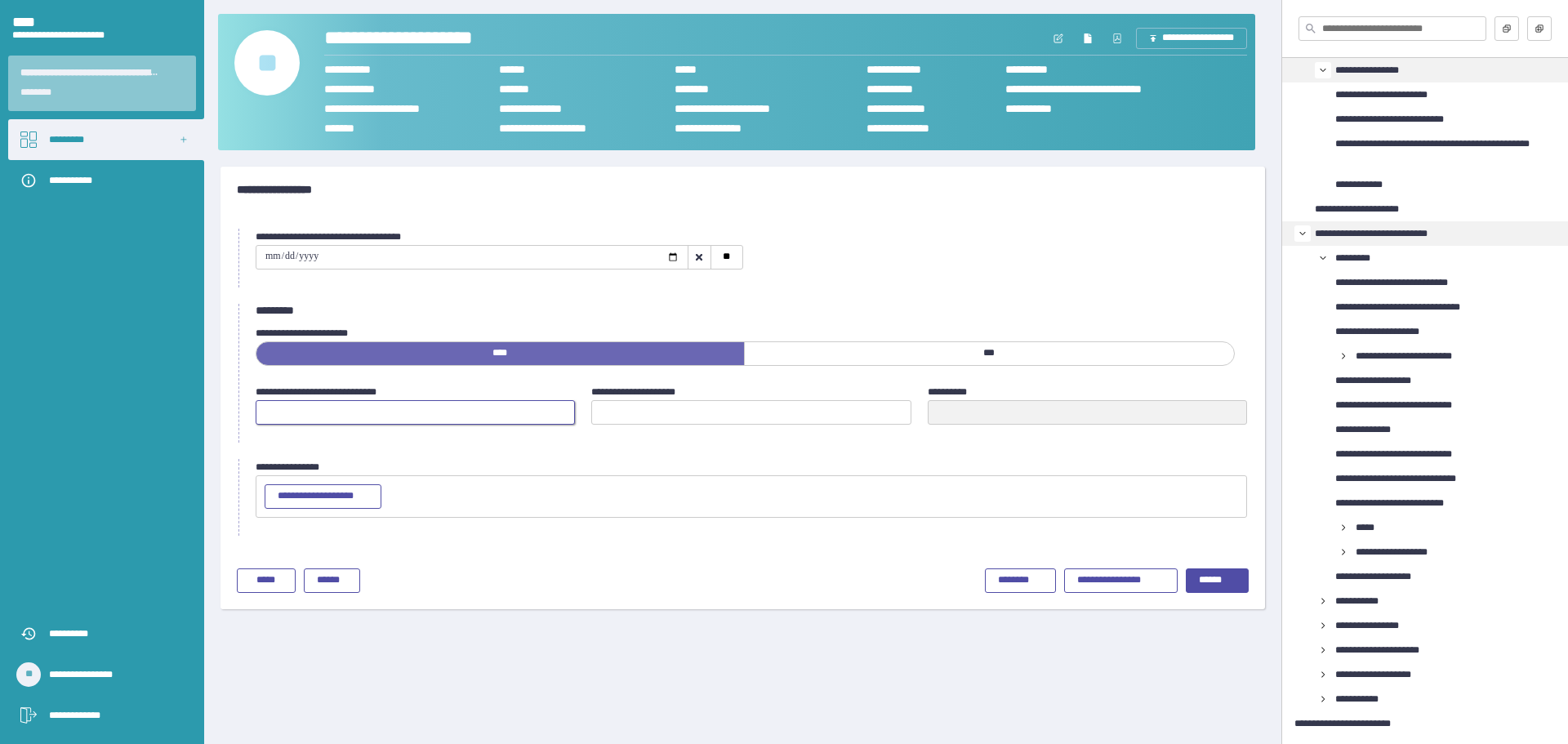 type on "**" 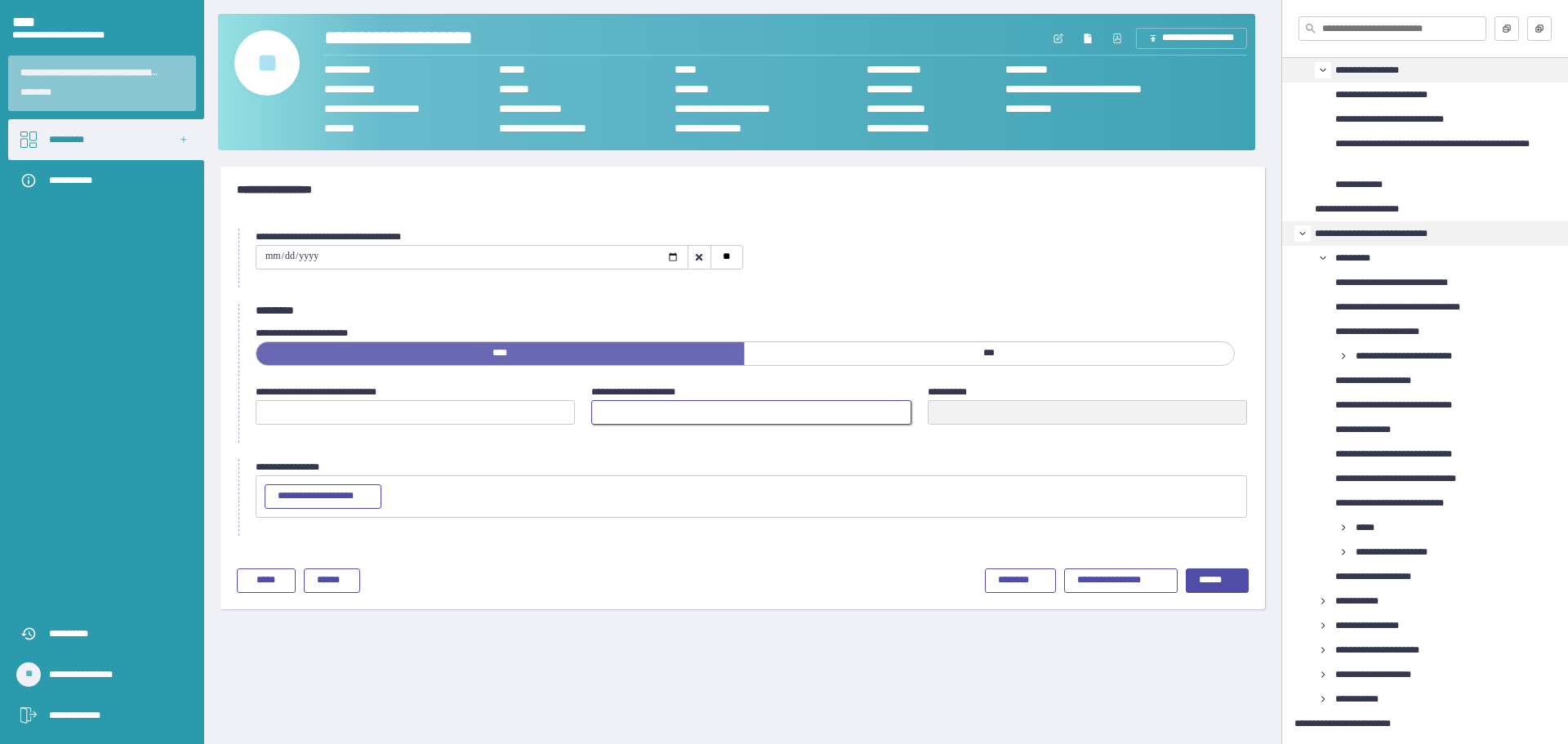 type on "**" 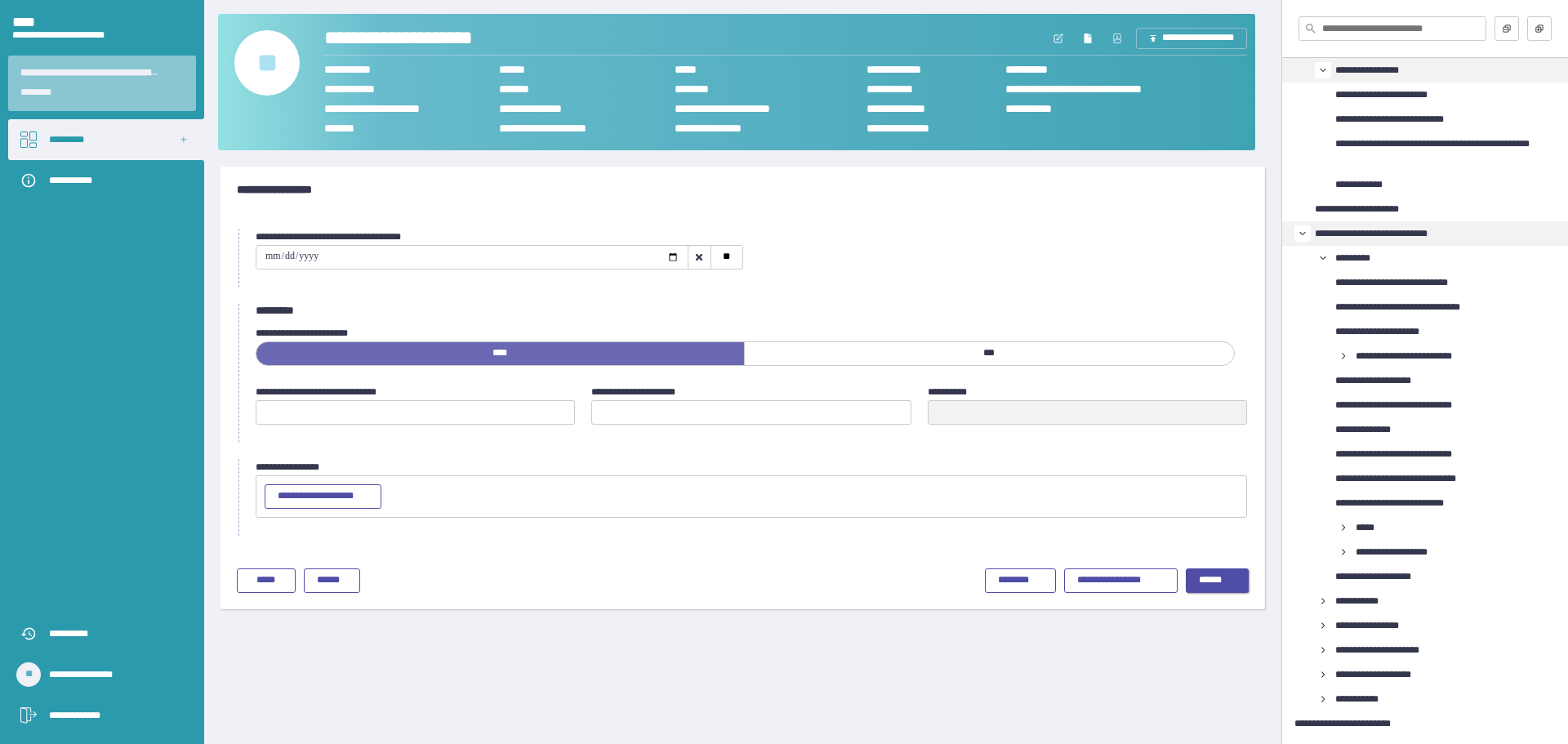 click on "******" at bounding box center [1217, 581] 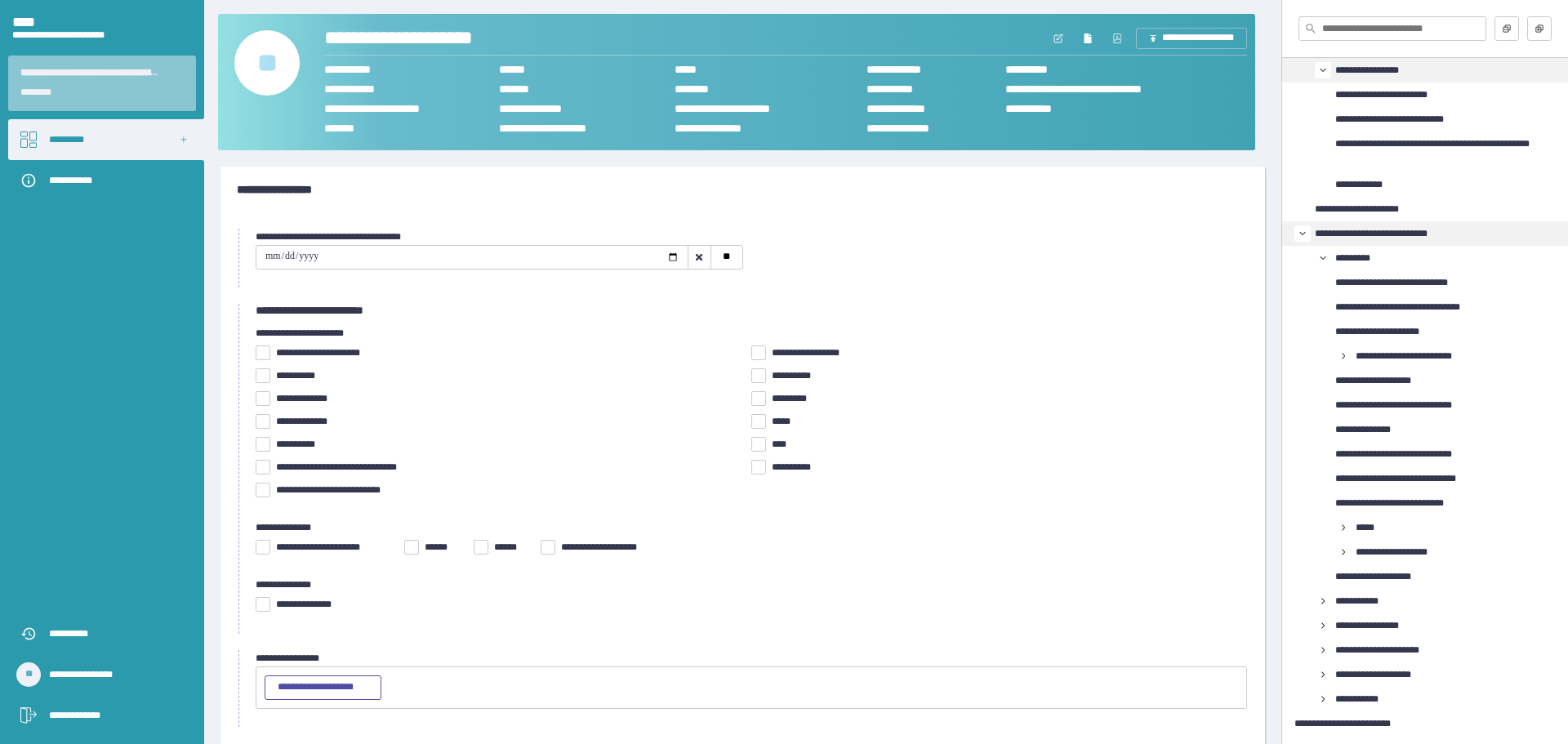 click on "**********" at bounding box center (751, 585) 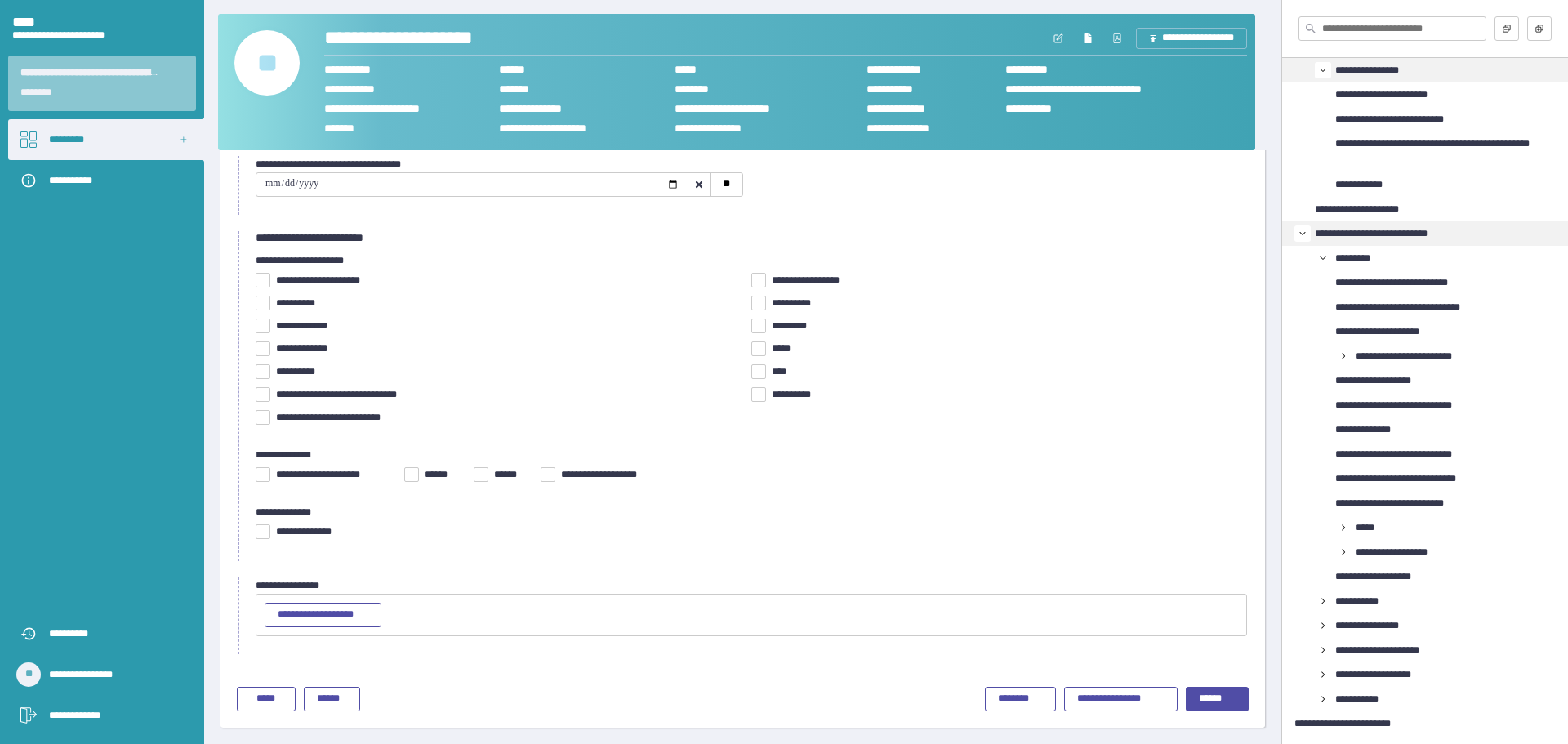 click on "**********" at bounding box center (332, 280) 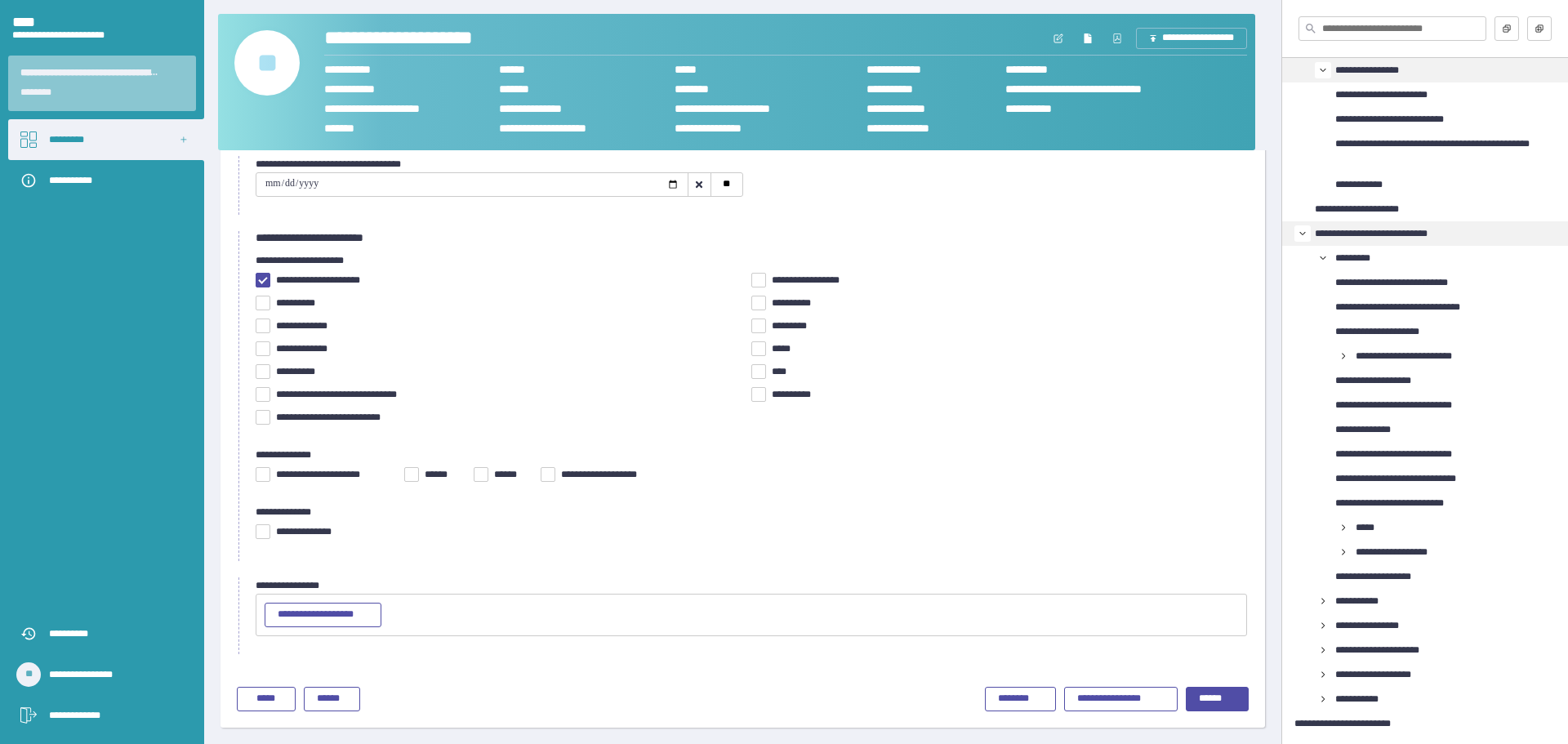 click on "**********" at bounding box center [332, 474] 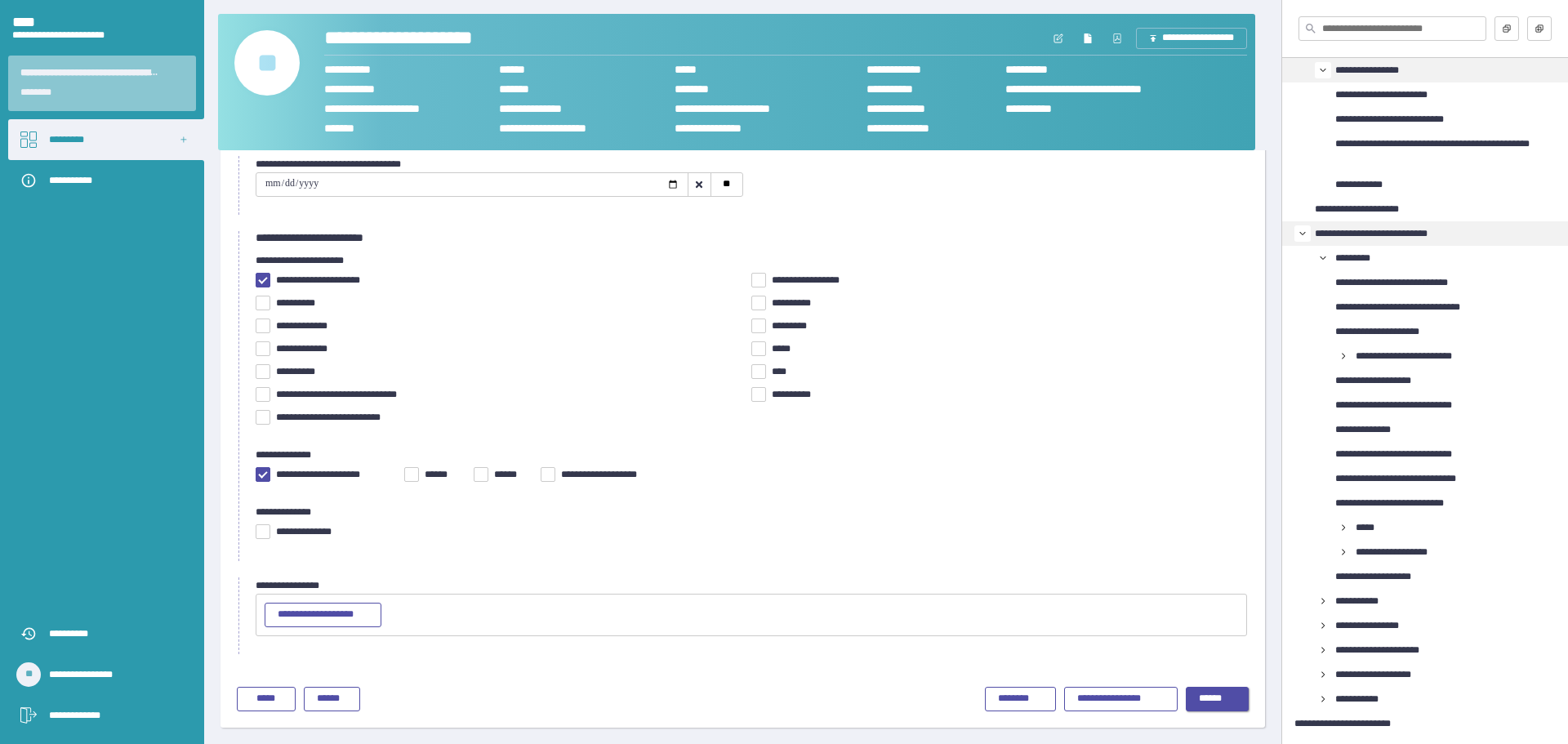 click on "******" at bounding box center [1217, 699] 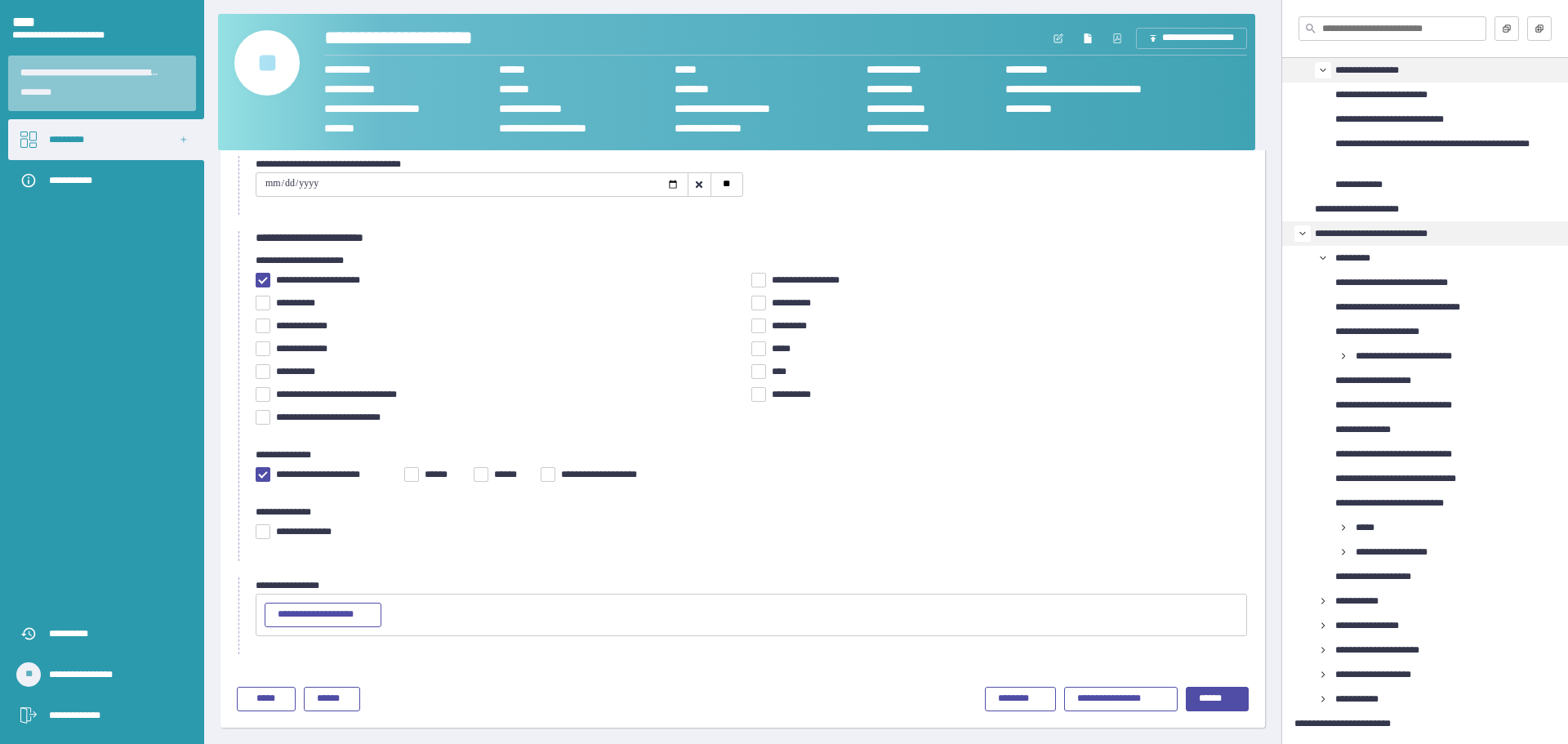 scroll, scrollTop: 0, scrollLeft: 0, axis: both 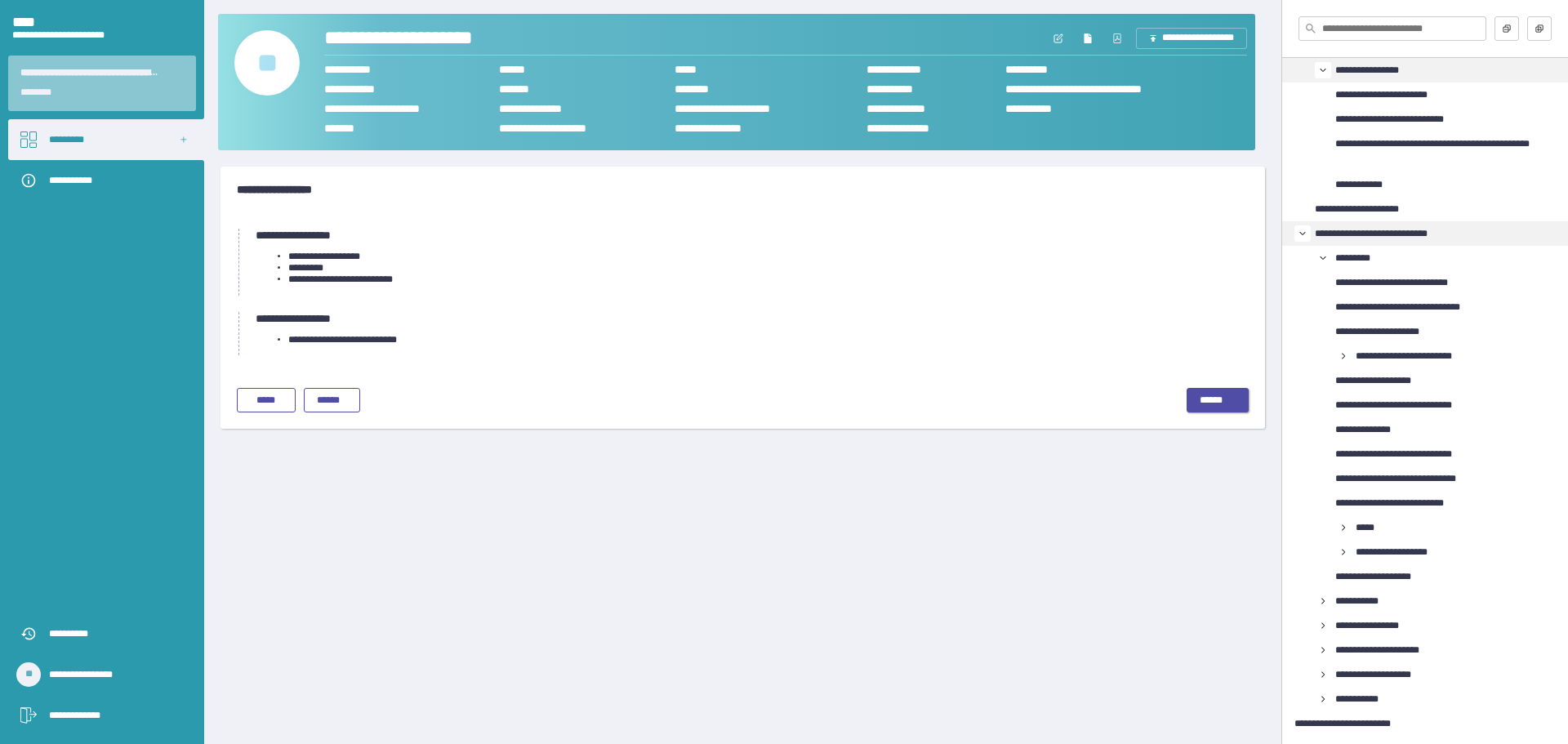click on "******" at bounding box center [1218, 400] 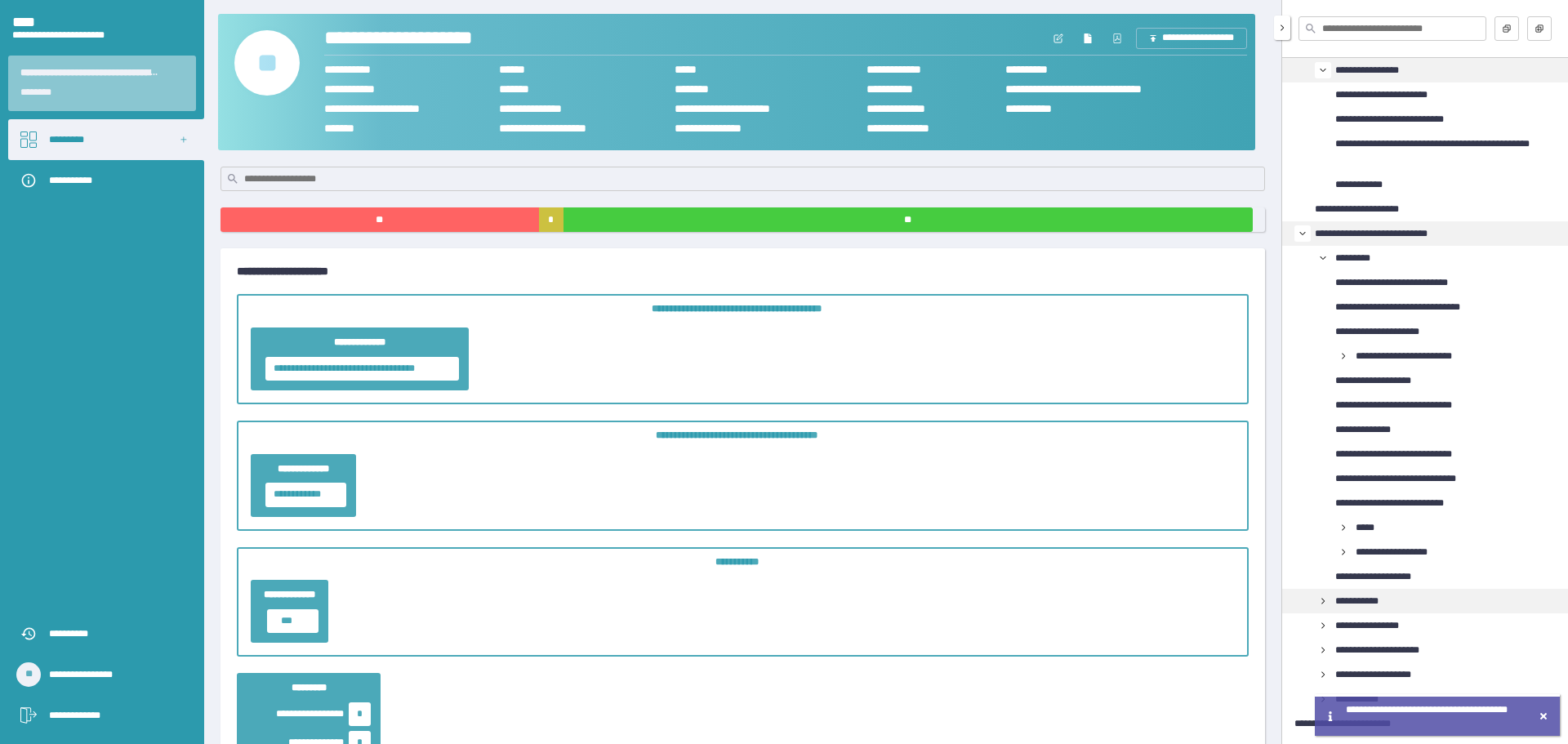 click on "**********" at bounding box center [1363, 601] 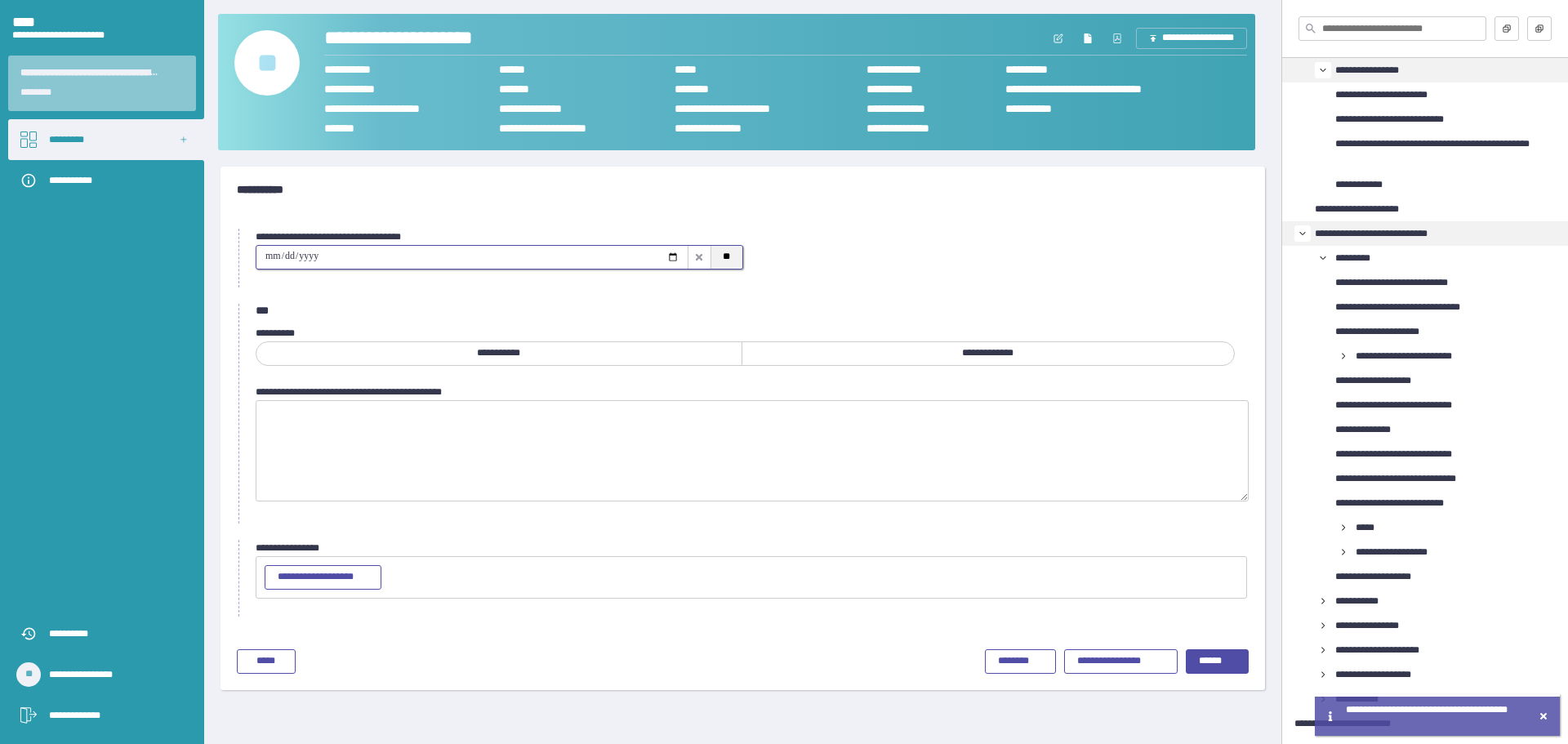 click on "**" at bounding box center (726, 257) 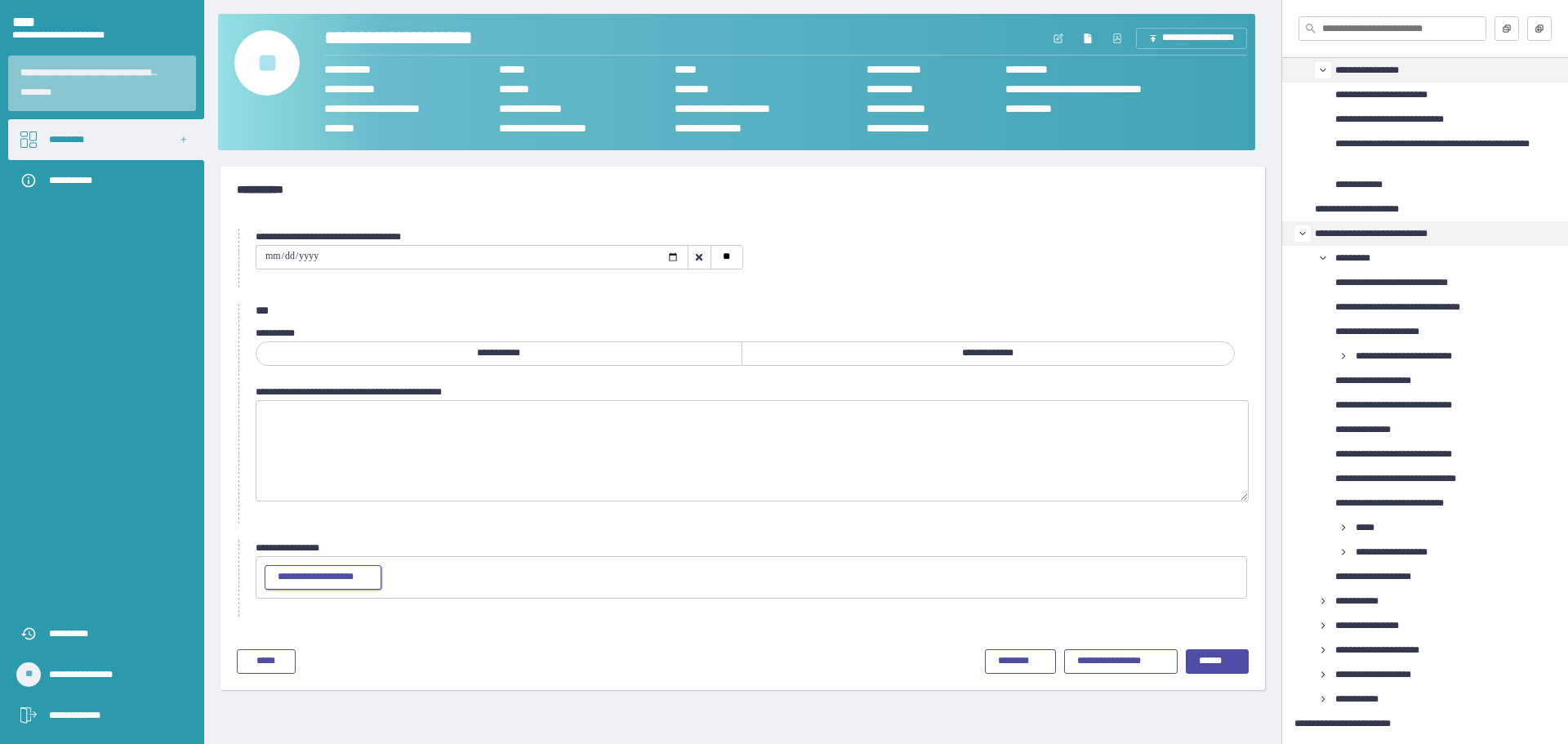 click on "**********" at bounding box center [323, 577] 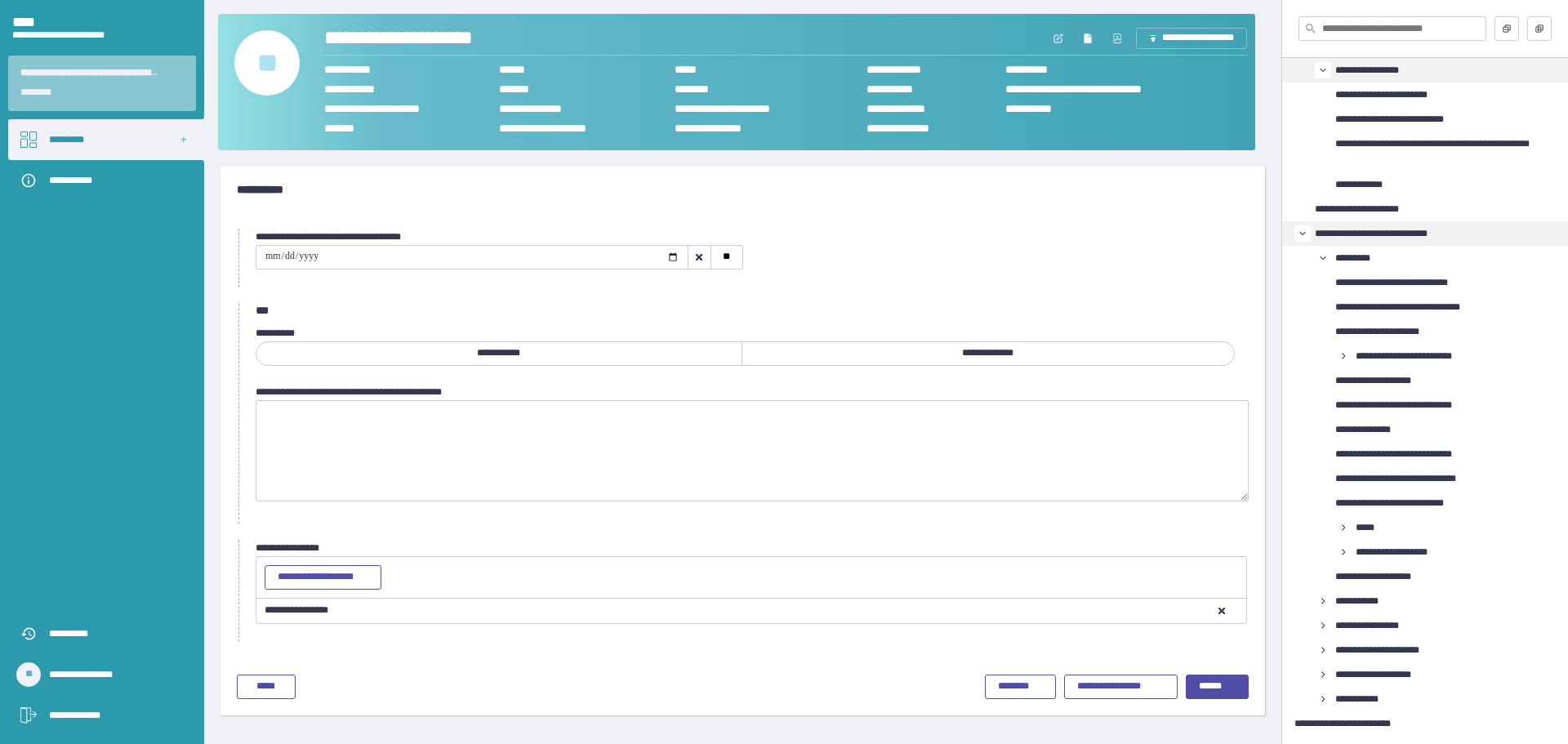 click on "**********" at bounding box center [988, 354] 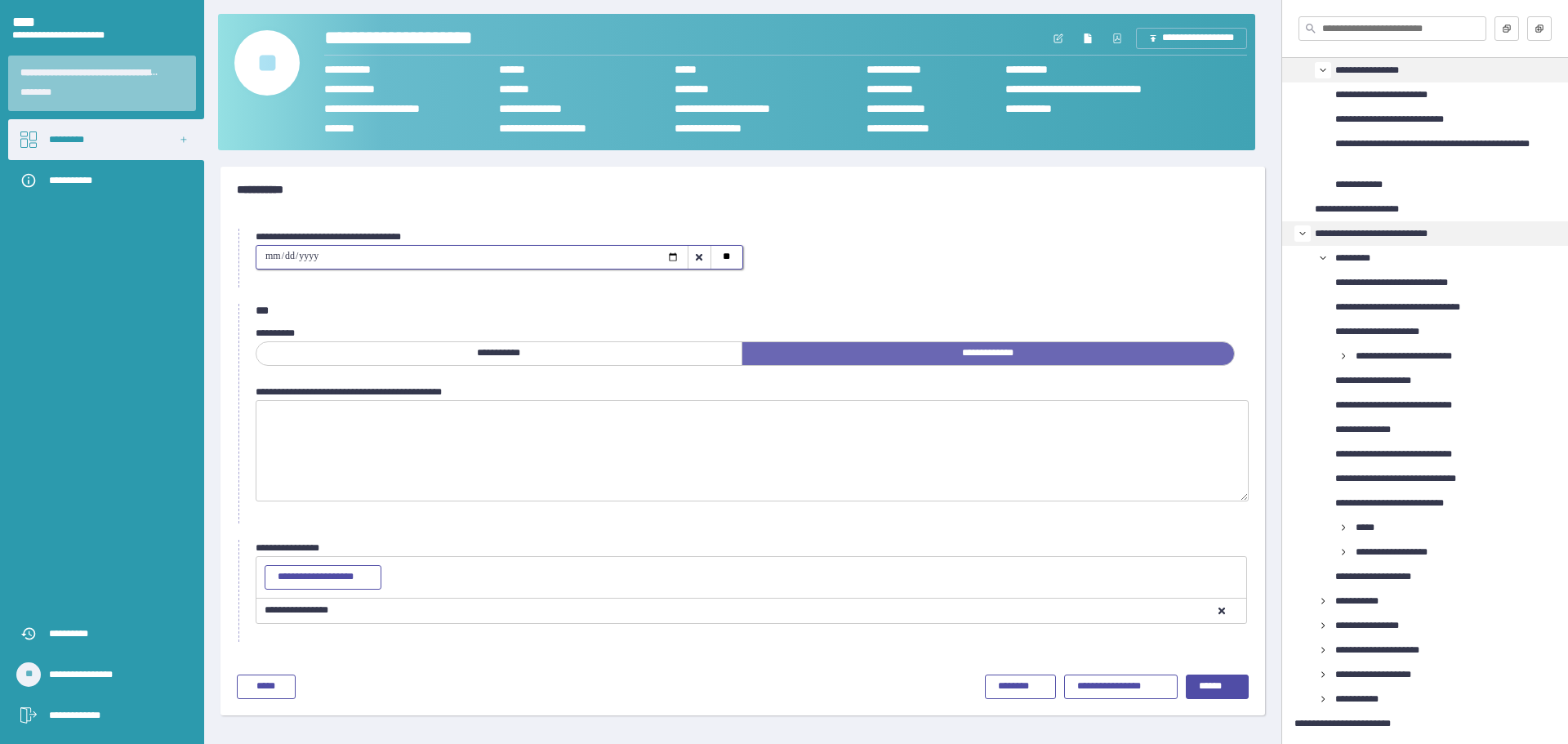 click on "**********" at bounding box center (472, 257) 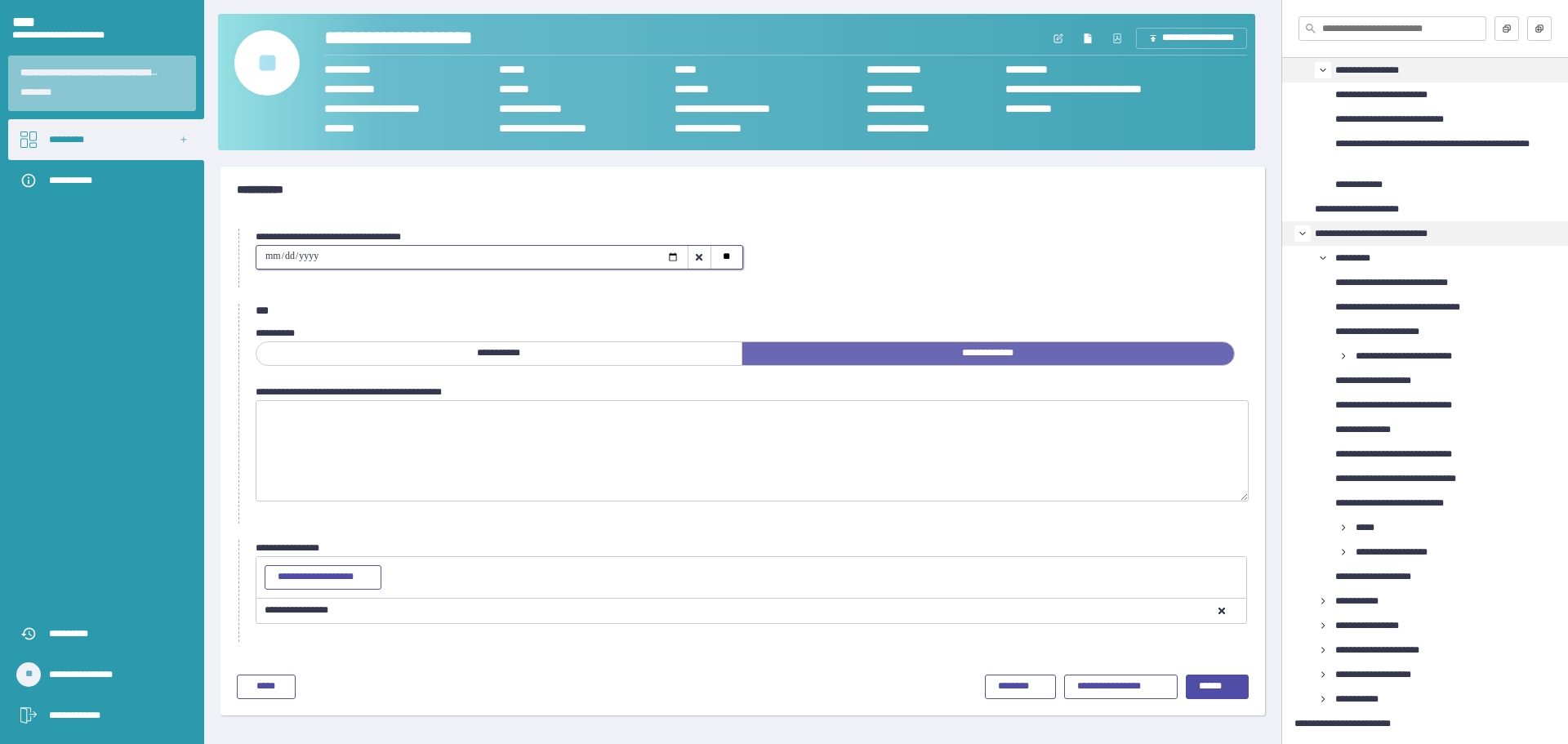type on "**********" 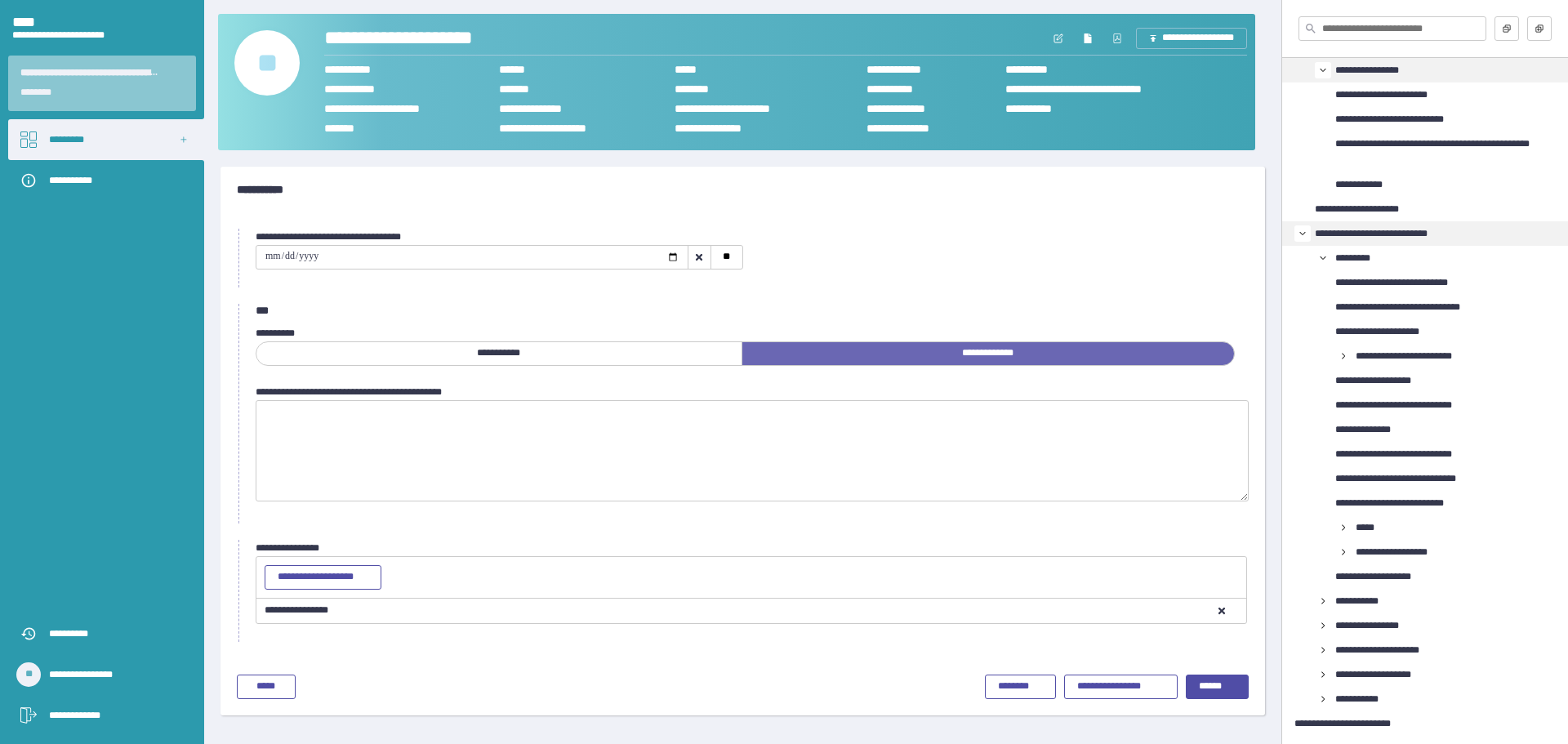 click on "**********" at bounding box center (751, 258) 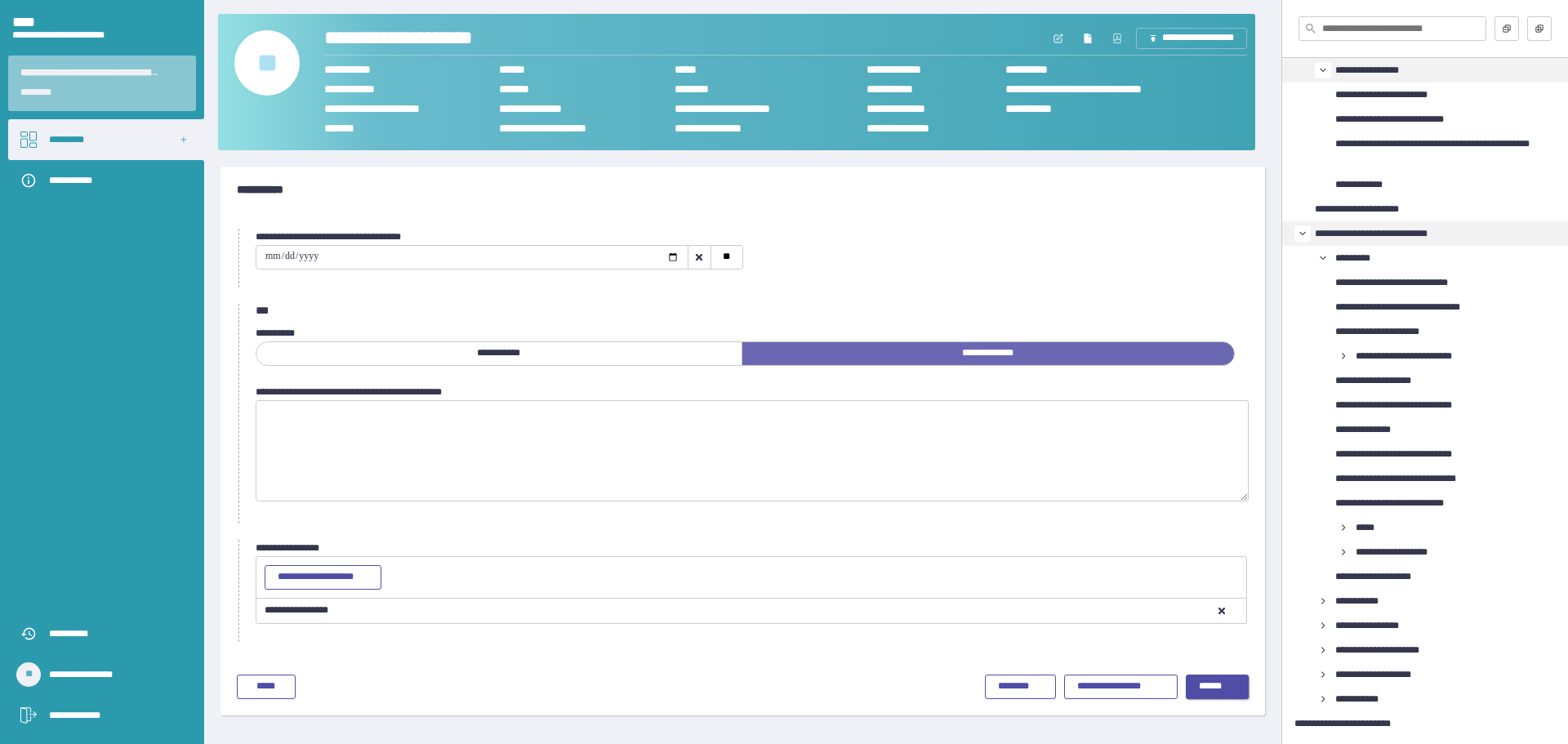 click on "******" at bounding box center (1217, 687) 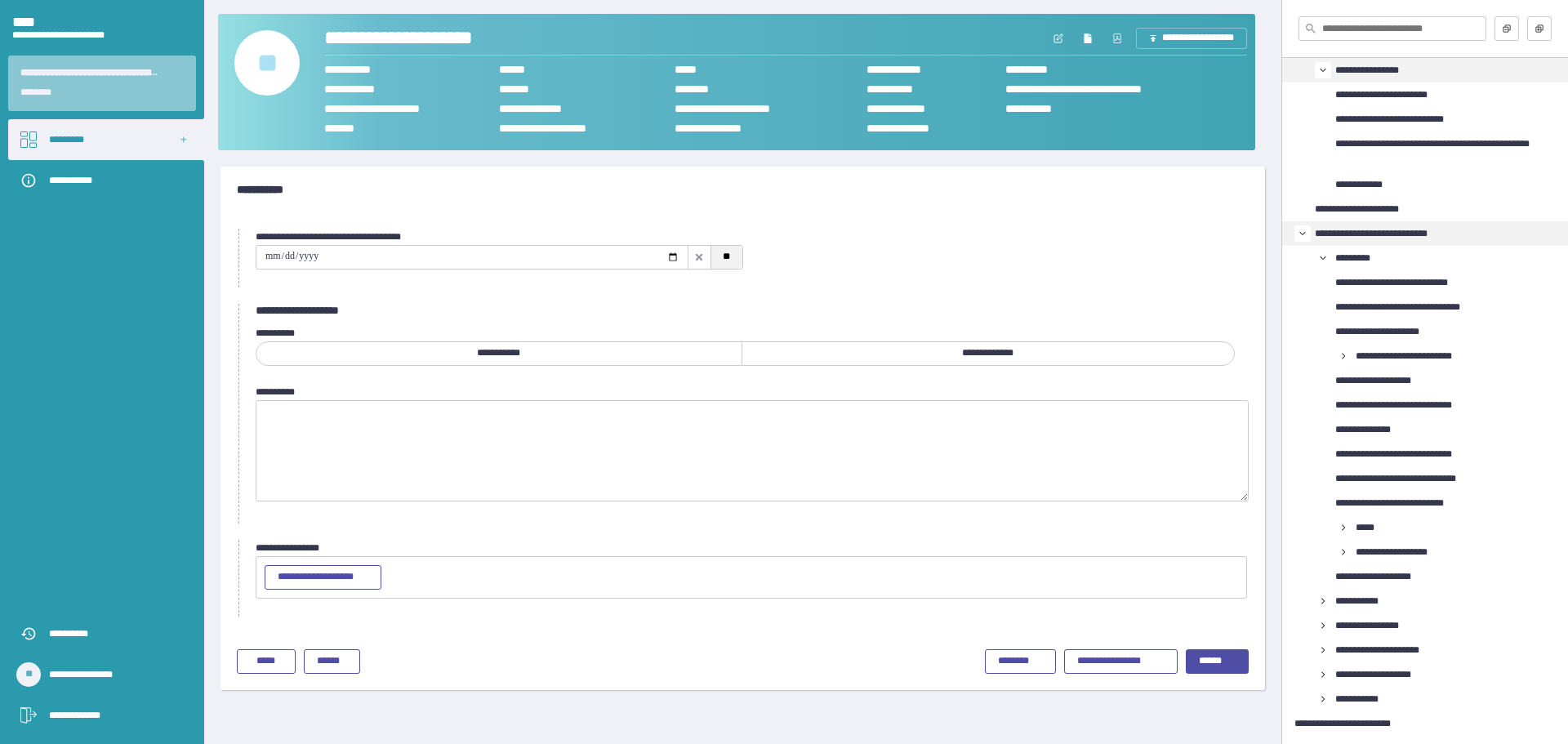click on "**" at bounding box center [726, 257] 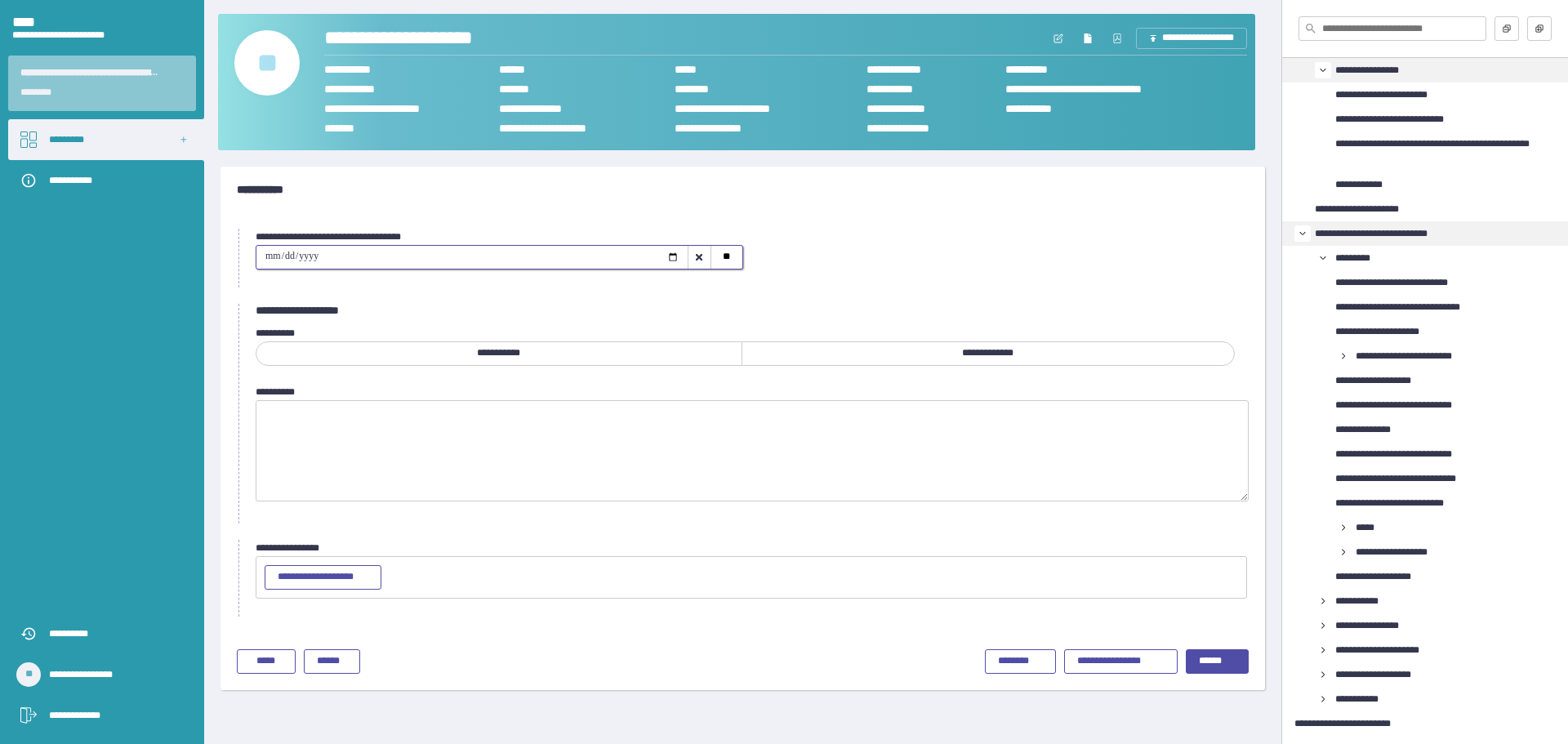 click on "**********" at bounding box center (472, 257) 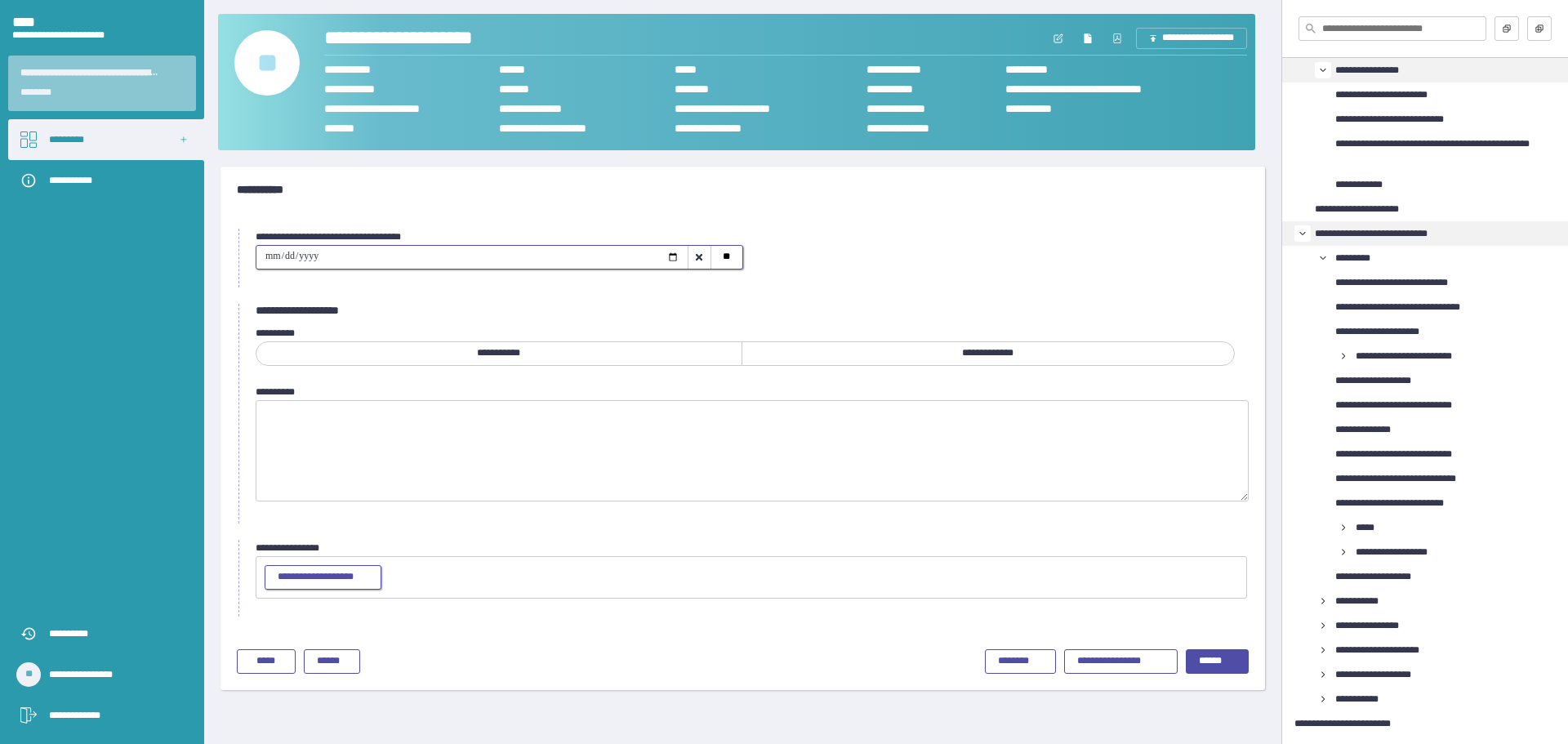 click on "**********" at bounding box center [323, 577] 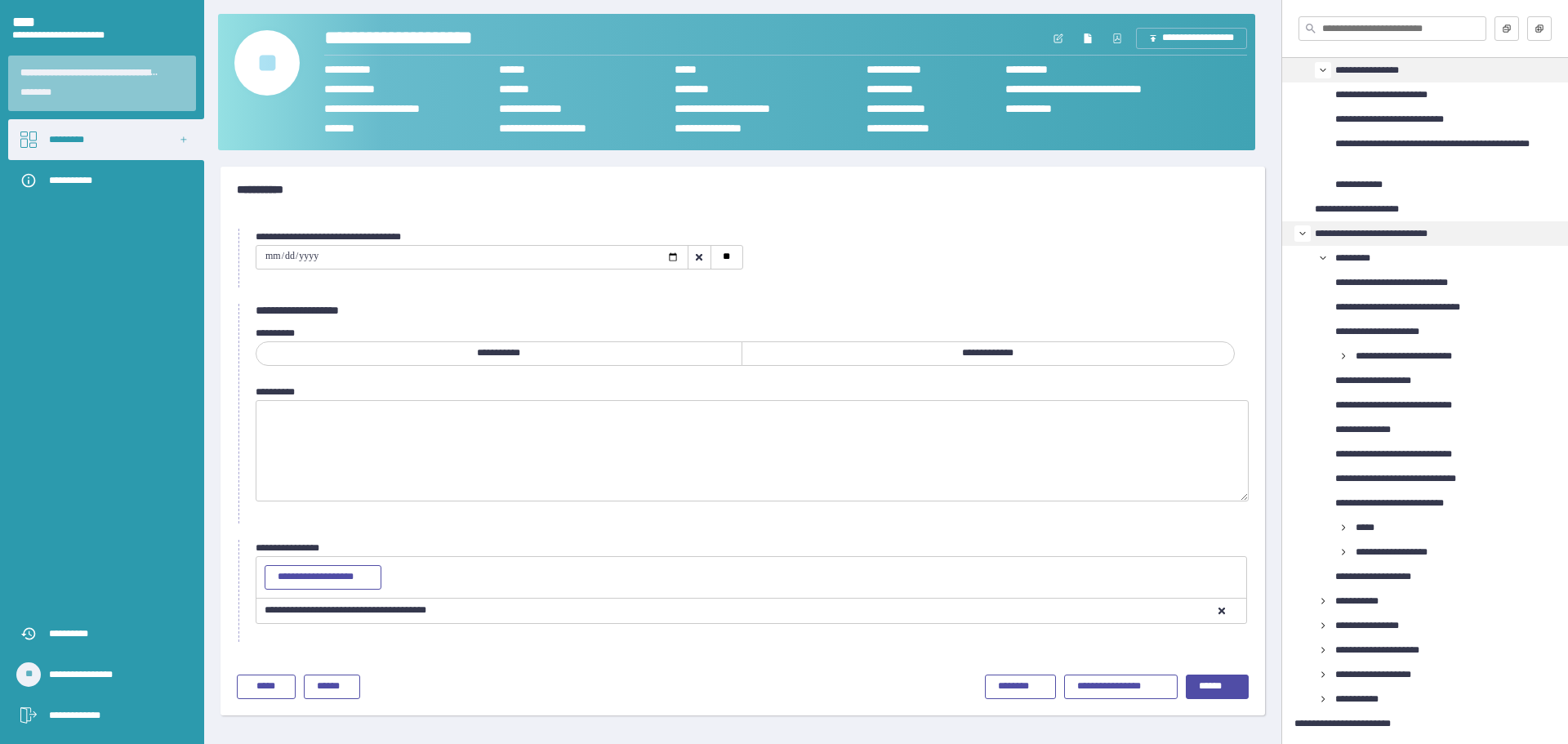 click on "**********" at bounding box center (499, 354) 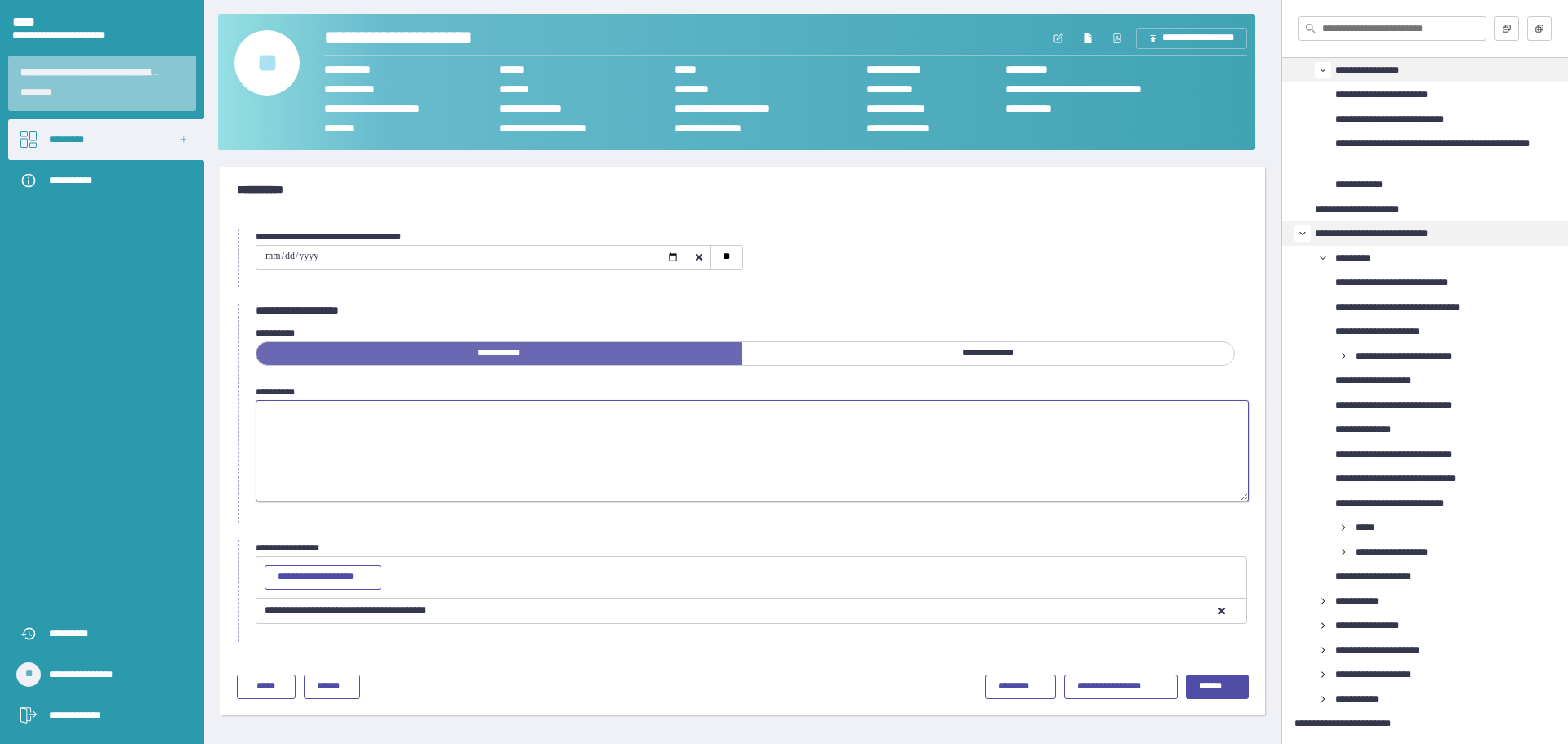 click at bounding box center [752, 451] 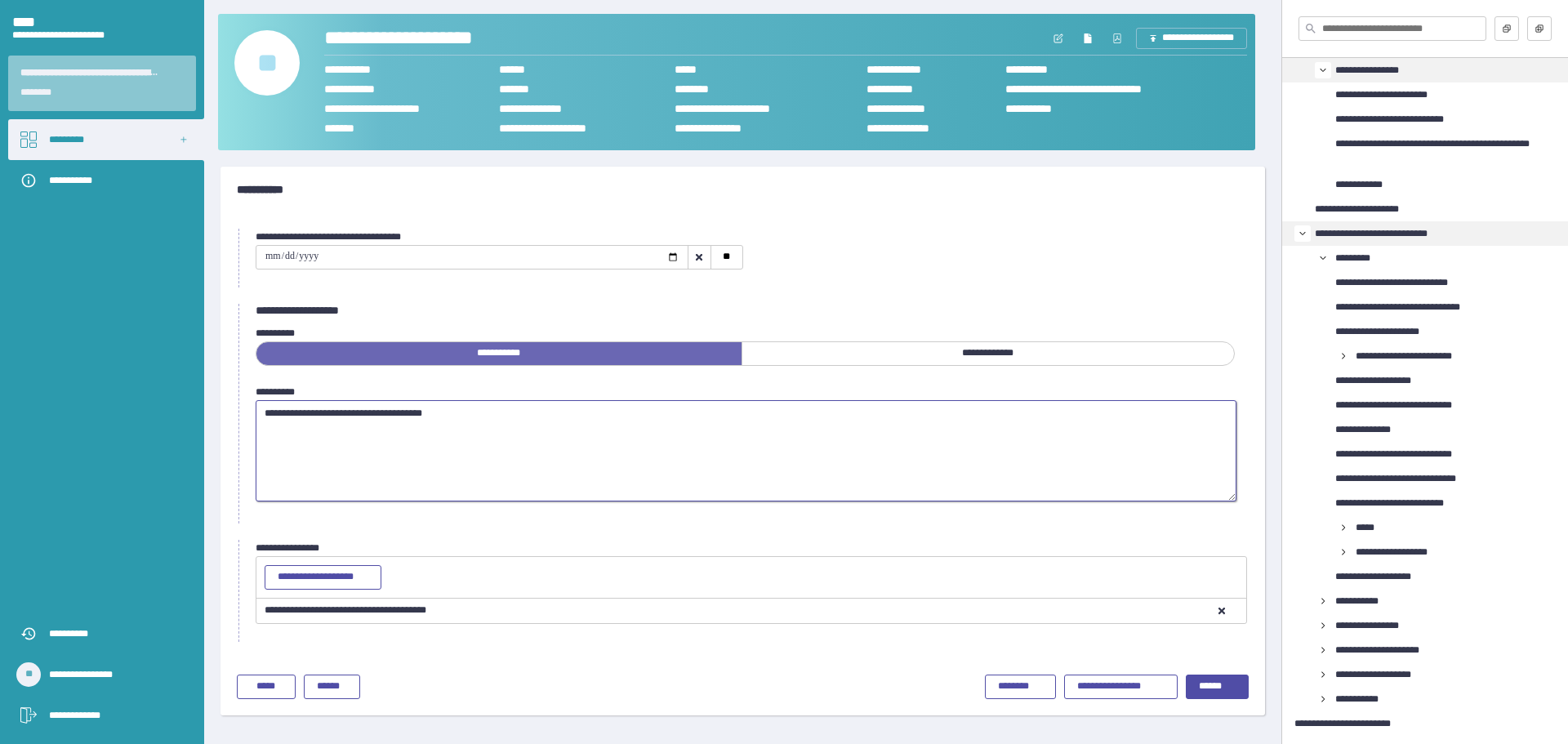 type on "**********" 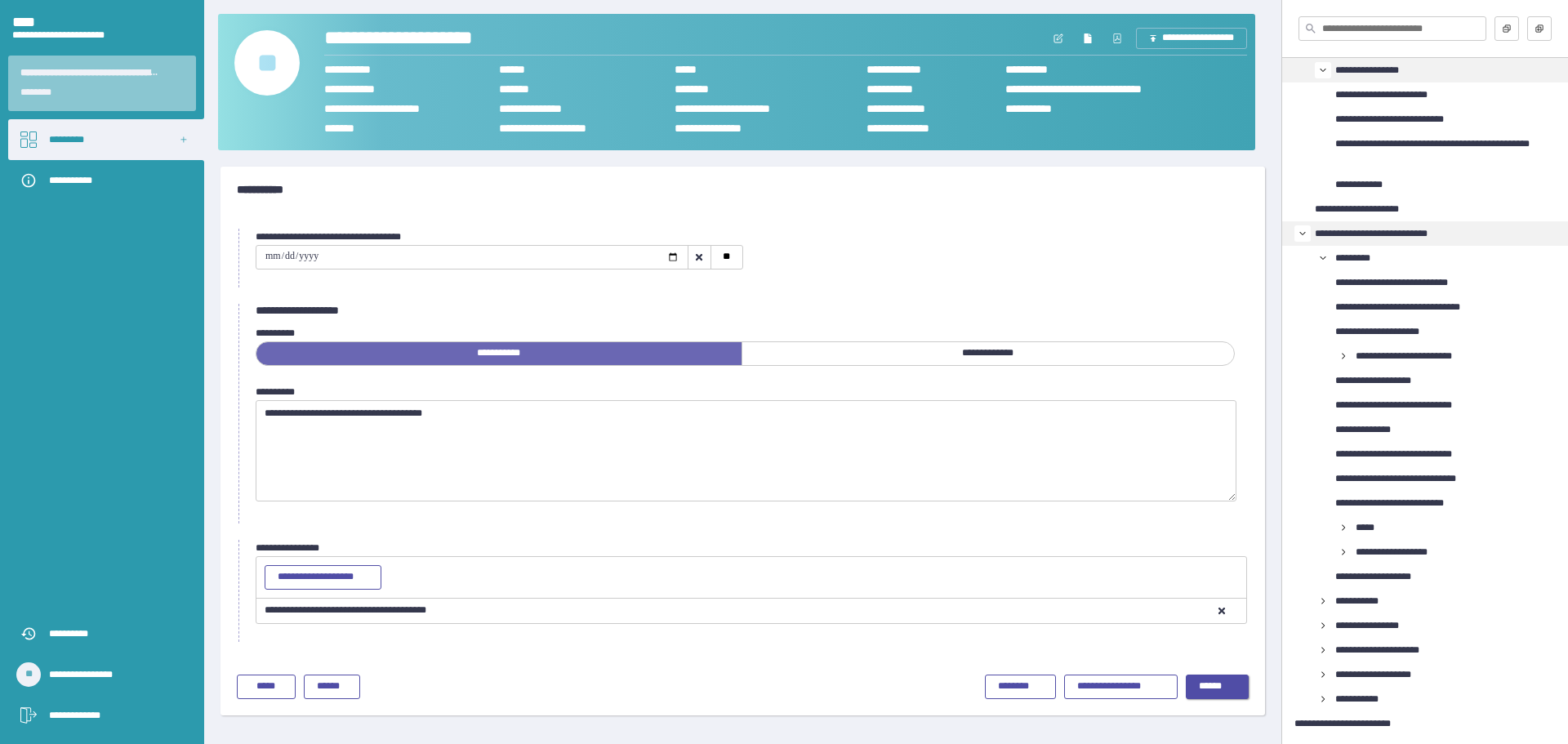 click on "******" at bounding box center [1217, 687] 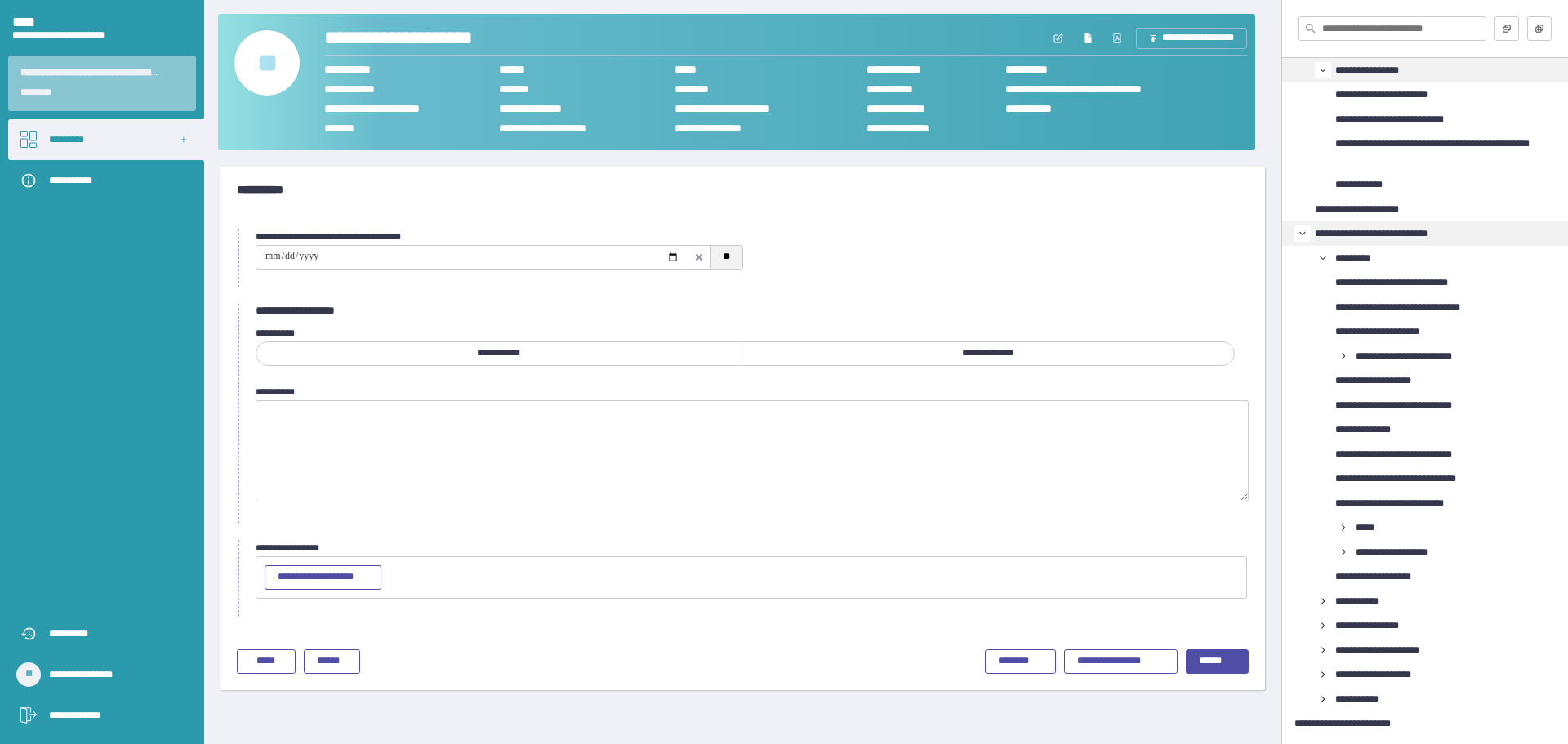 click on "**" at bounding box center [726, 257] 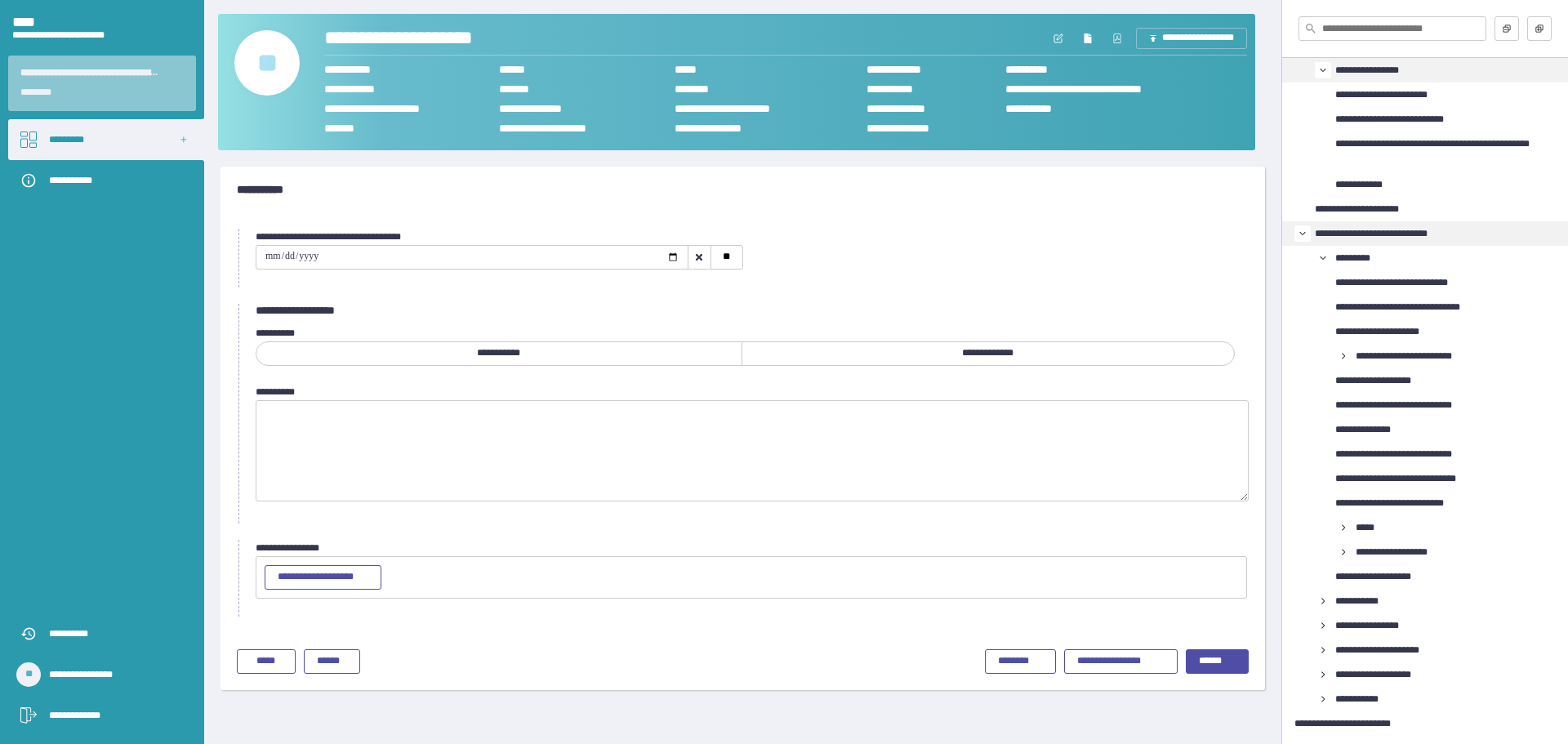 click on "**********" at bounding box center [988, 354] 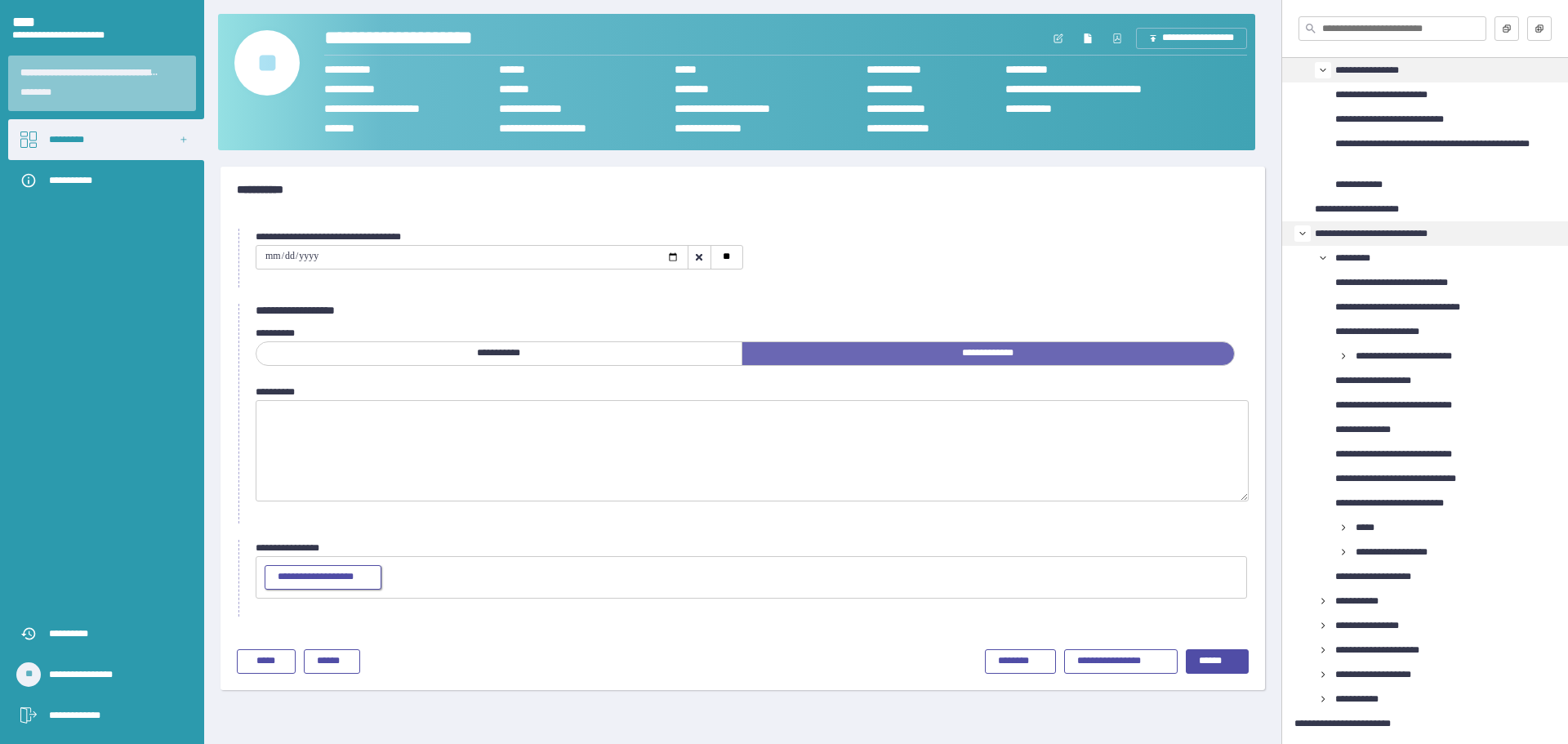 click on "**********" at bounding box center [323, 577] 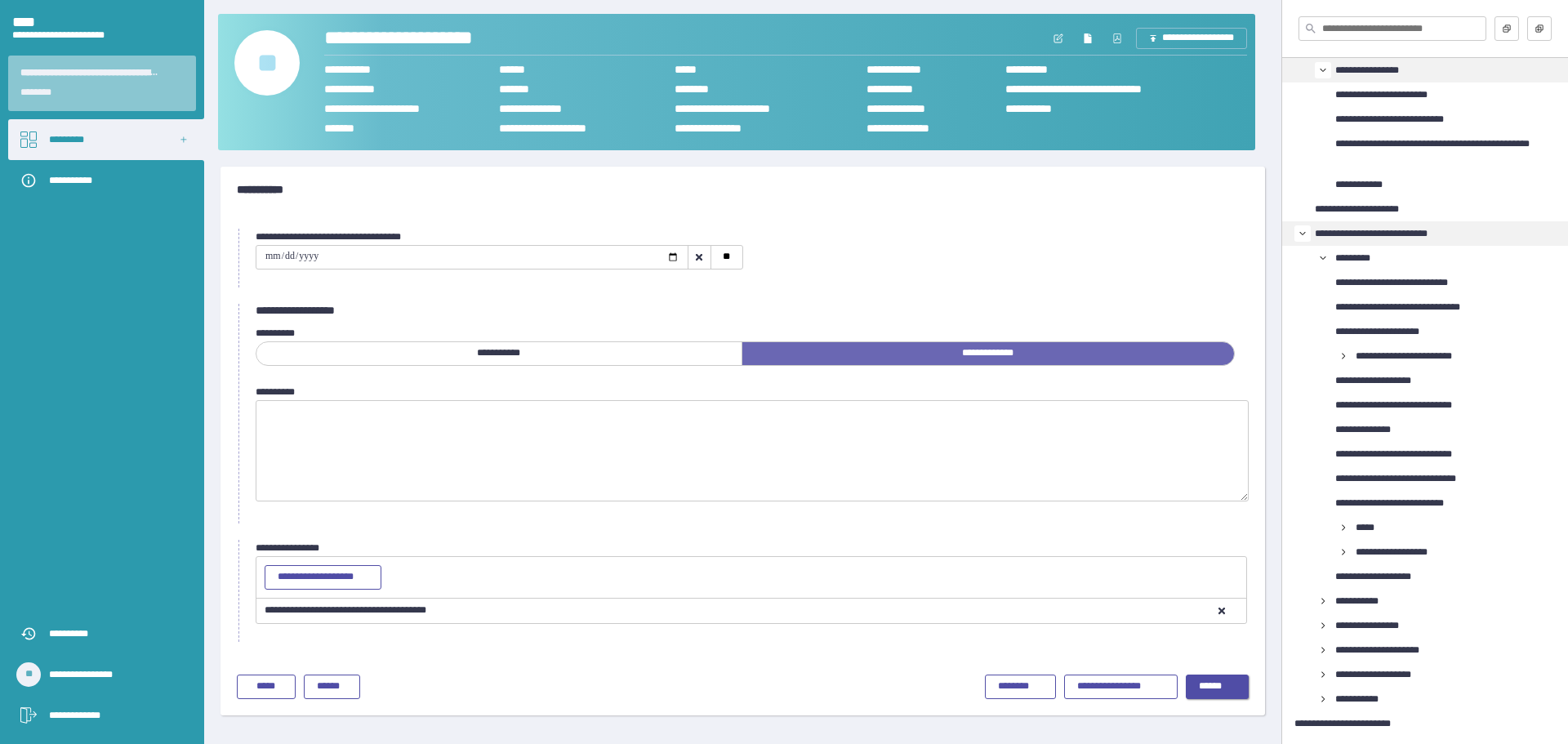 click on "******" at bounding box center [1217, 687] 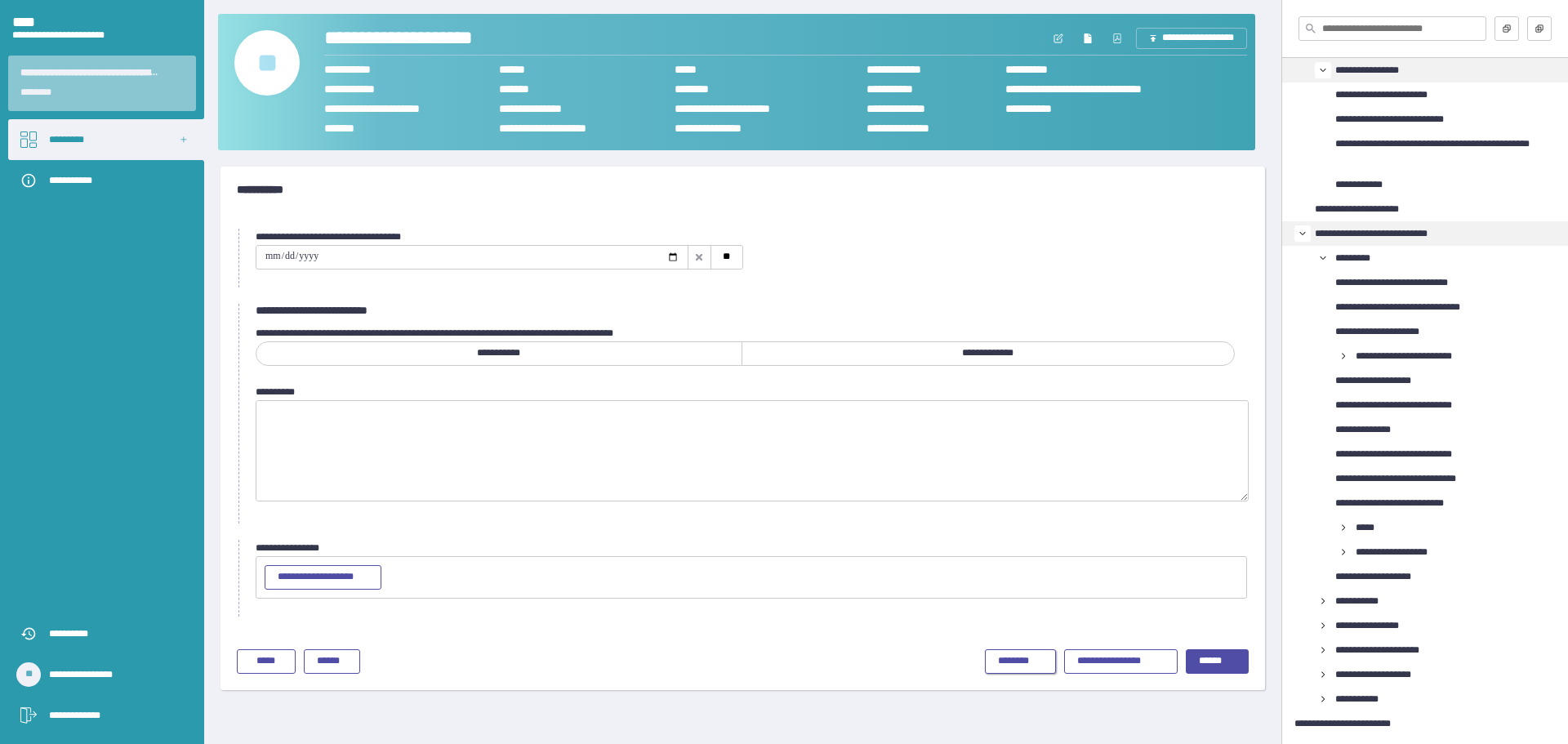 click on "********" at bounding box center (1020, 662) 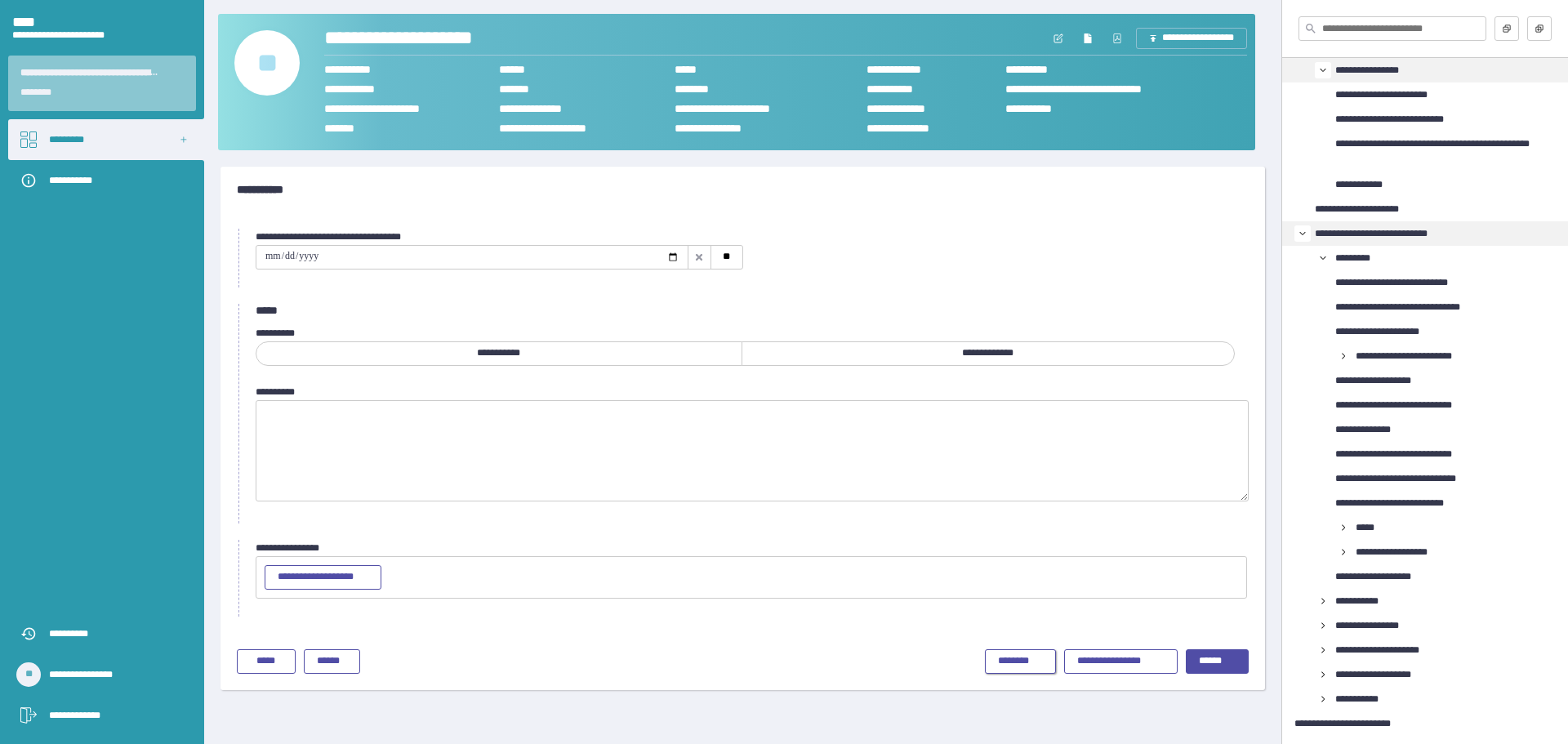 click on "********" at bounding box center [1020, 662] 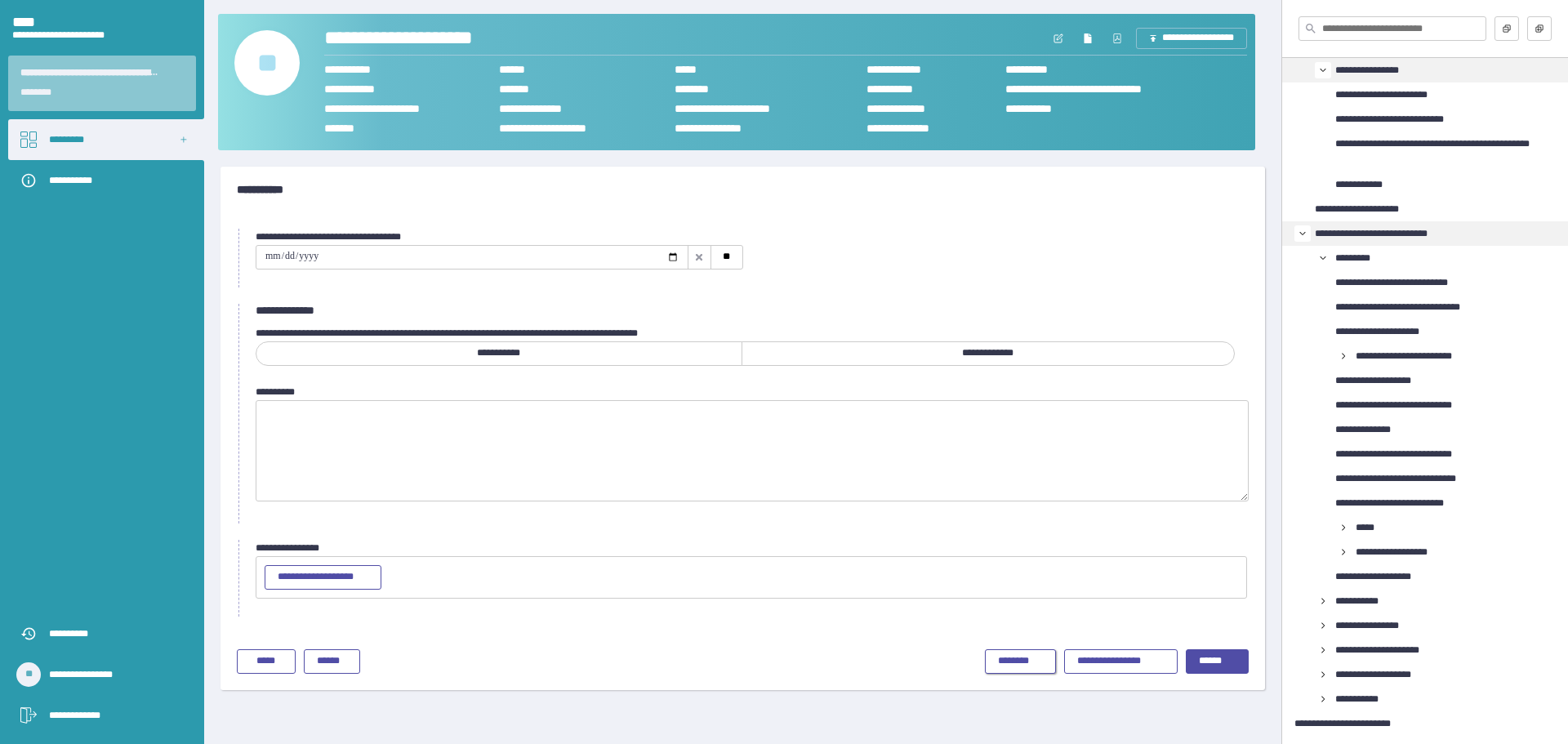 click on "********" at bounding box center [1020, 662] 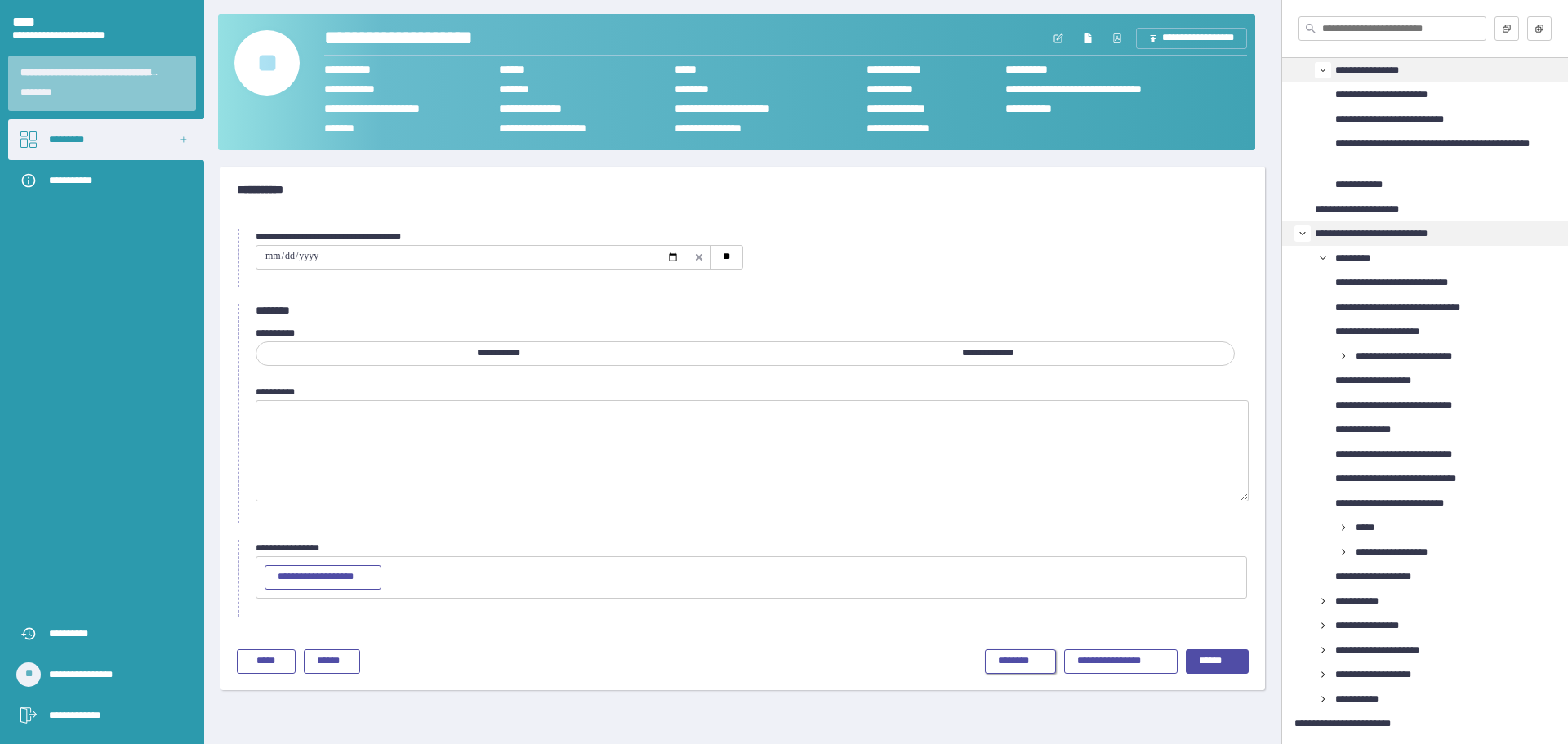 click on "********" at bounding box center [1020, 662] 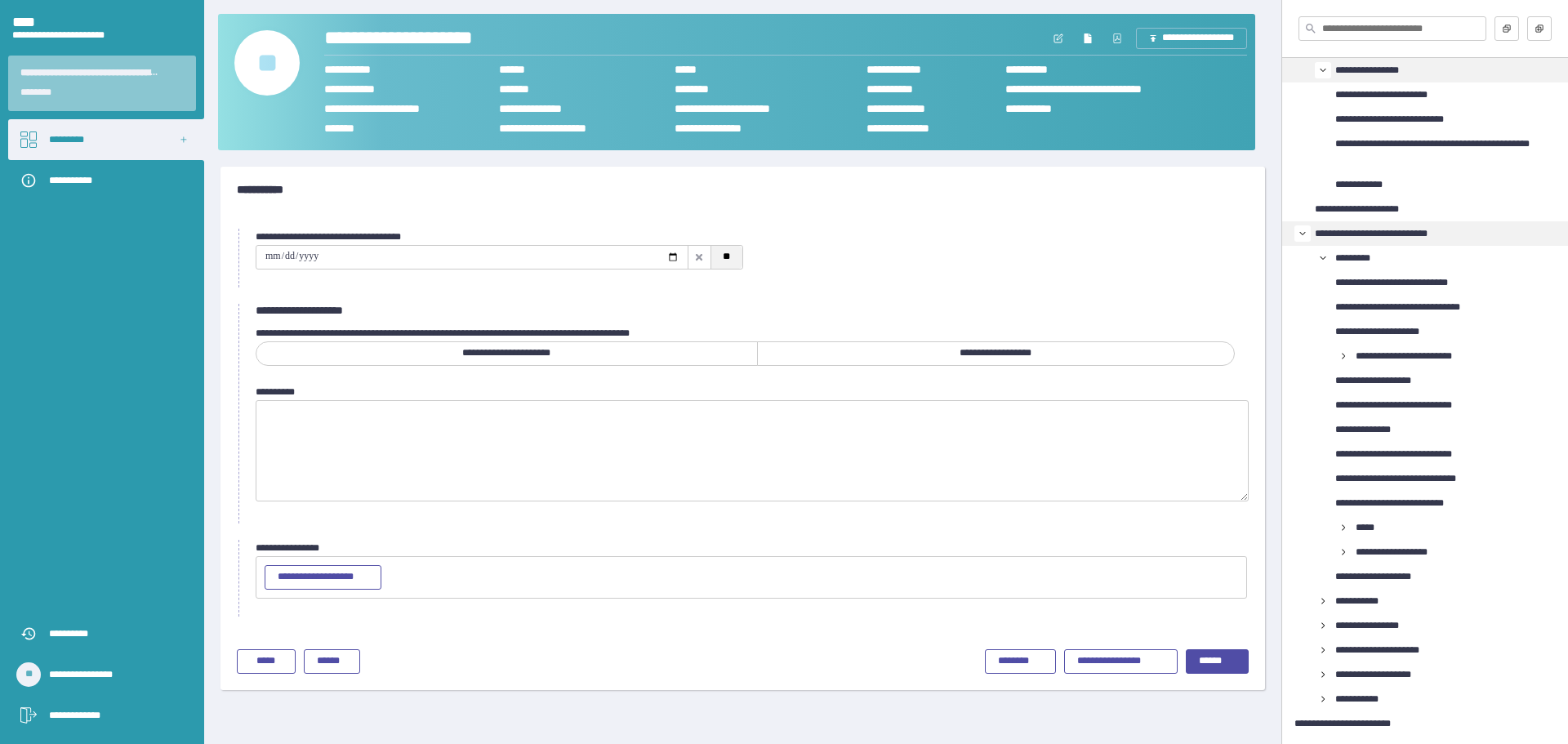 click on "**" at bounding box center [726, 257] 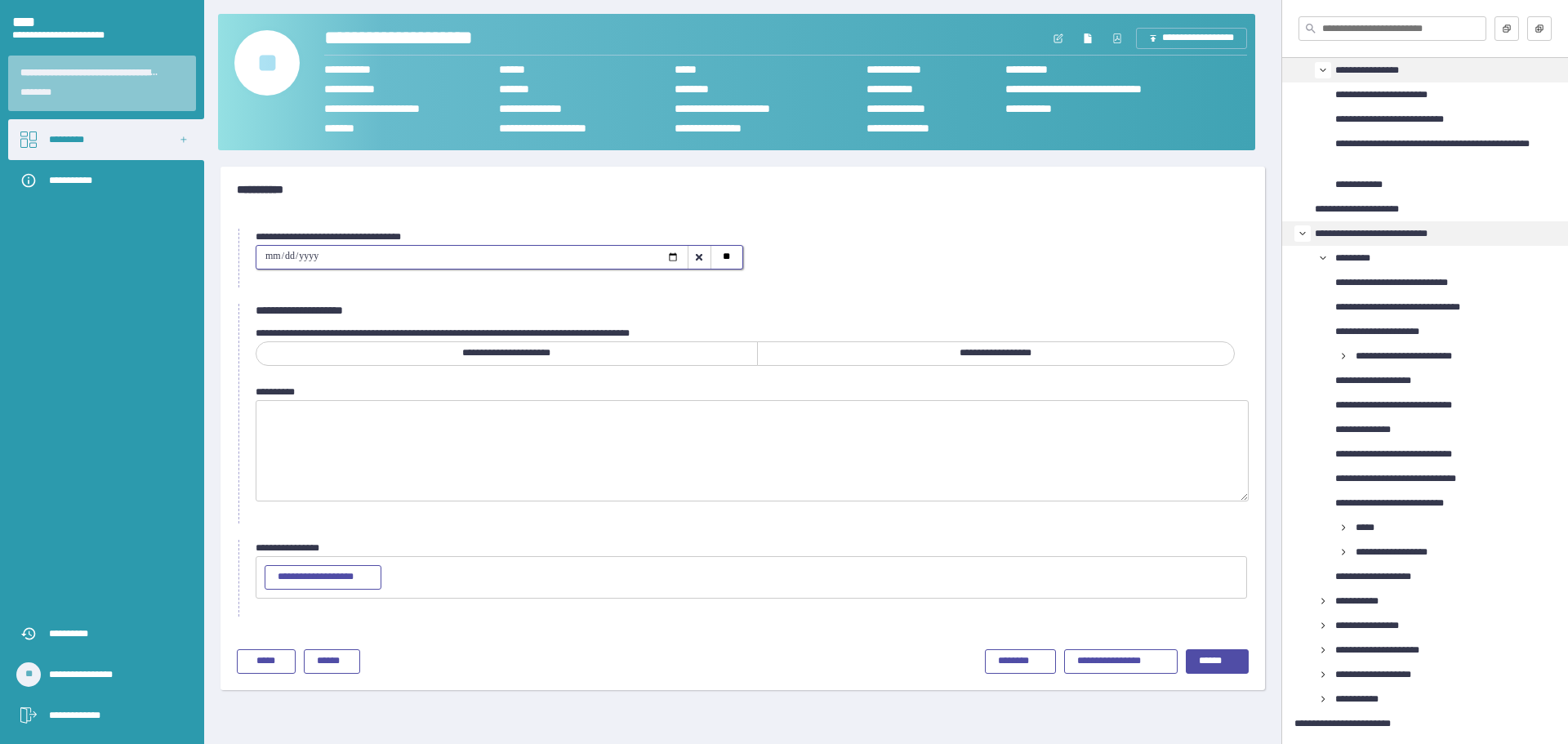 click on "**********" at bounding box center [472, 257] 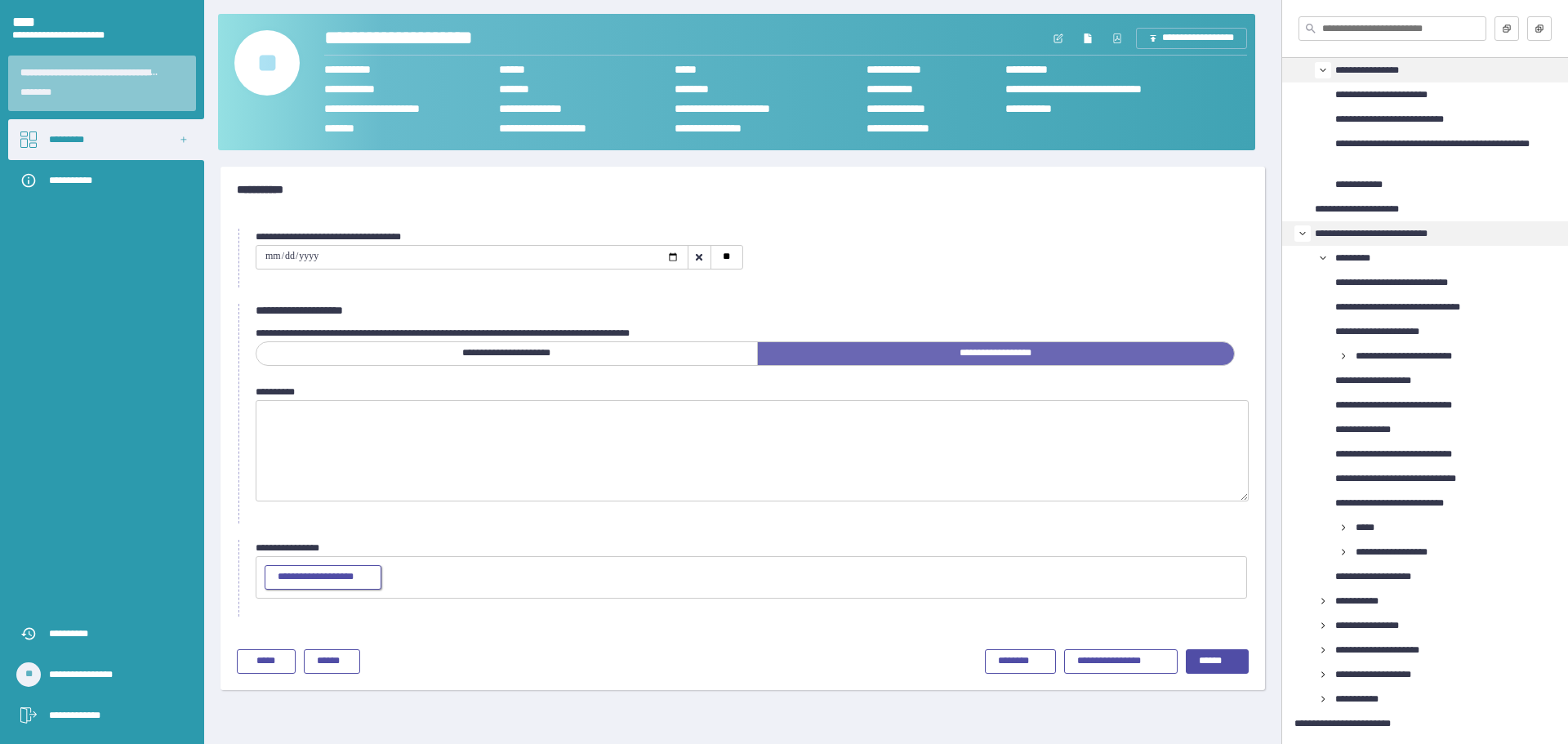 click on "**********" at bounding box center [323, 577] 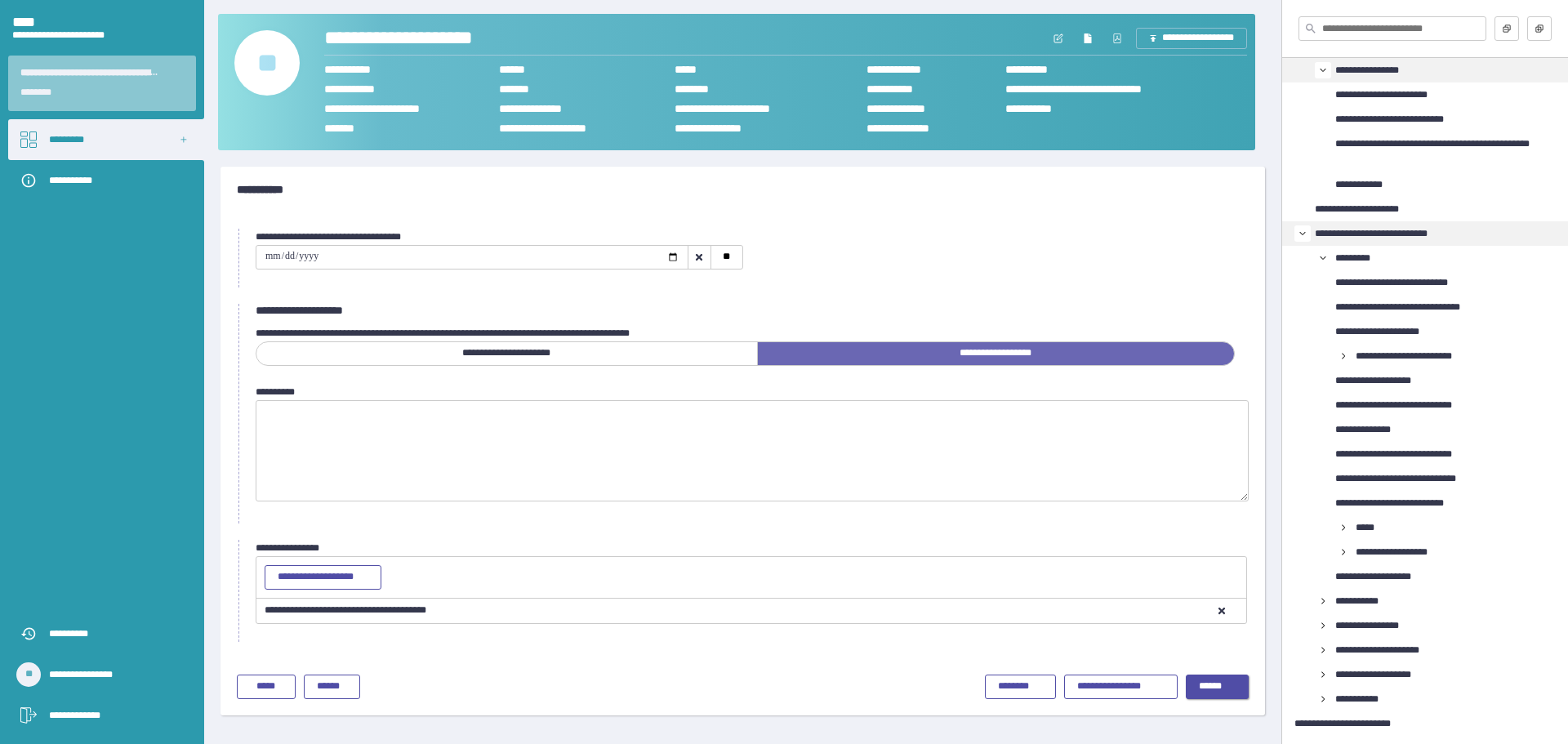 click on "******" at bounding box center (1217, 687) 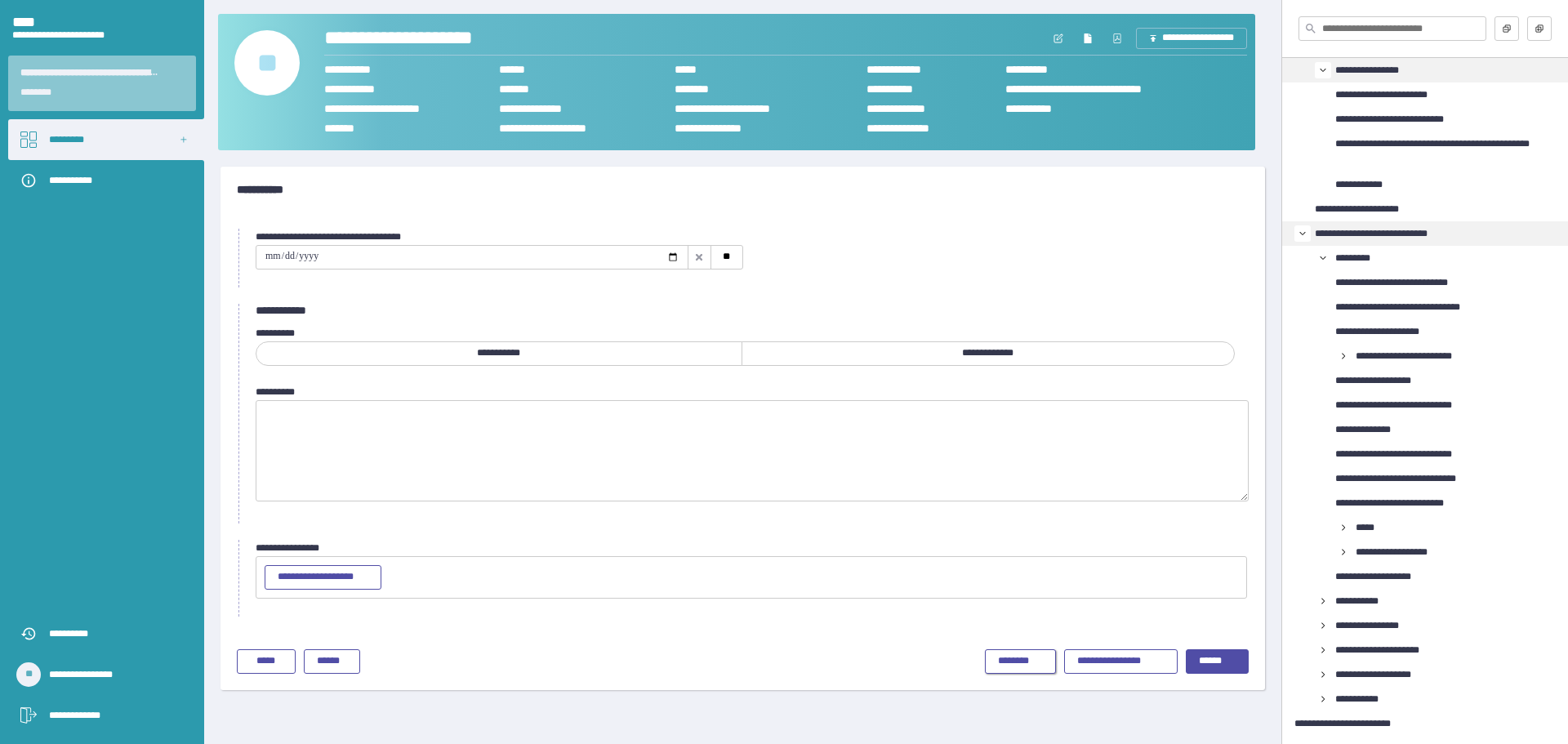 click on "********" at bounding box center [1020, 662] 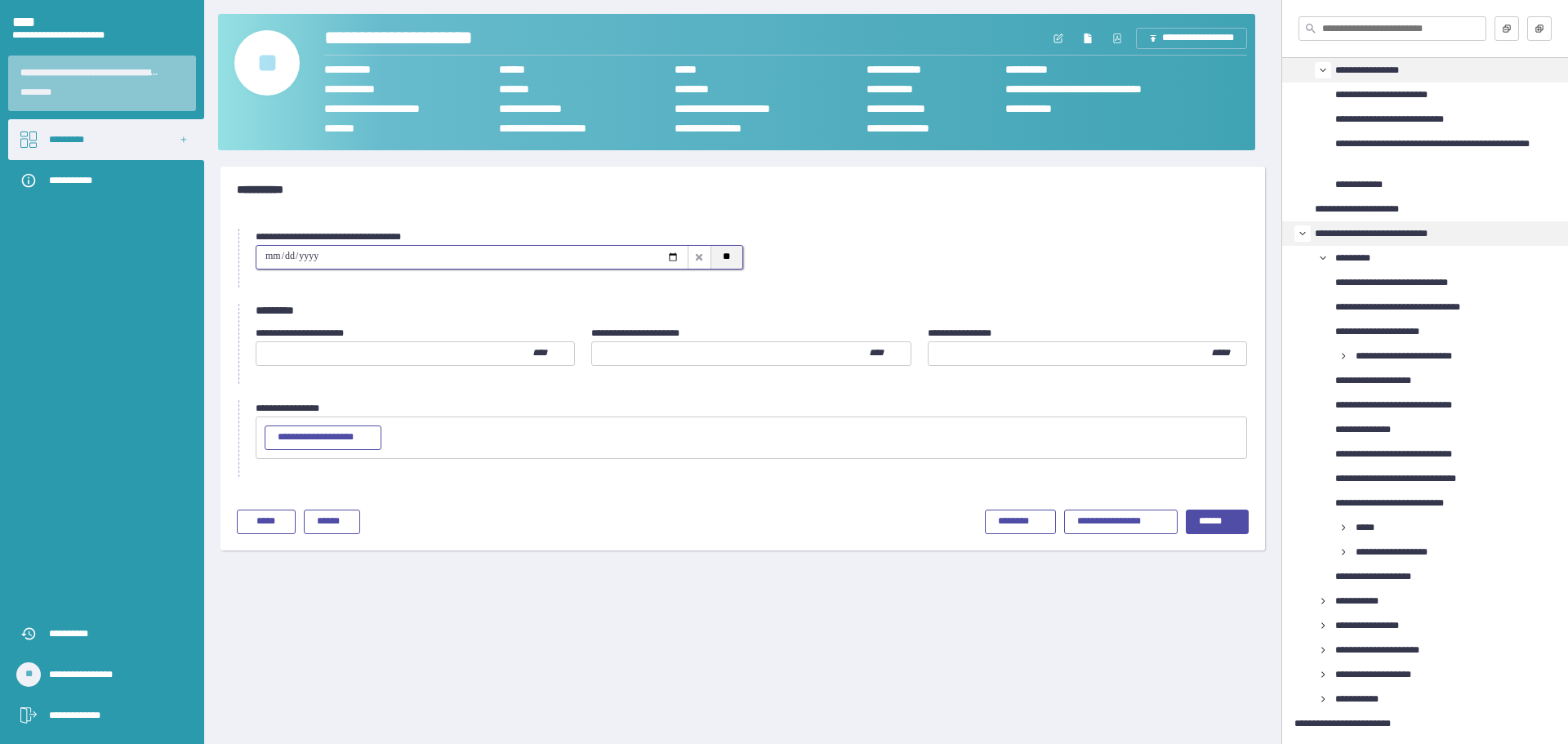 click on "**" at bounding box center (726, 257) 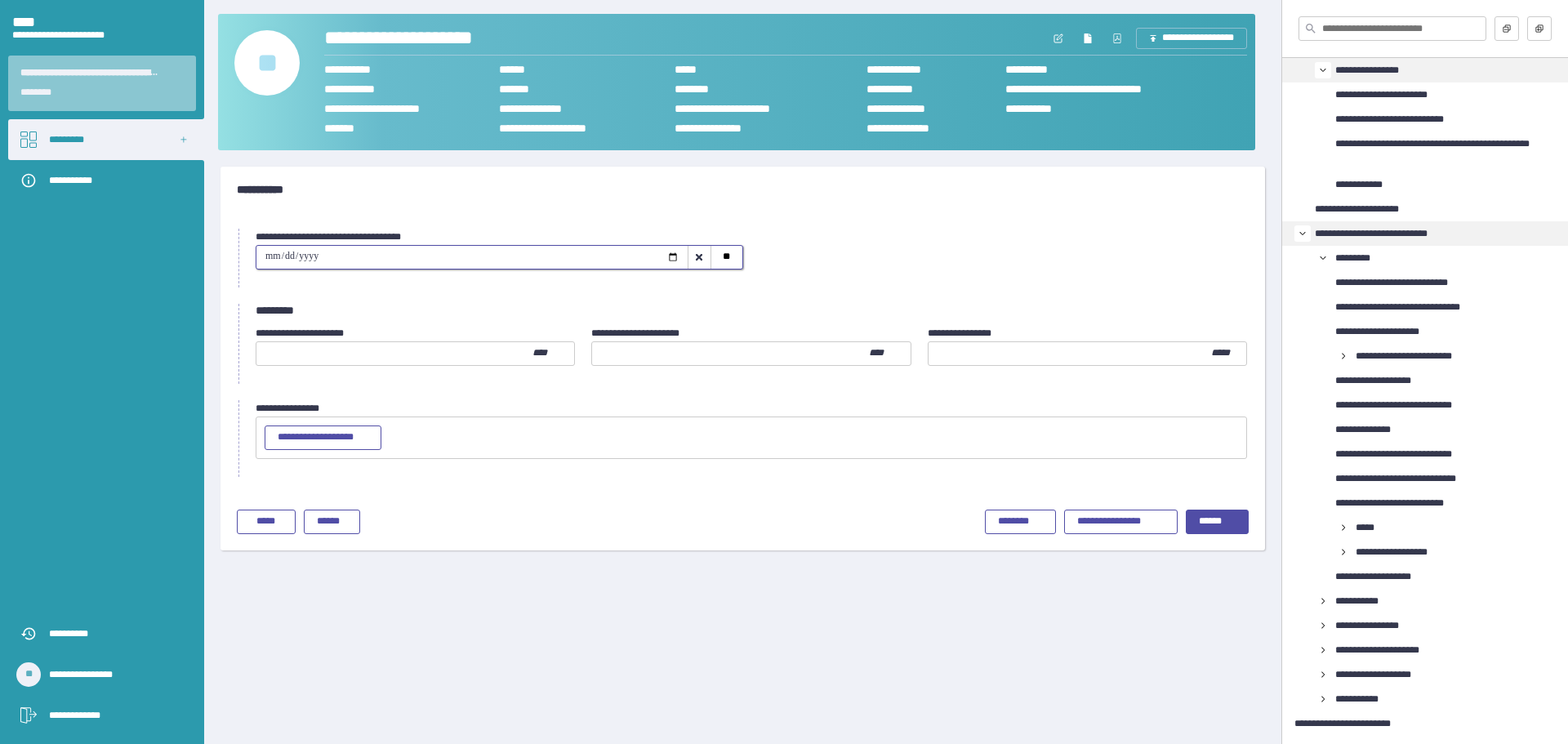 click at bounding box center (394, 354) 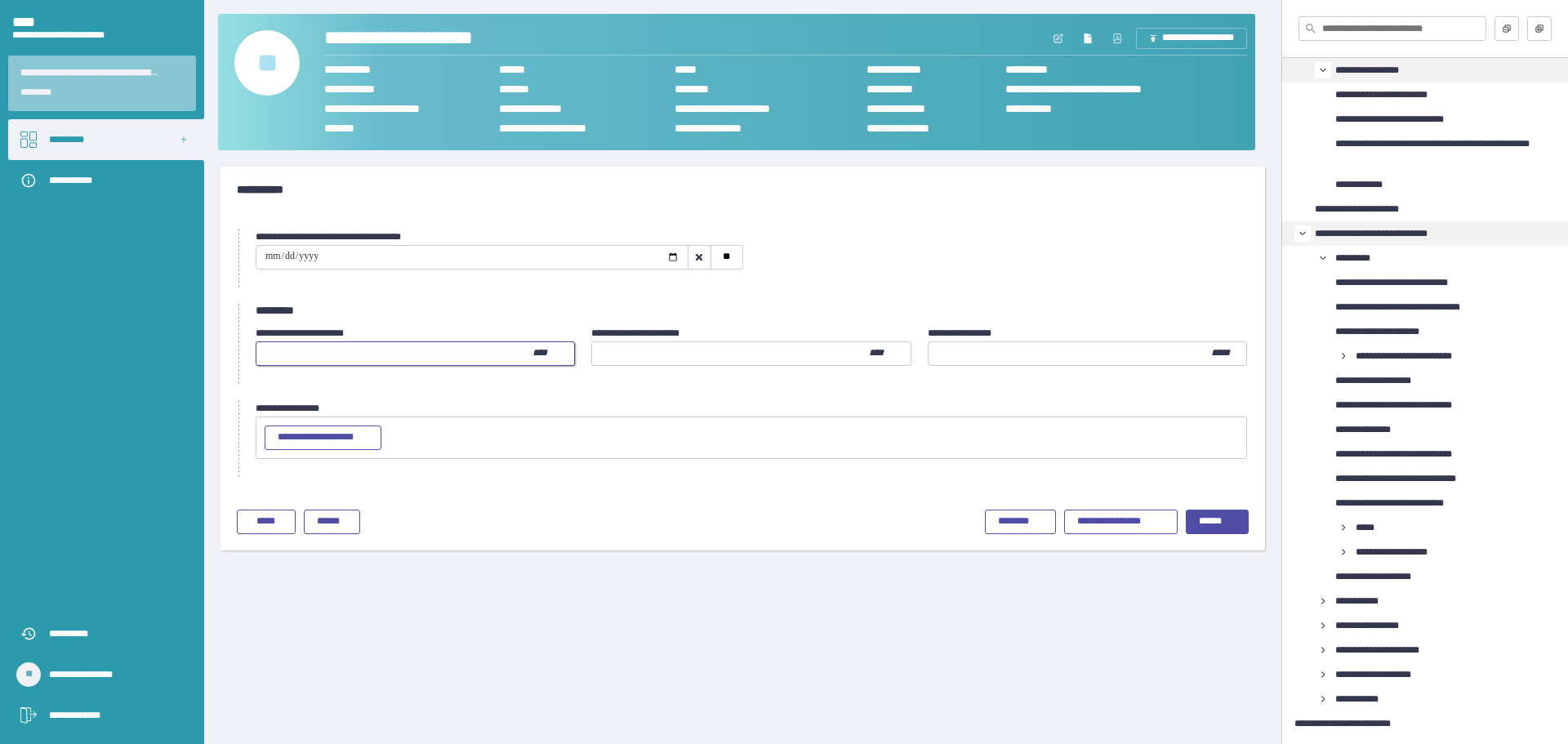 type on "***" 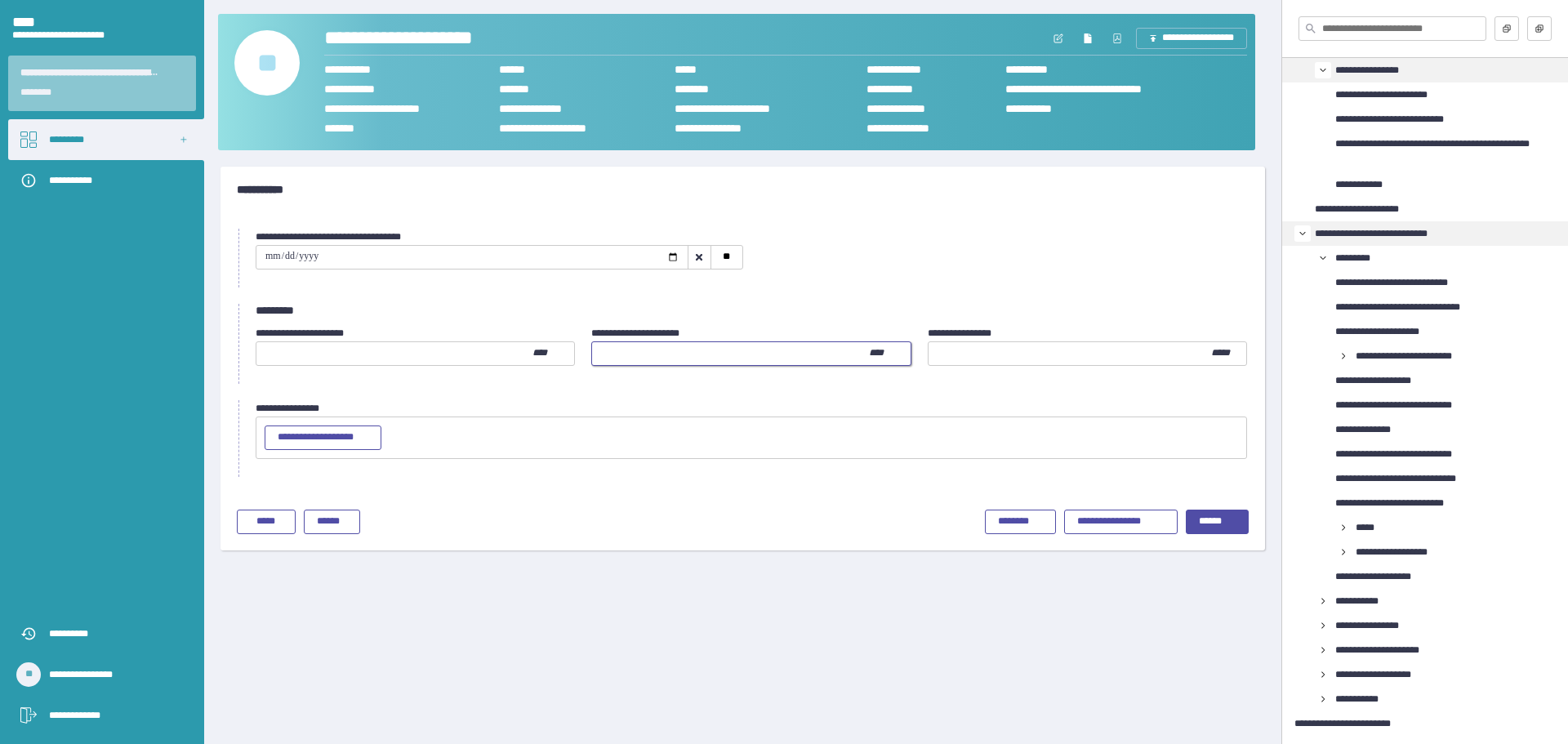 type on "**" 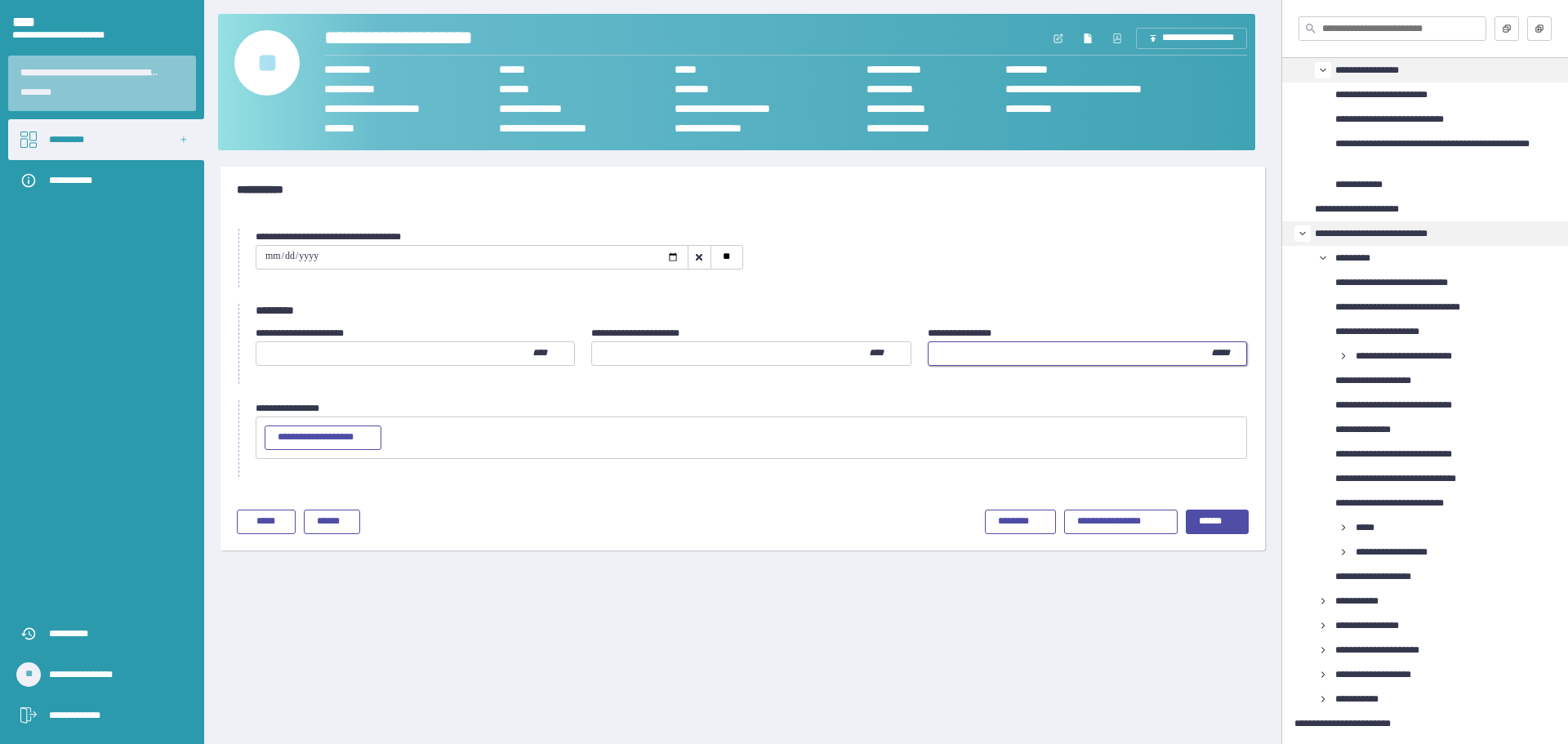 type on "**" 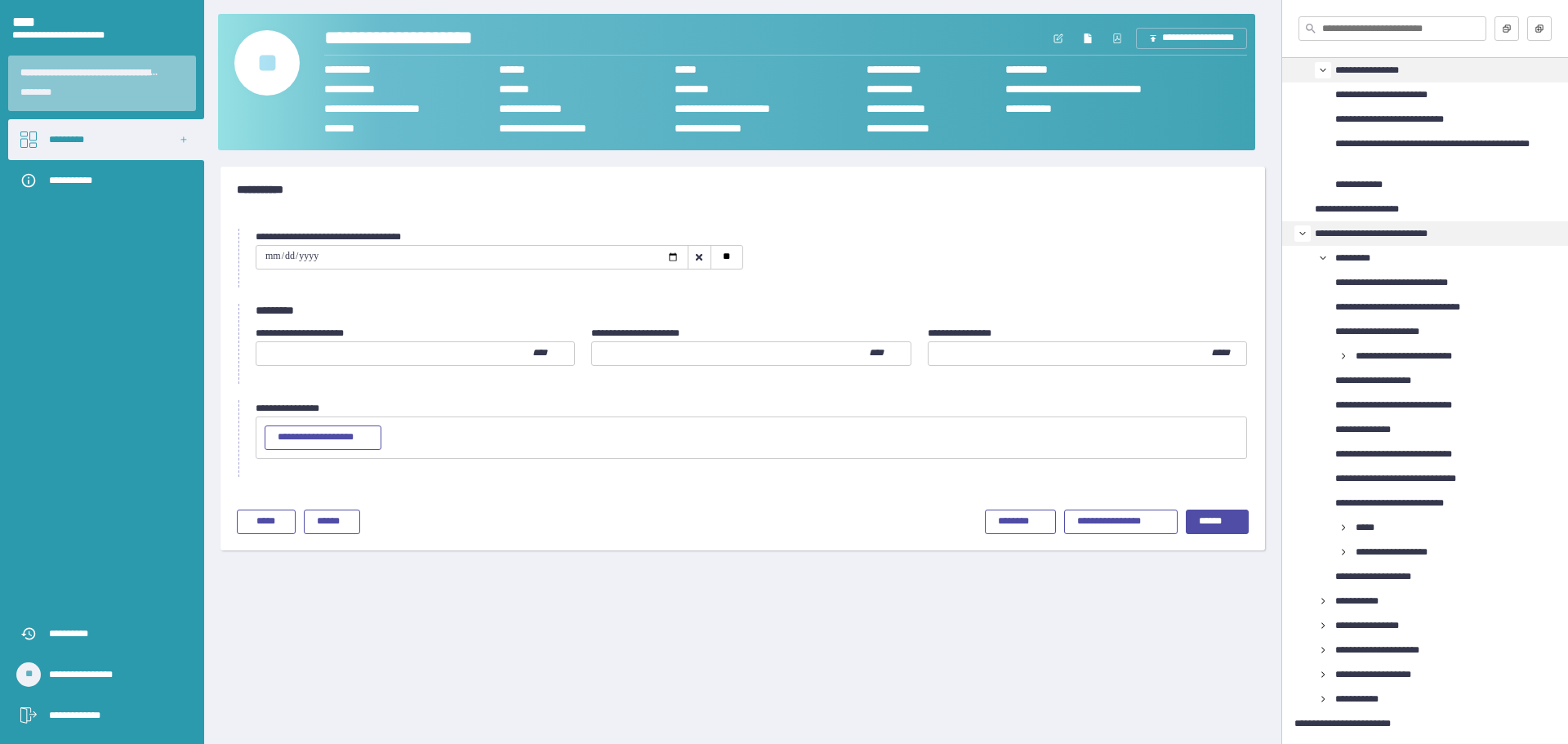 click on "**********" at bounding box center (751, 258) 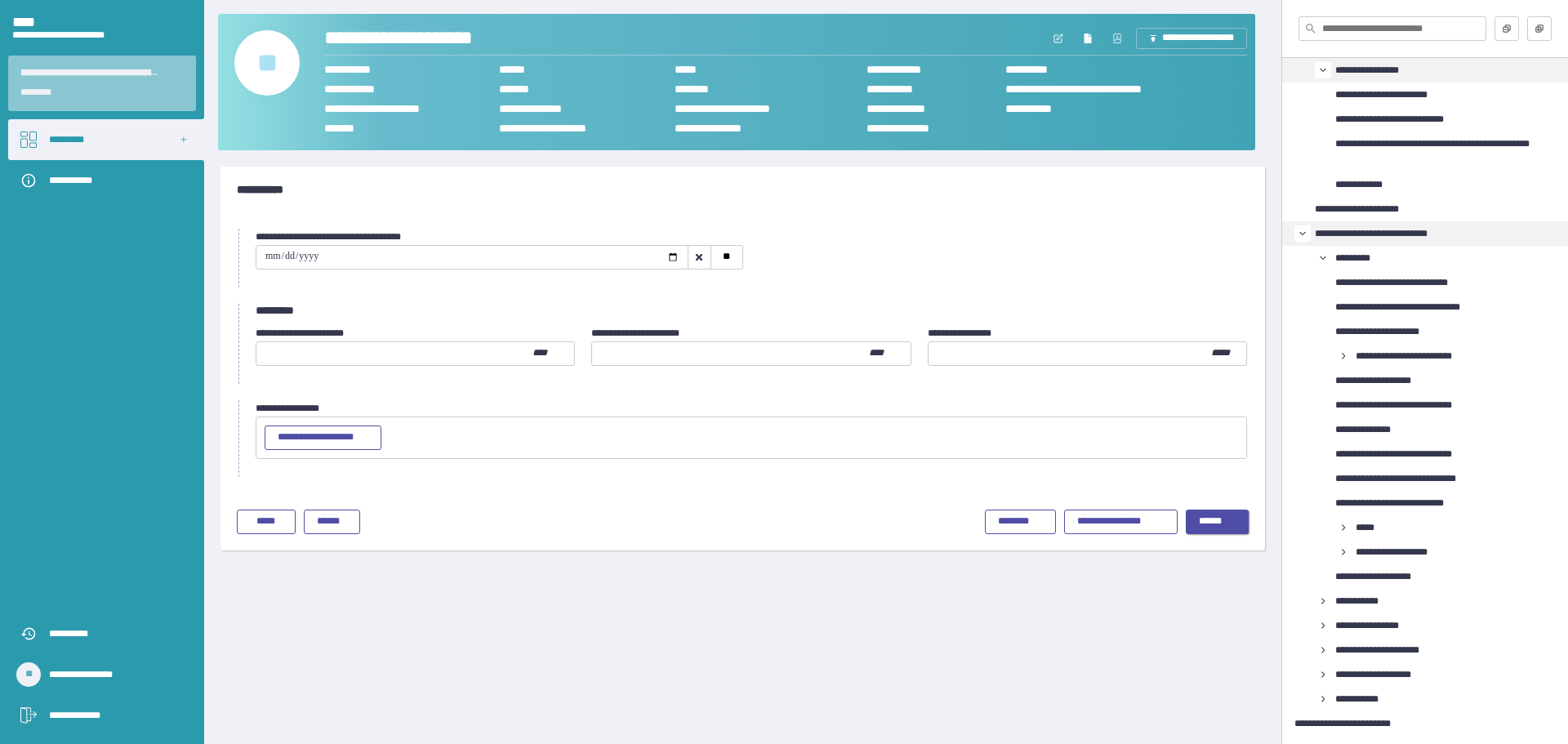 click on "******" at bounding box center (1217, 522) 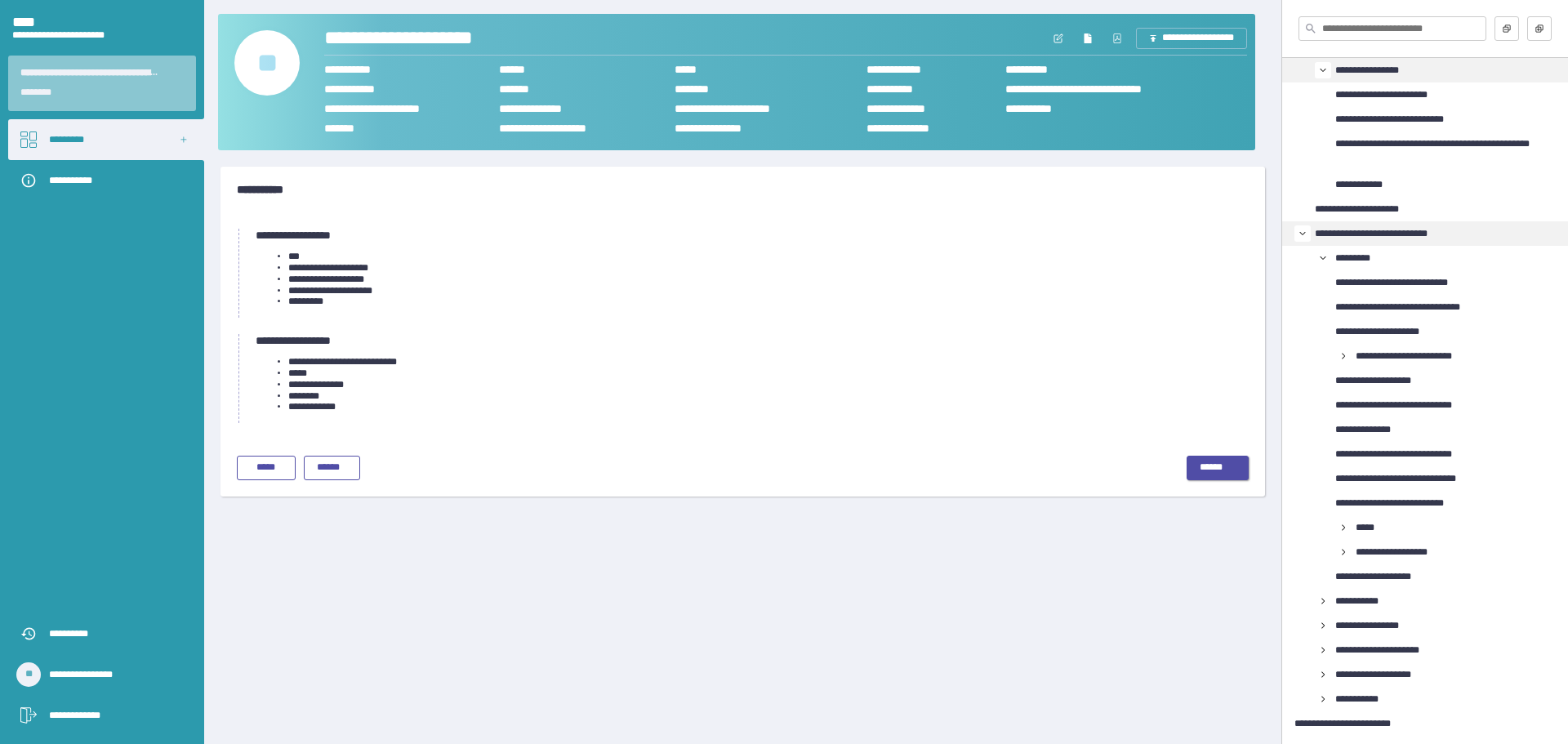 click on "******" at bounding box center [1218, 468] 